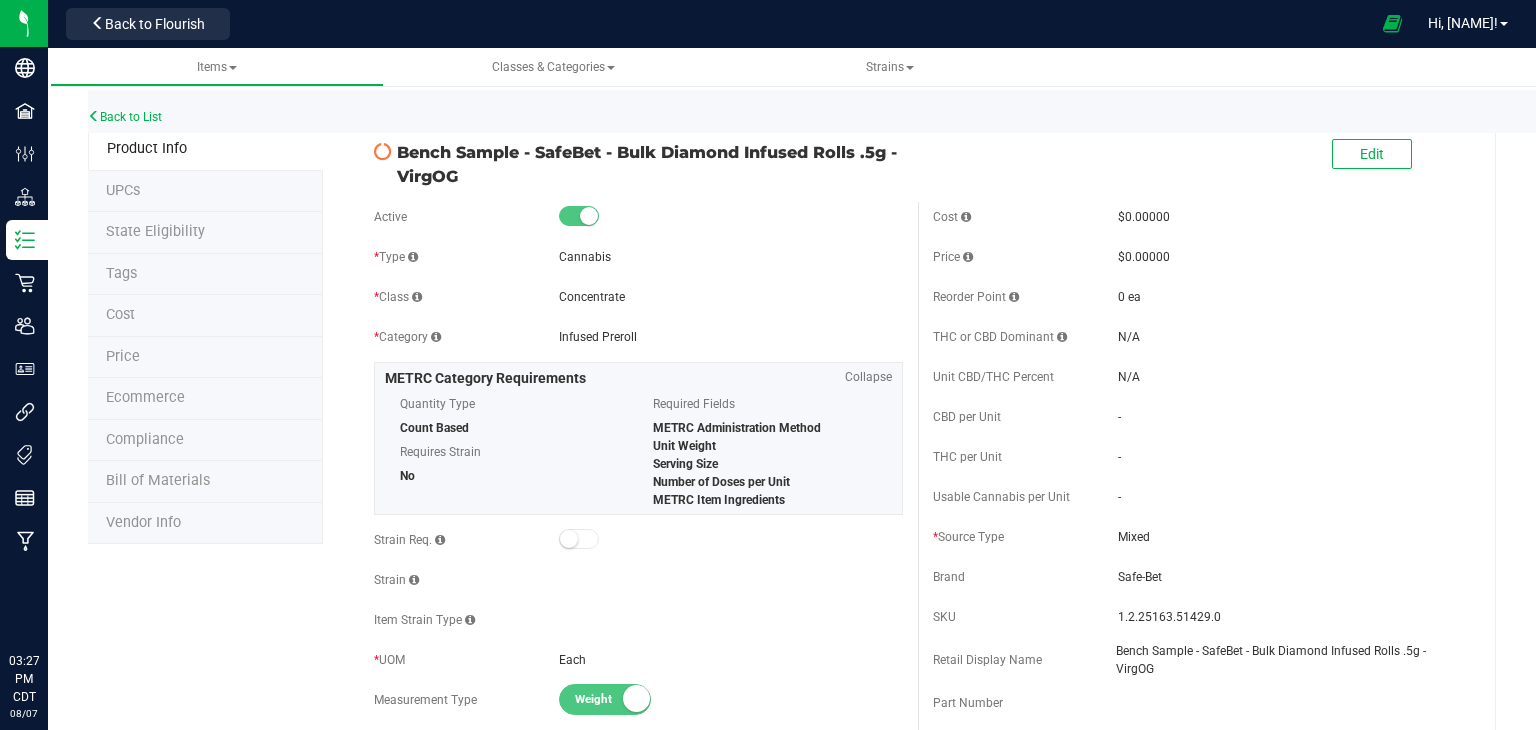 scroll, scrollTop: 0, scrollLeft: 0, axis: both 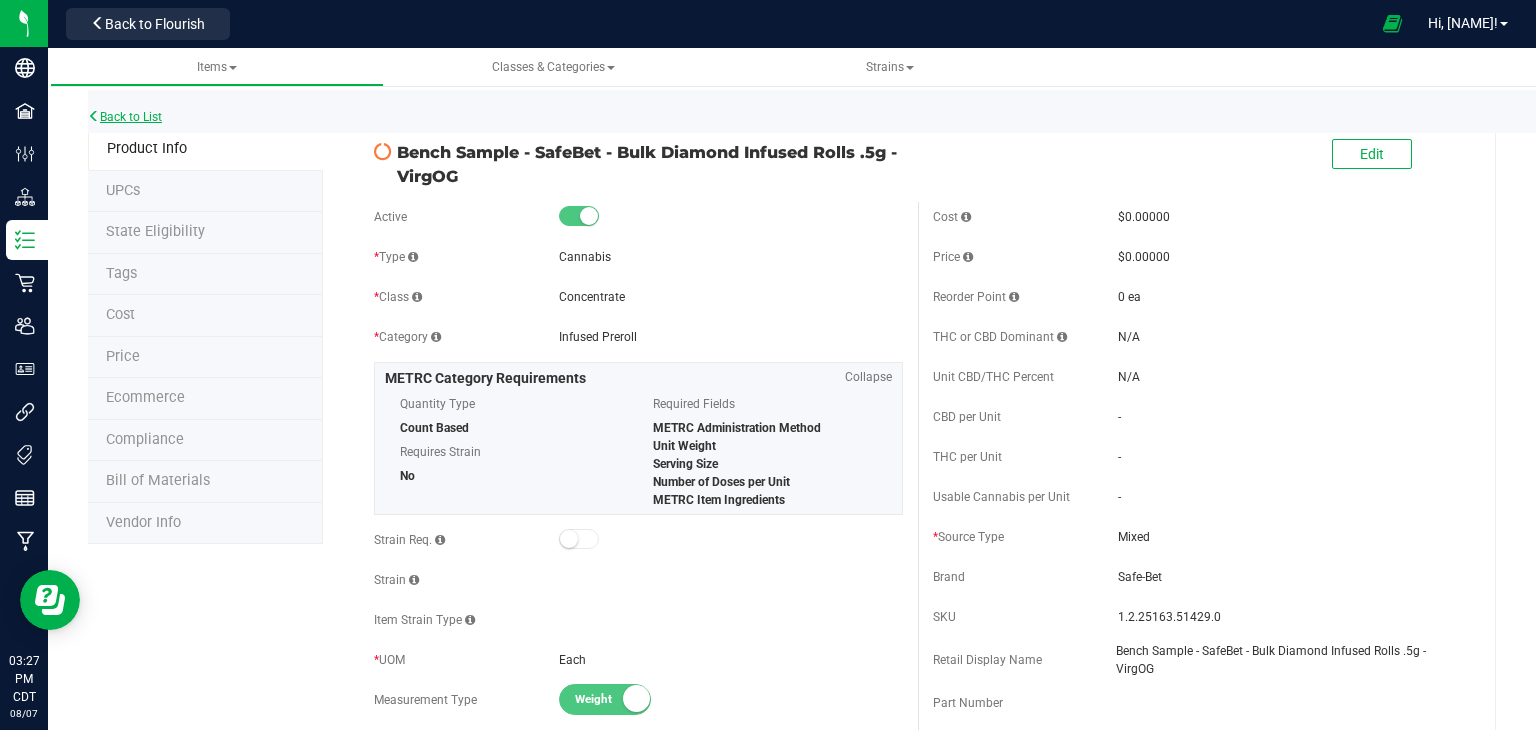 click on "Back to List" at bounding box center [125, 117] 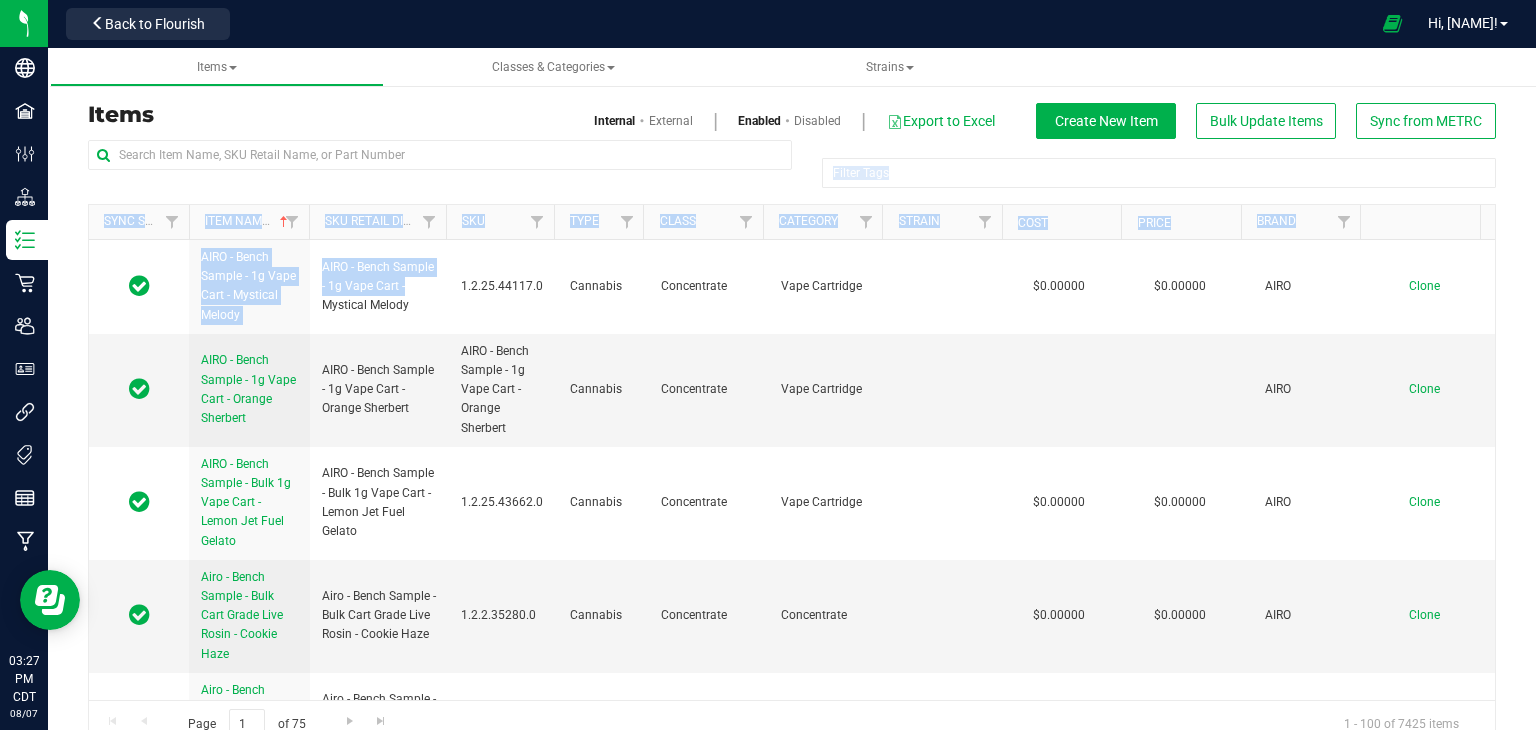 drag, startPoint x: 436, startPoint y: 259, endPoint x: 396, endPoint y: 179, distance: 89.44272 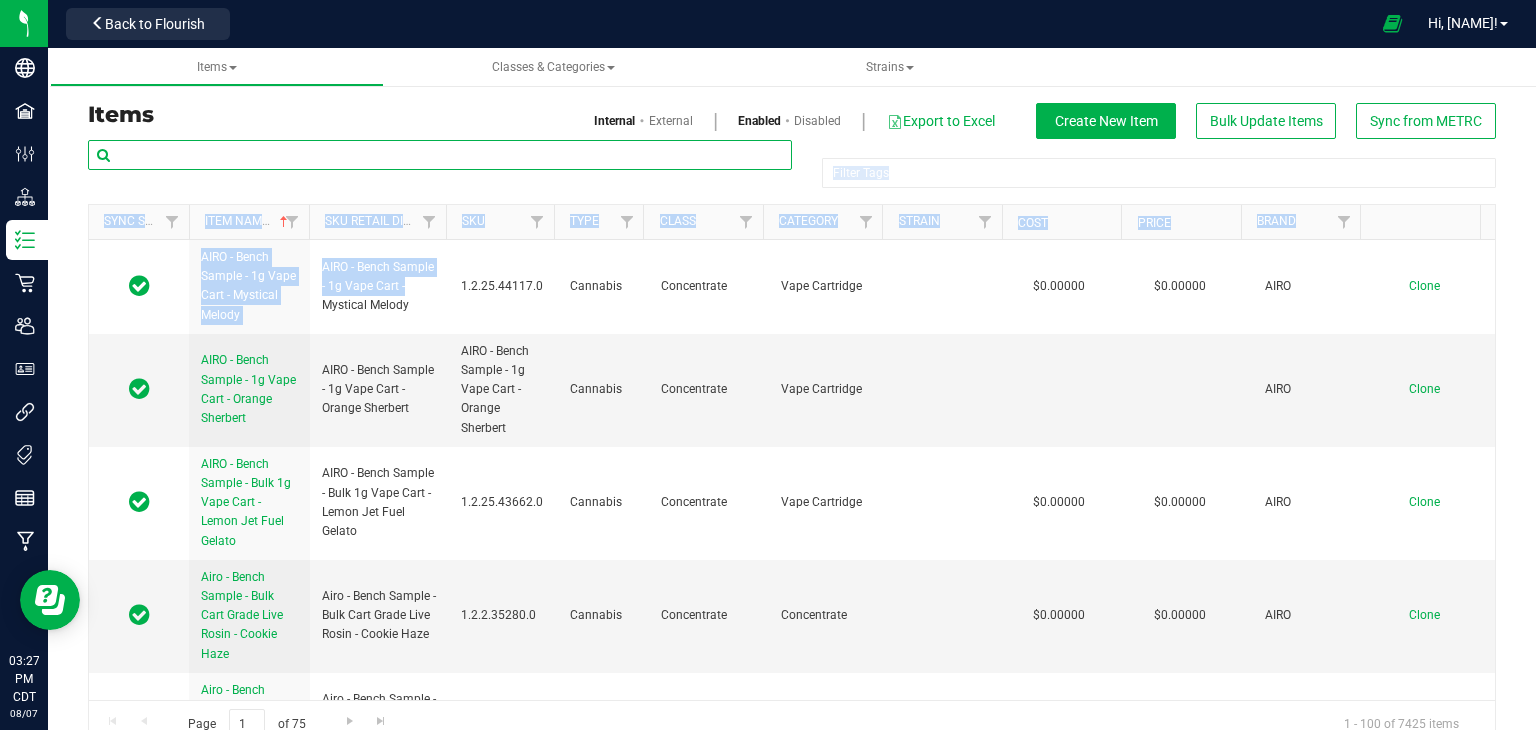 type on "Filter Tags Sync Status	Item Name	Sku Retail Display Name	SKU	Type	Class	Category	Strain	Cost	Price	Brand	 AIRO - Bench Sample - 1g Vape Cart - Mystical Melody AIRO - Bench Sample - 1g Vape Cart -" 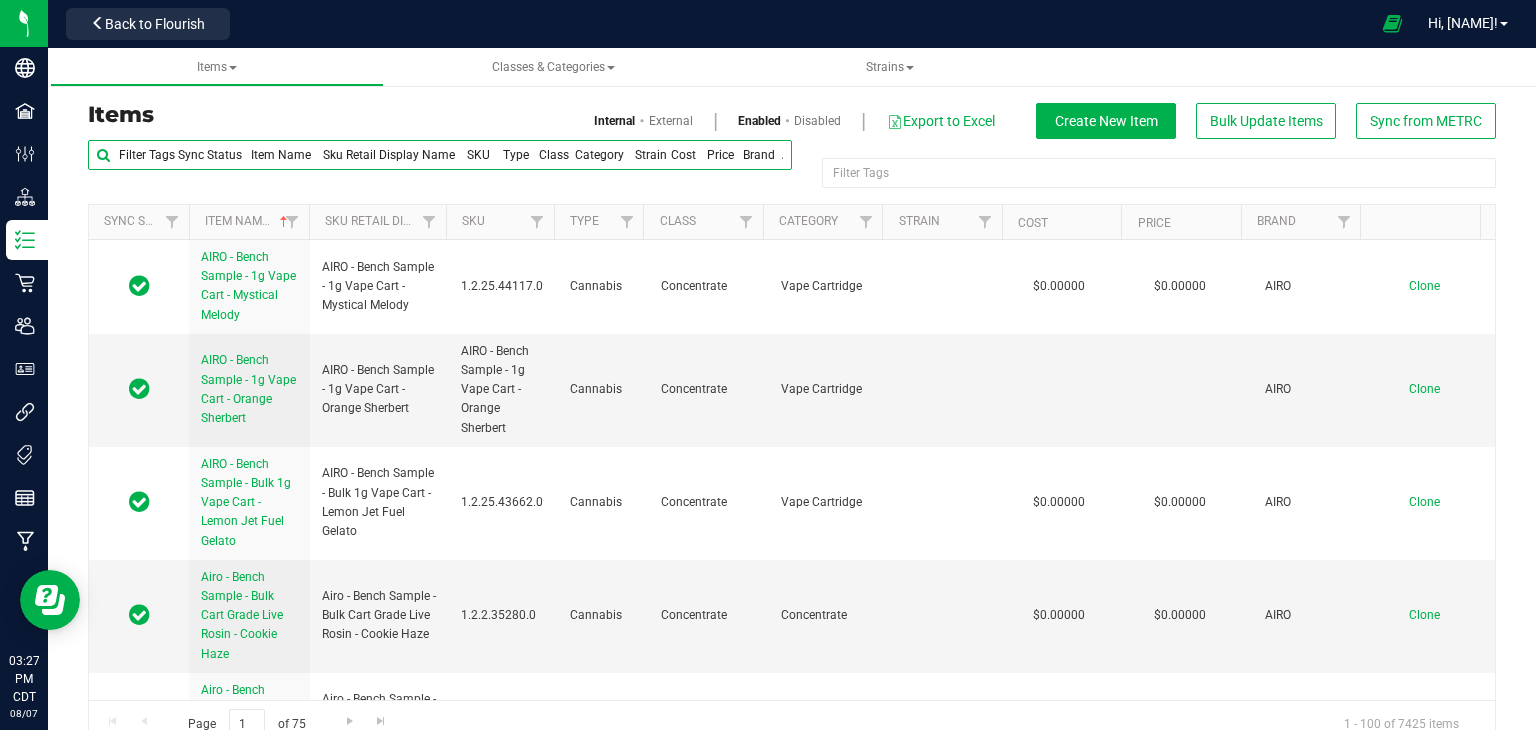 click on "Filter Tags Sync Status	Item Name	Sku Retail Display Name	SKU	Type	Class	Category	Strain	Cost	Price	Brand	 AIRO - Bench Sample - 1g Vape Cart - Mystical Melody AIRO - Bench Sample - 1g Vape Cart -" at bounding box center [440, 155] 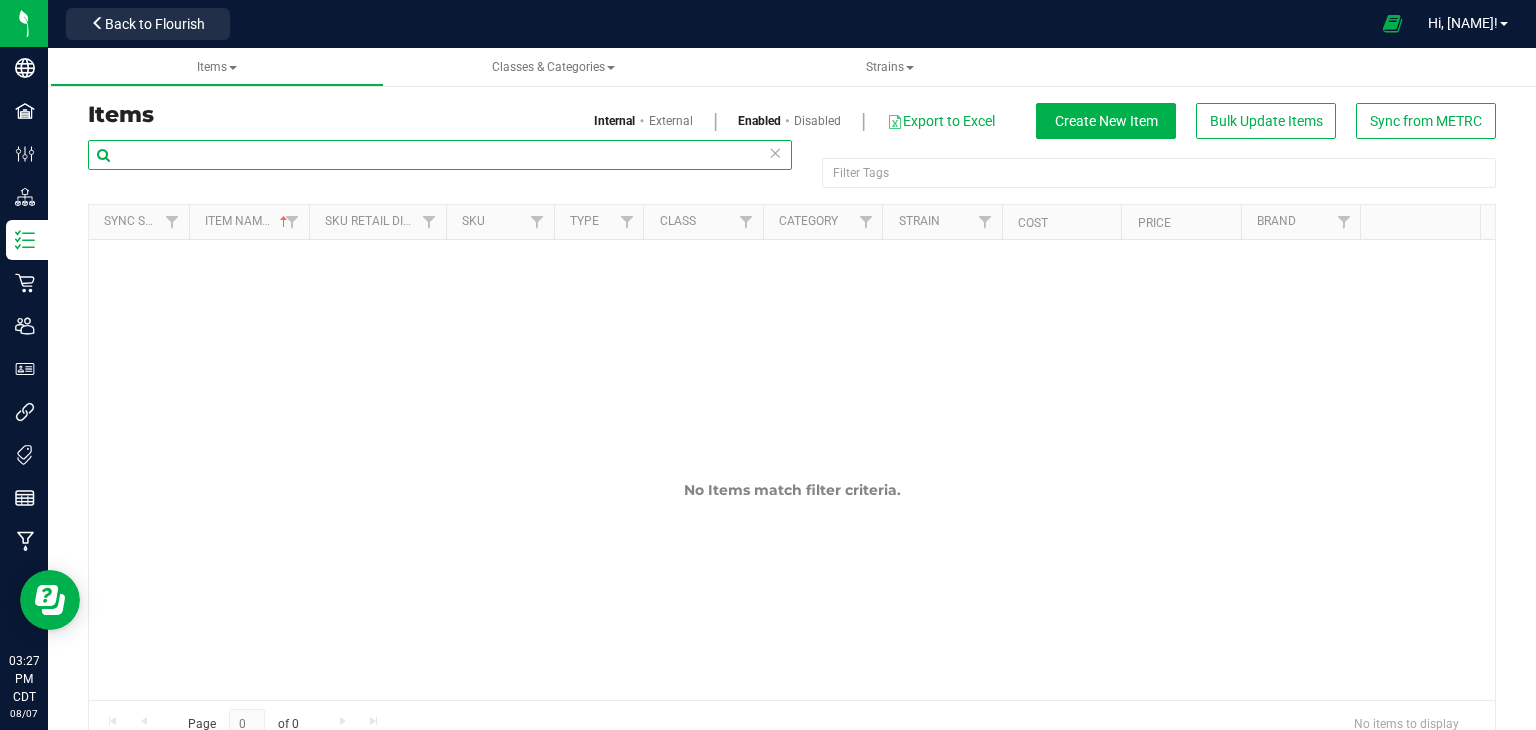 drag, startPoint x: 431, startPoint y: 148, endPoint x: 333, endPoint y: 177, distance: 102.20078 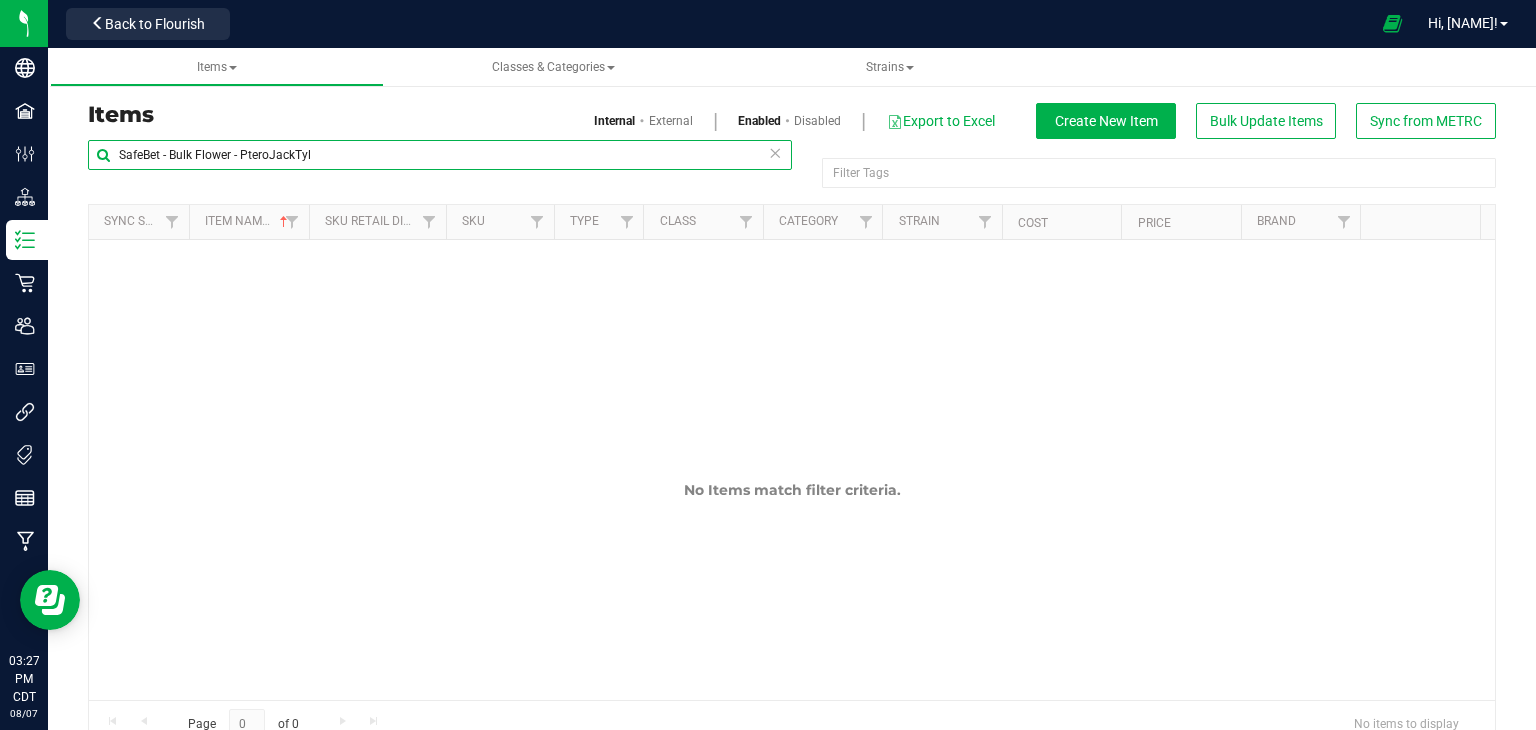 drag, startPoint x: 236, startPoint y: 157, endPoint x: 419, endPoint y: 145, distance: 183.39302 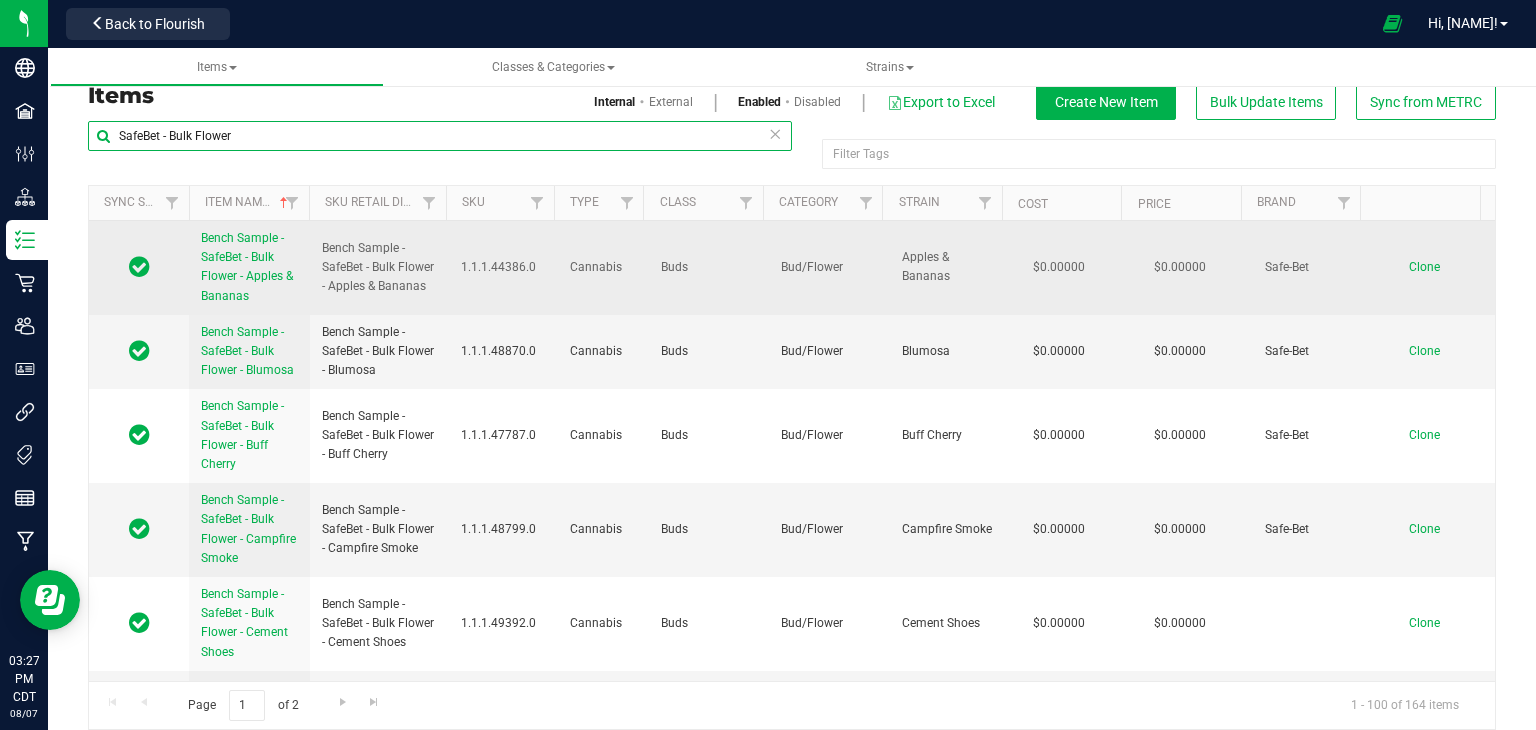 scroll, scrollTop: 37, scrollLeft: 0, axis: vertical 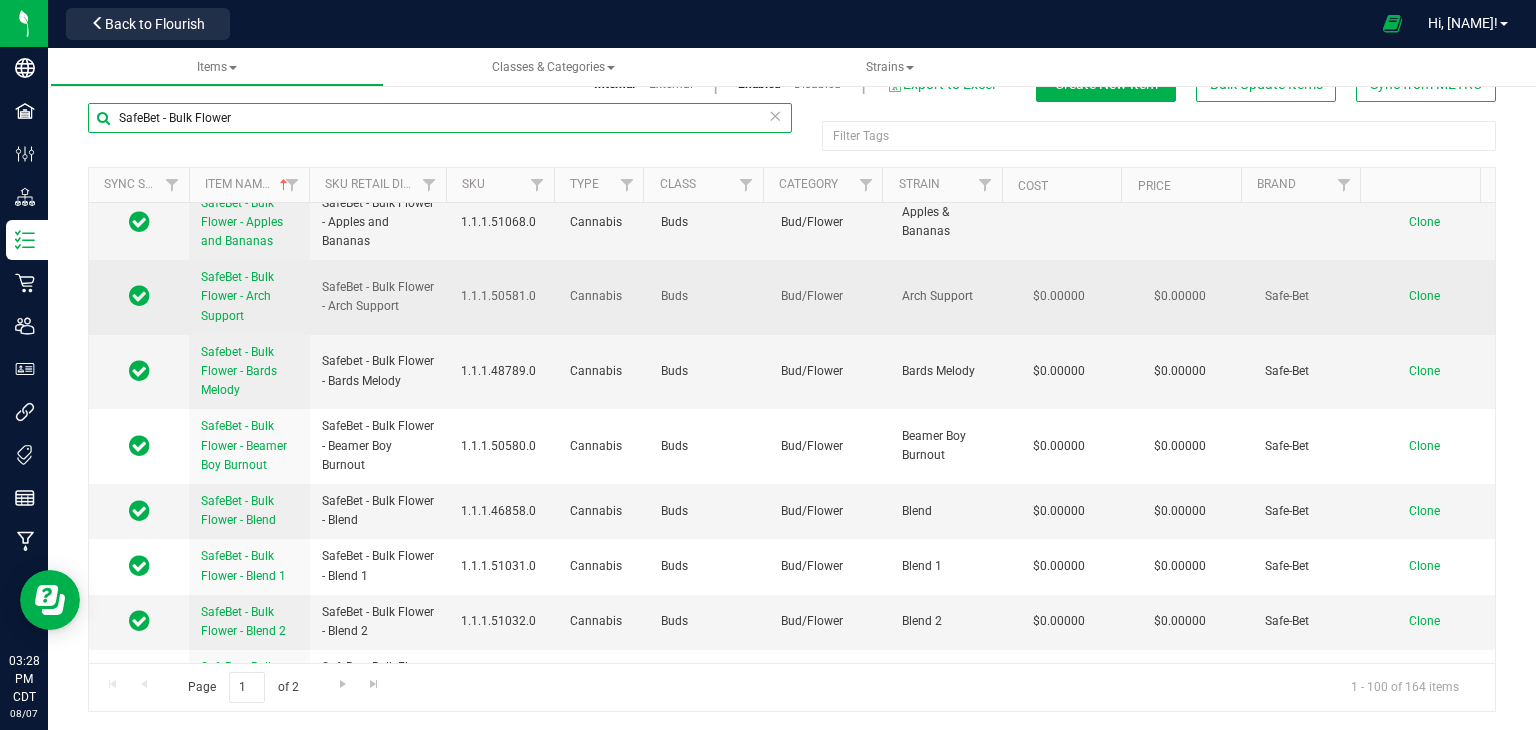 type on "SafeBet - Bulk Flower" 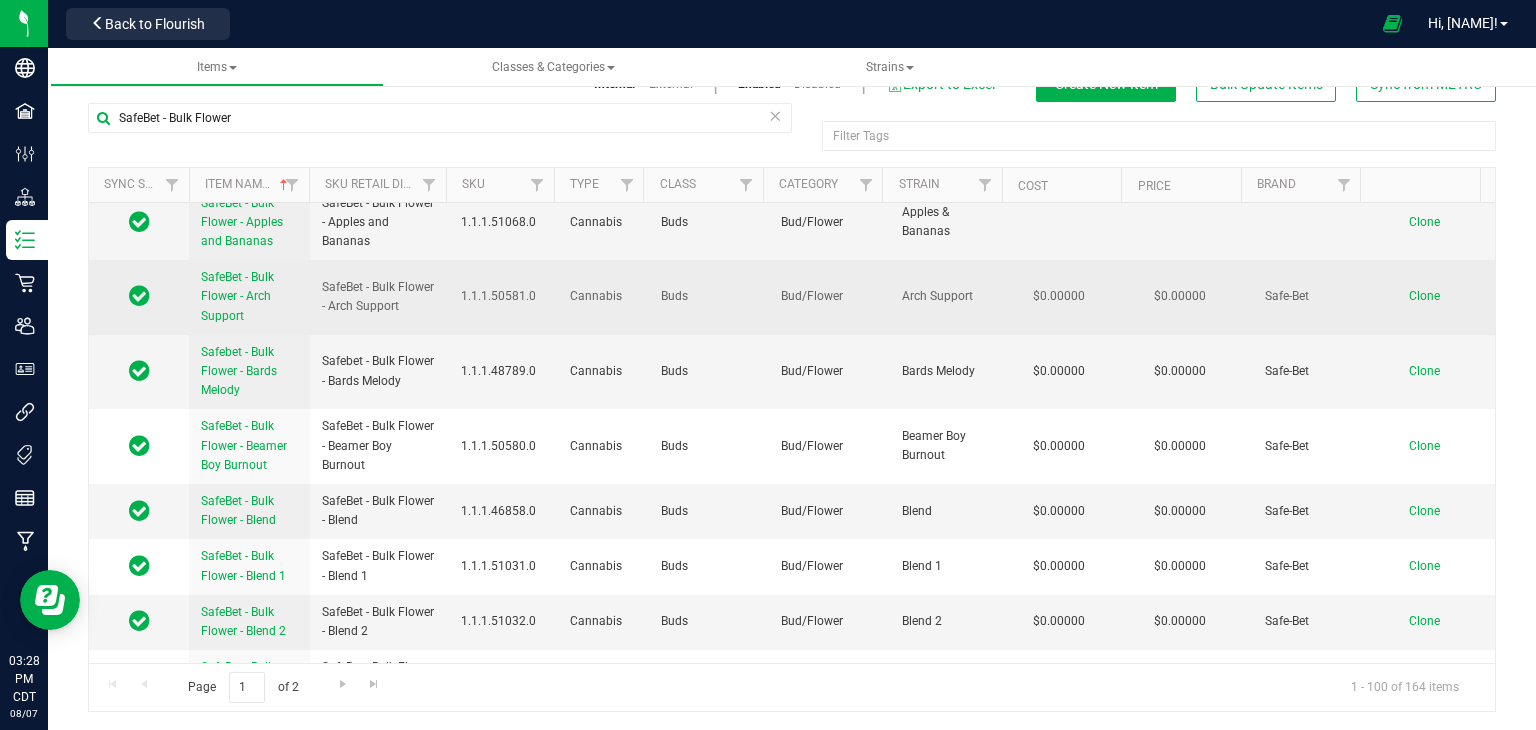 click on "Clone" at bounding box center (1424, 296) 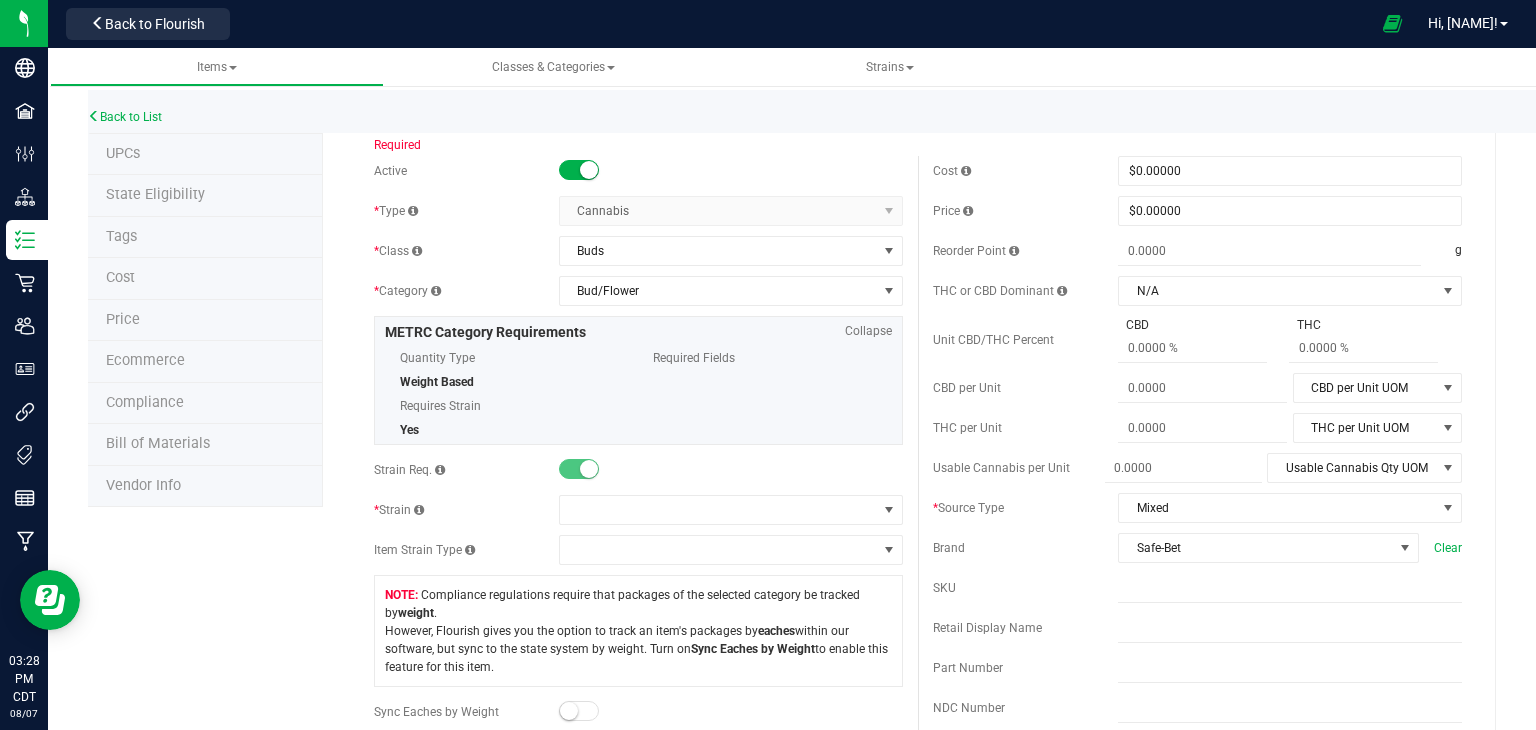 click on "THC or CBD Dominant
N/A N/A THC Dominant CBD Dominant 1:1 Ratio" at bounding box center [1197, 291] 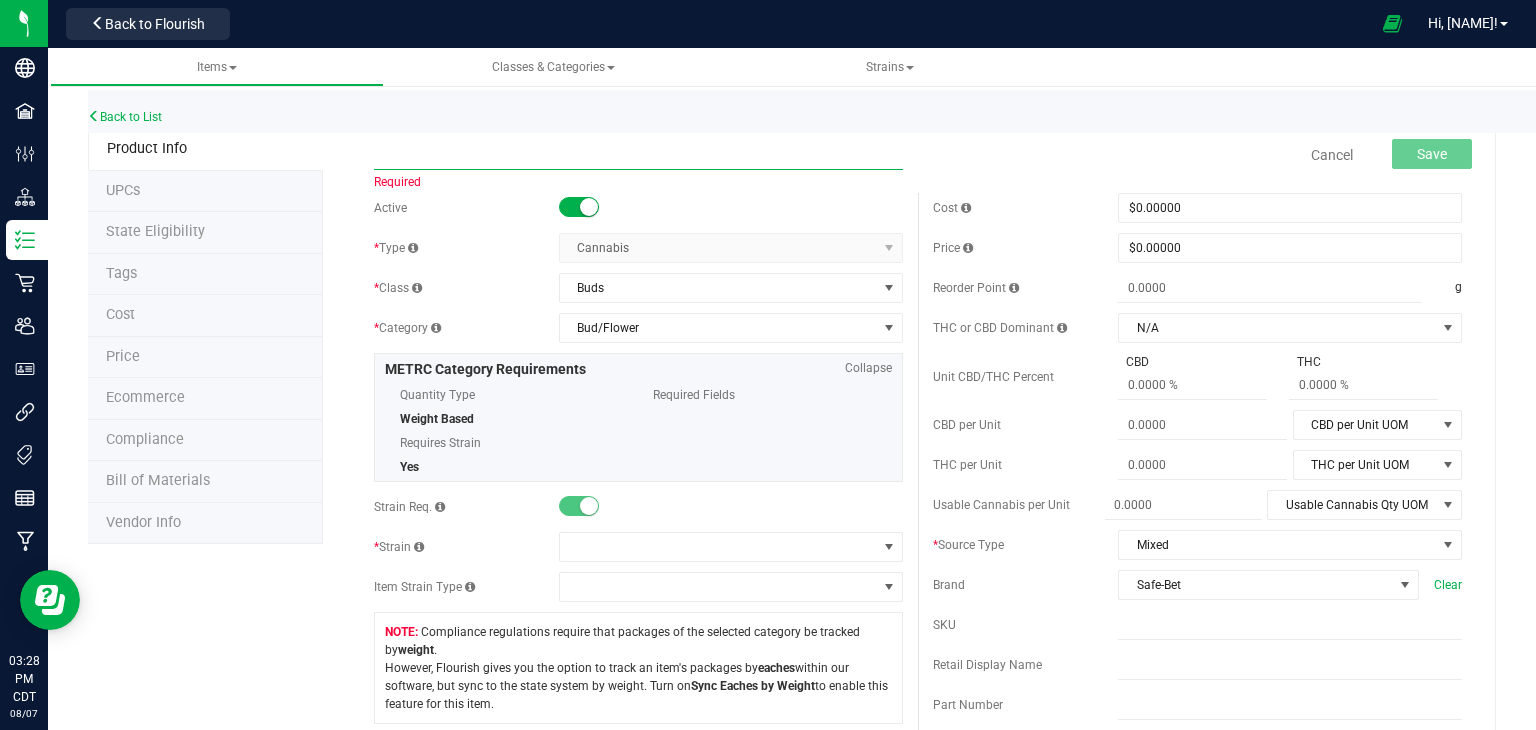 click at bounding box center [638, 155] 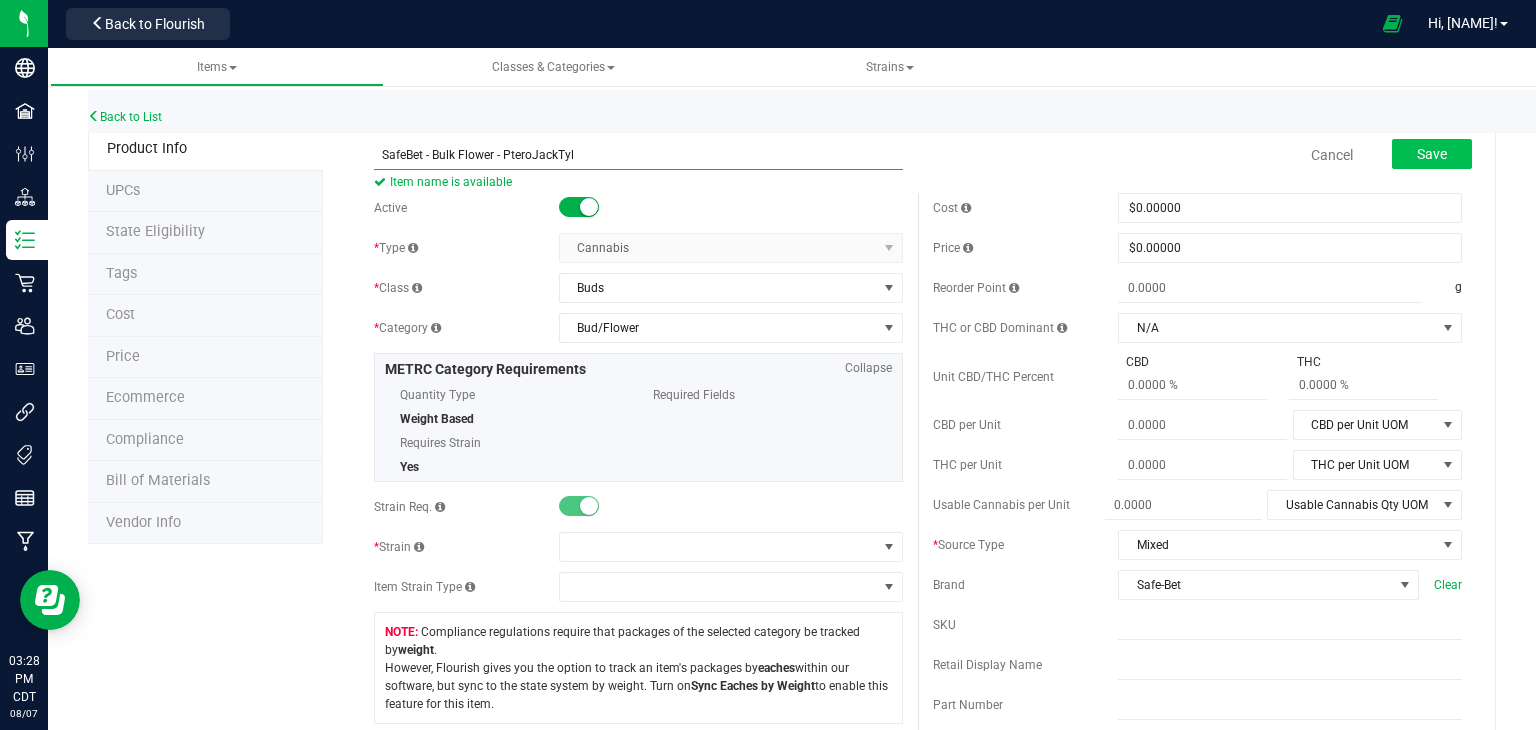 type on "SafeBet - Bulk Flower - PteroJackTyl" 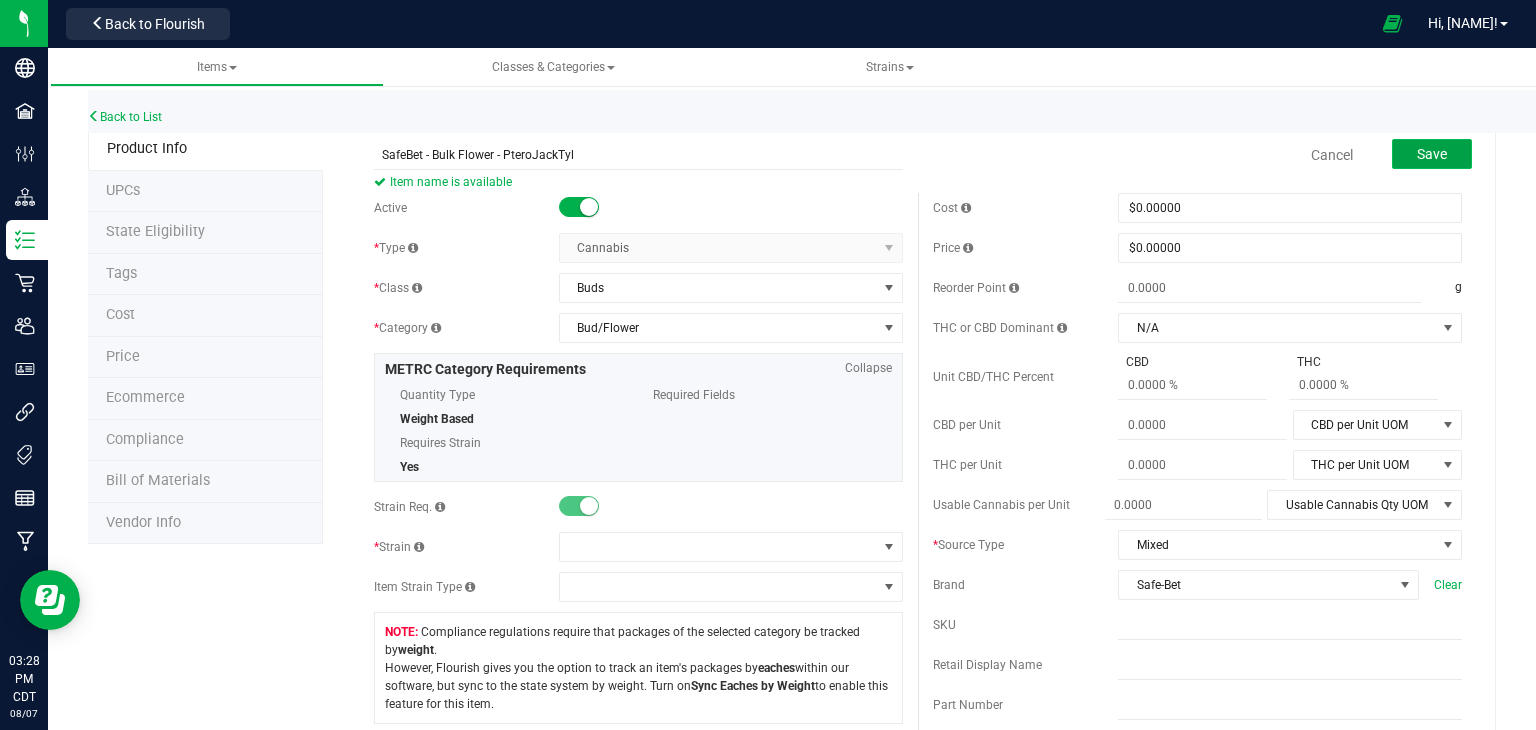 click on "Save" at bounding box center [1432, 154] 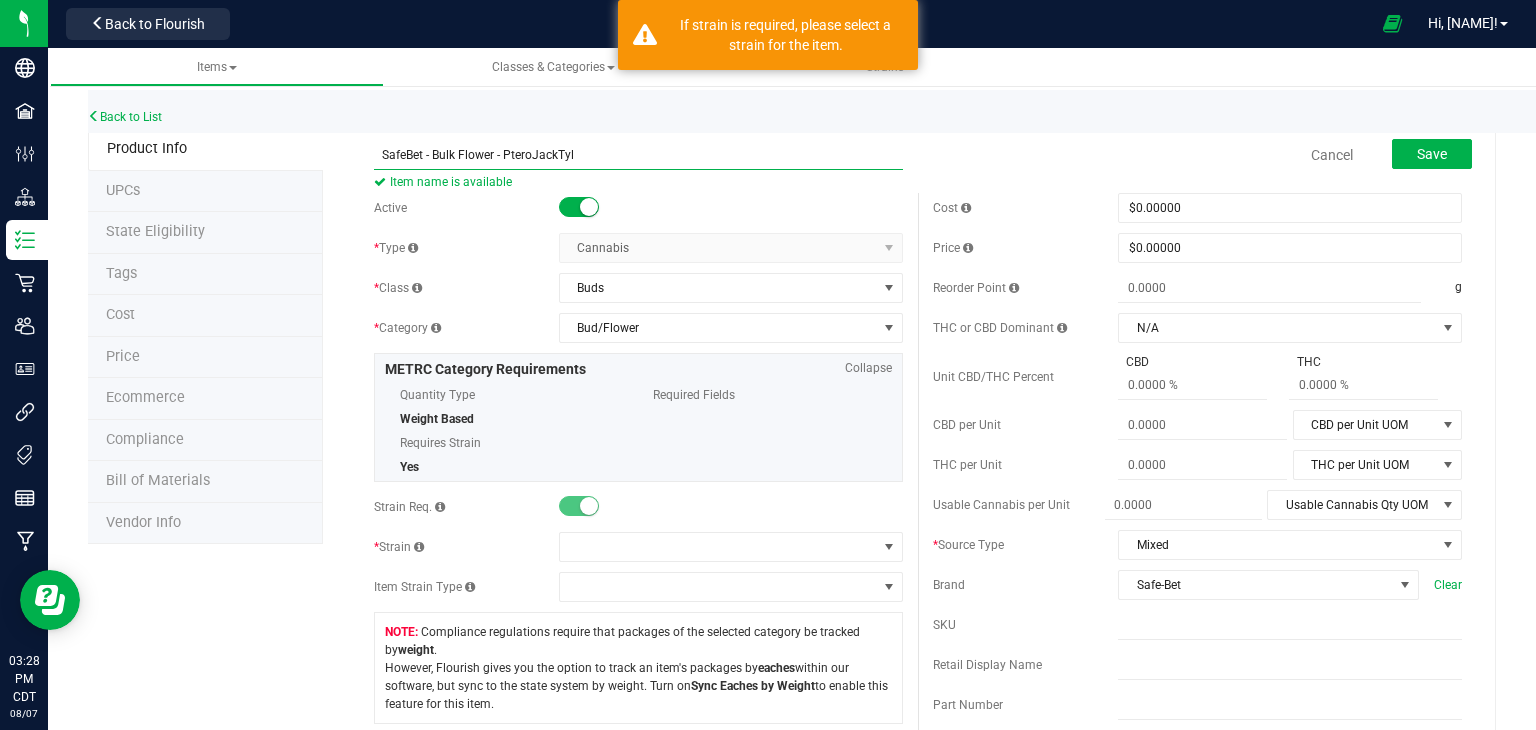 click on "SafeBet - Bulk Flower - PteroJackTyl" at bounding box center (638, 155) 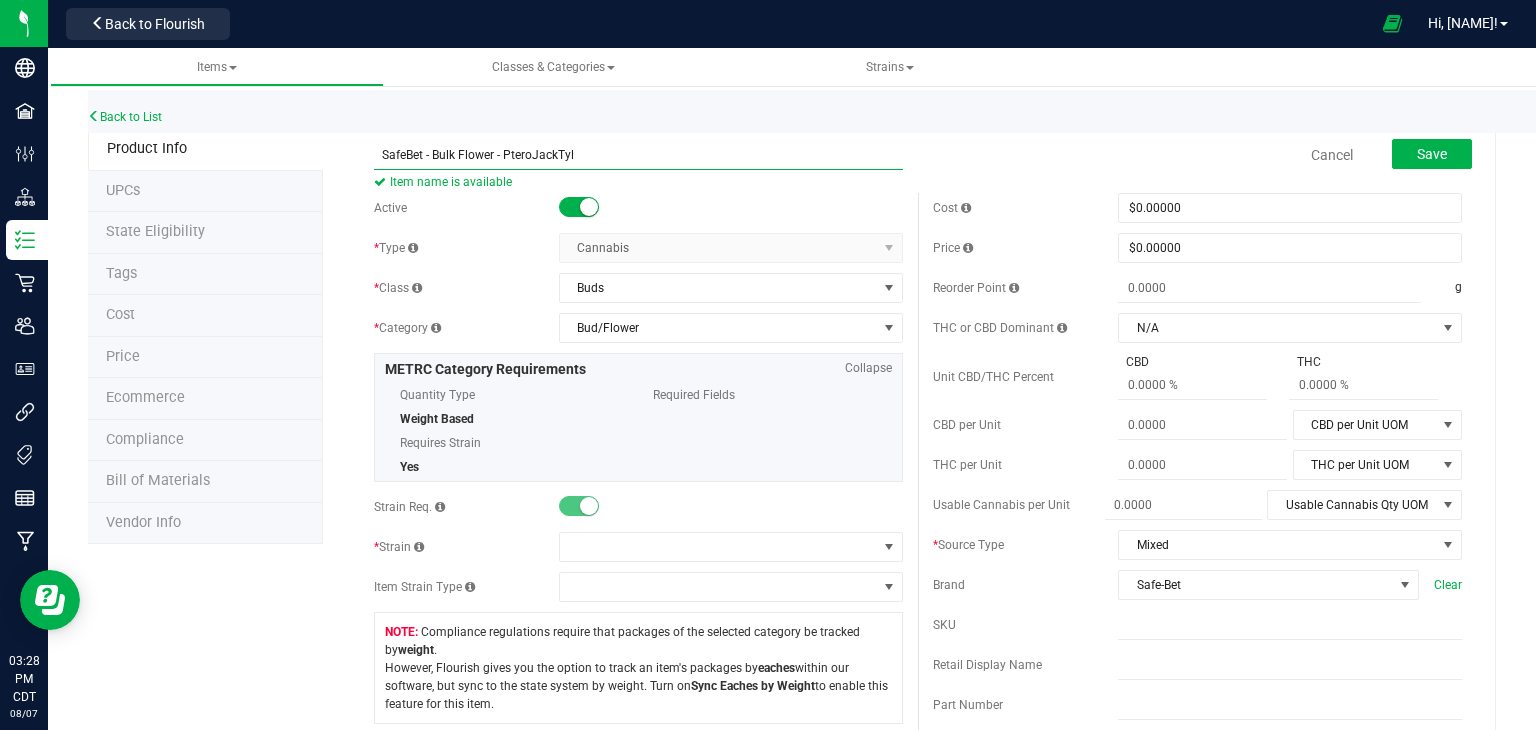 click on "SafeBet - Bulk Flower - PteroJackTyl" at bounding box center [638, 155] 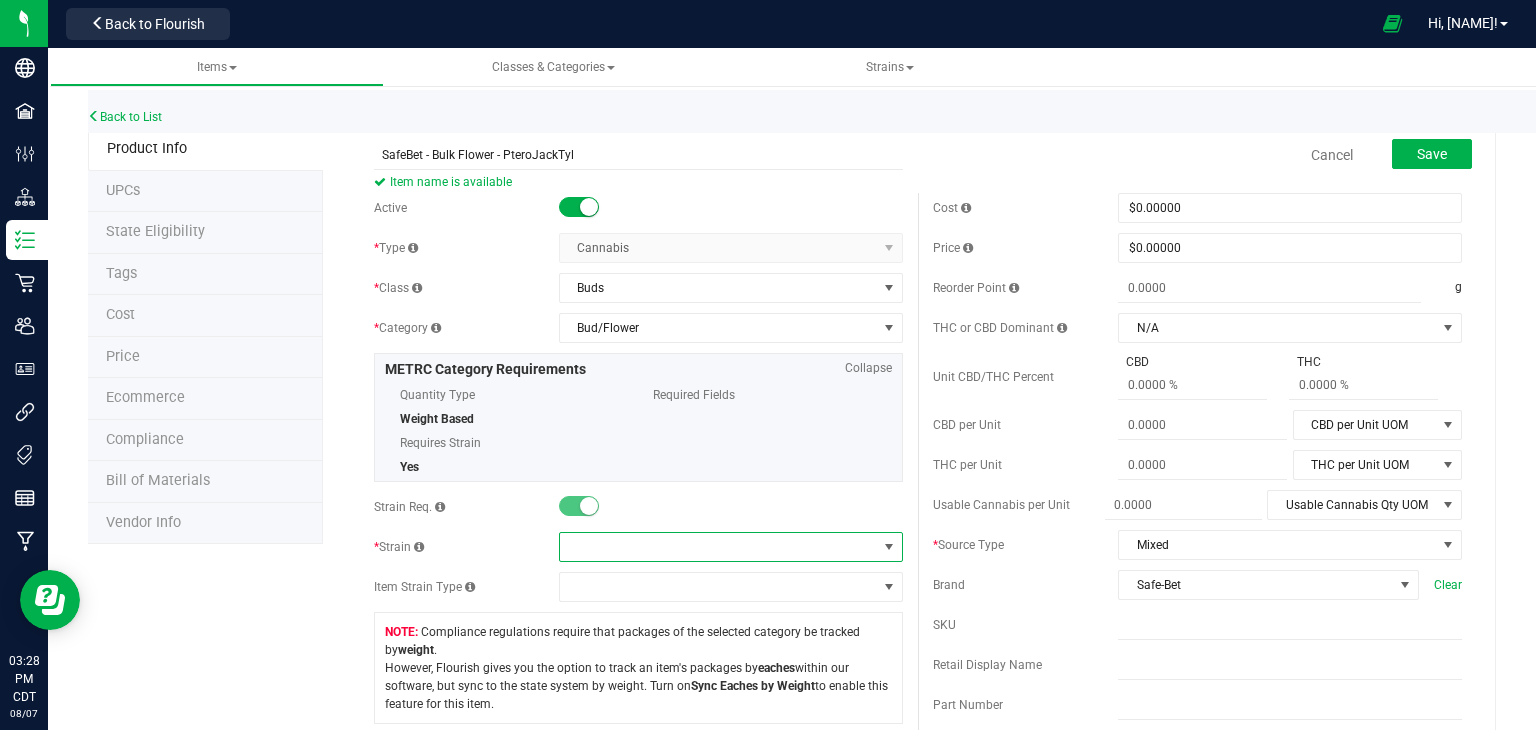 click at bounding box center (718, 547) 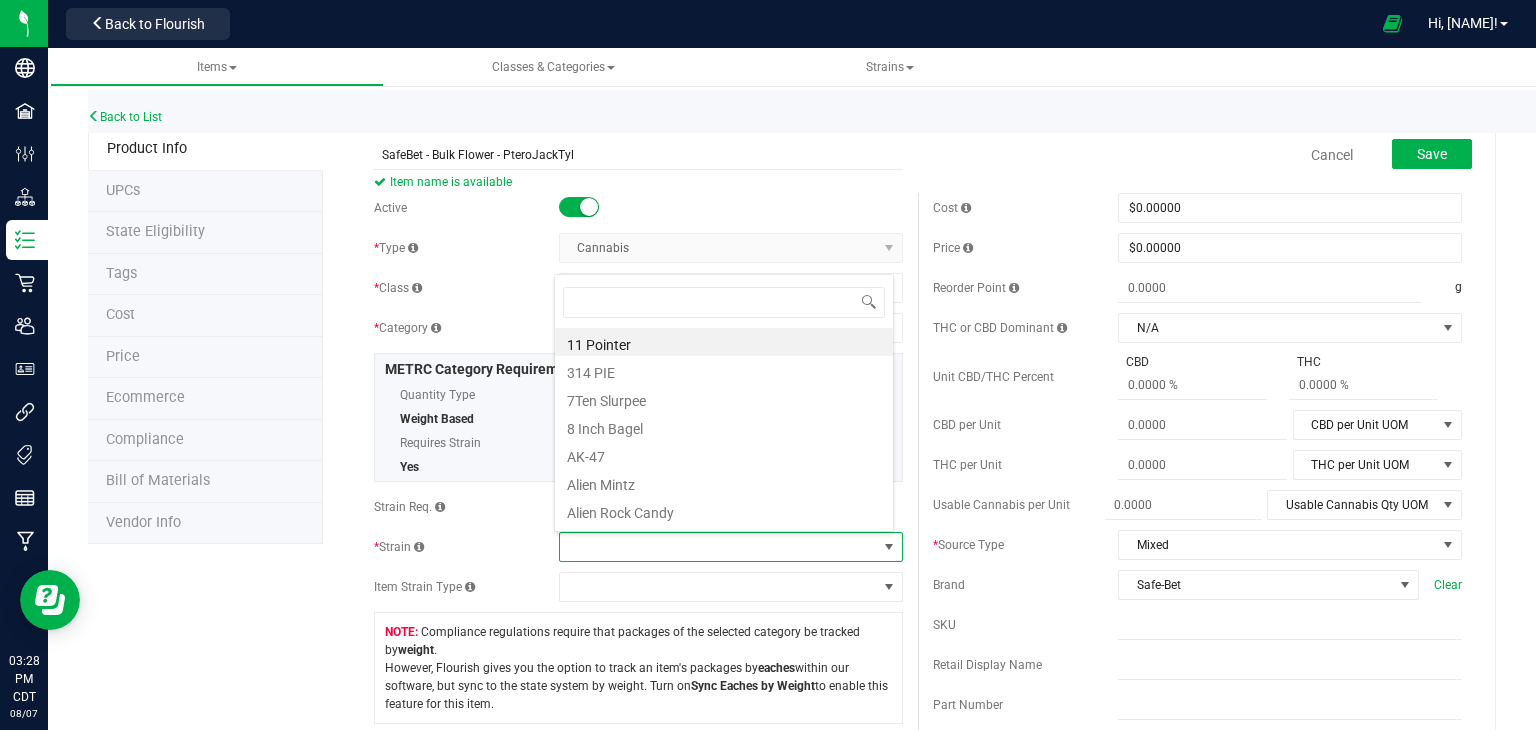 type on "SafeBet - Bulk Flower - PteroJackTyl" 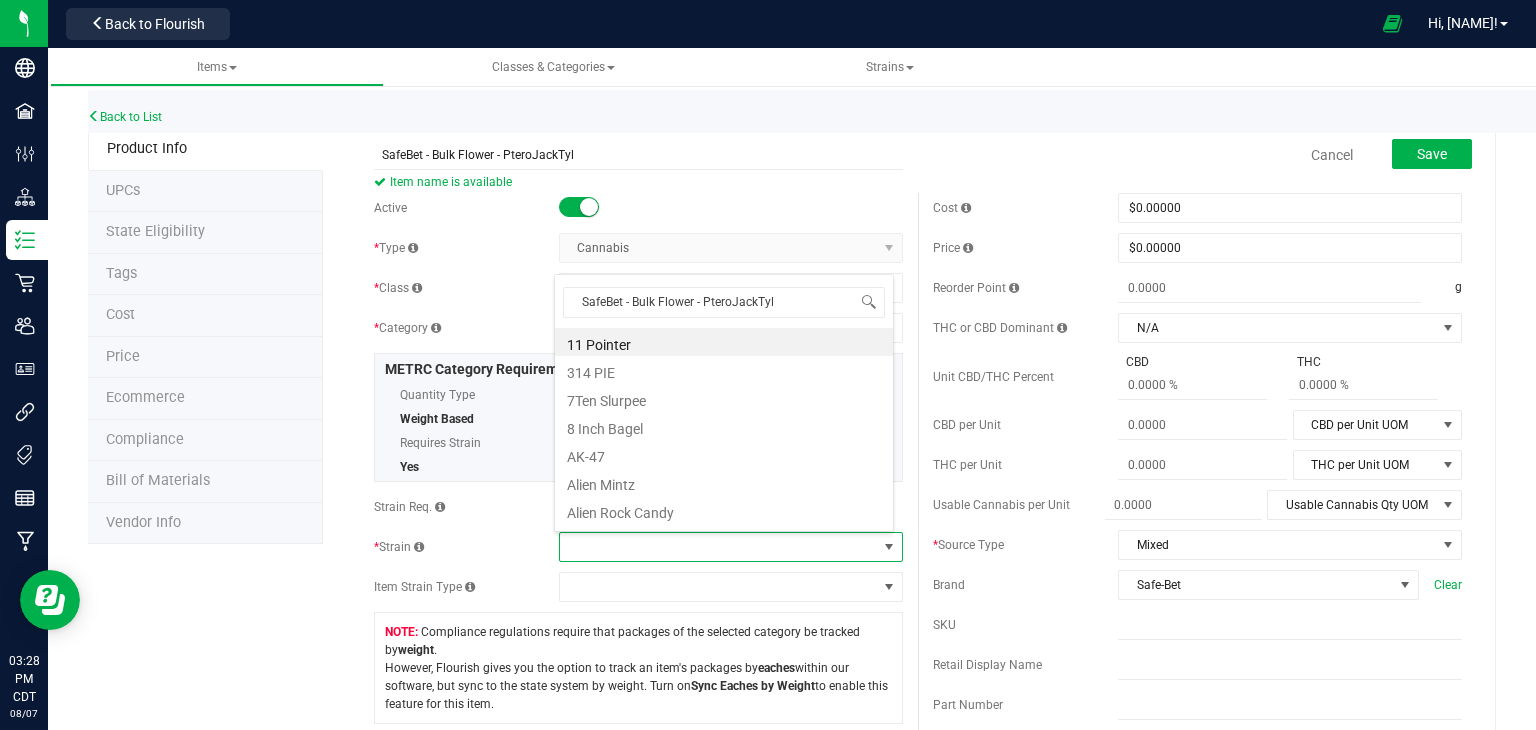scroll, scrollTop: 99970, scrollLeft: 99660, axis: both 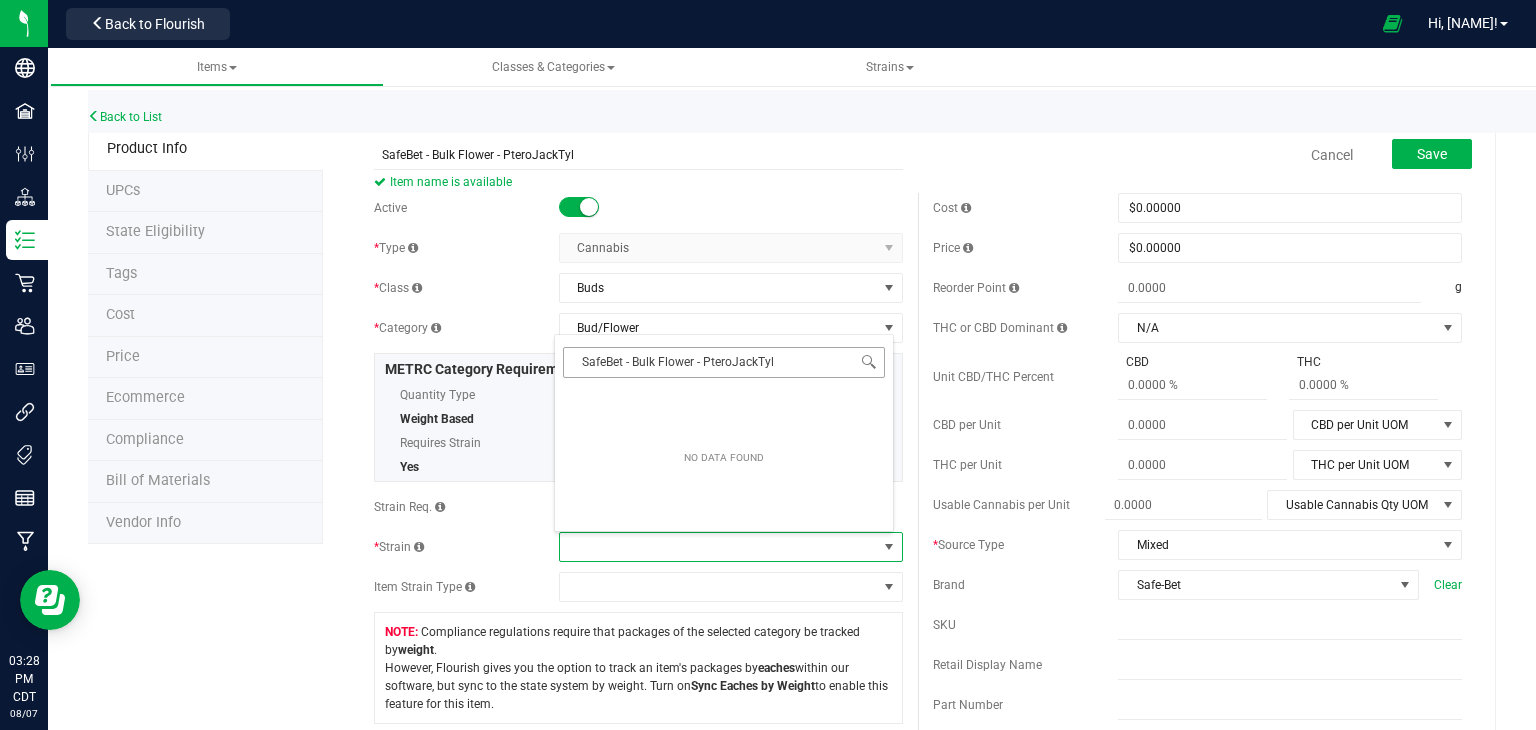 click on "SafeBet - Bulk Flower - PteroJackTyl" at bounding box center [724, 362] 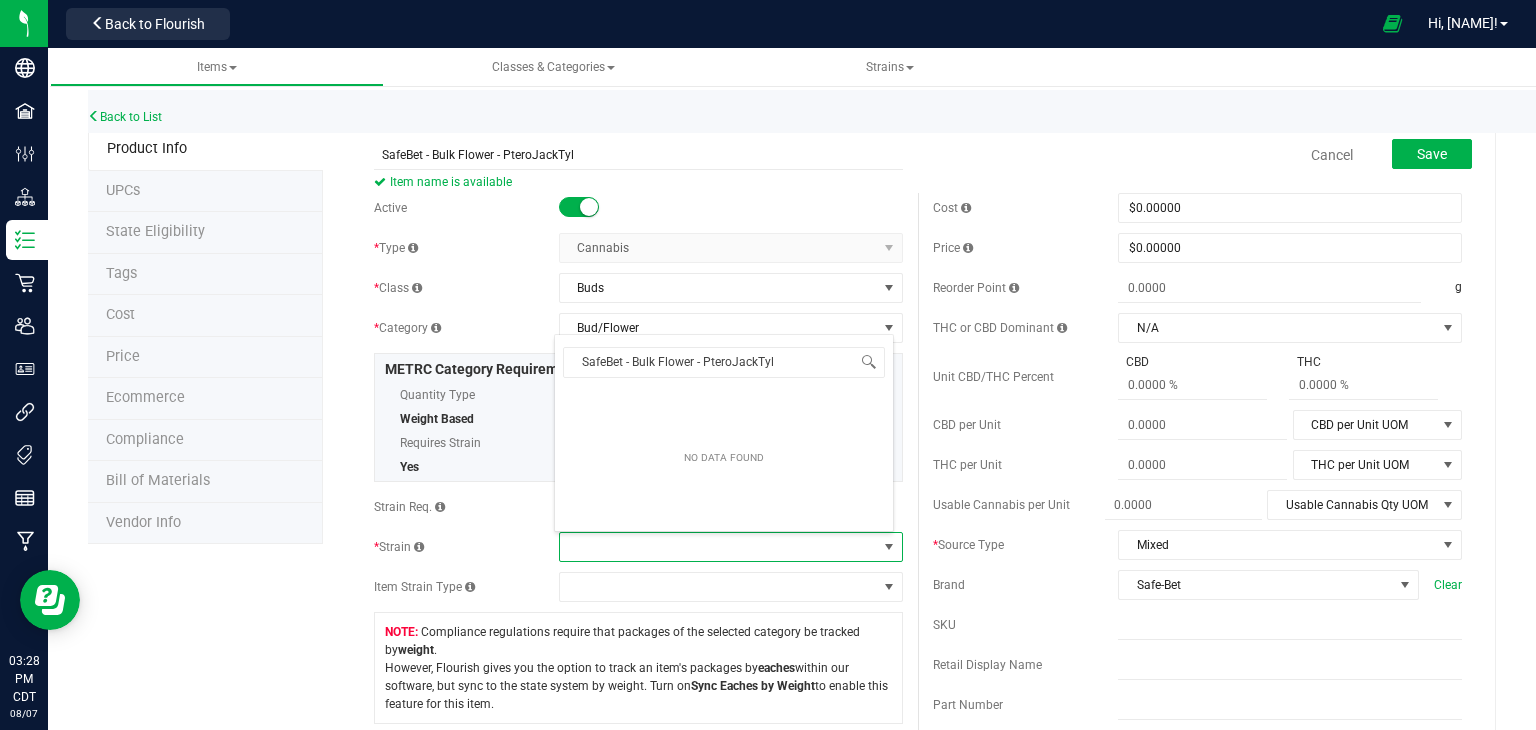 drag, startPoint x: 700, startPoint y: 360, endPoint x: 413, endPoint y: 361, distance: 287.00174 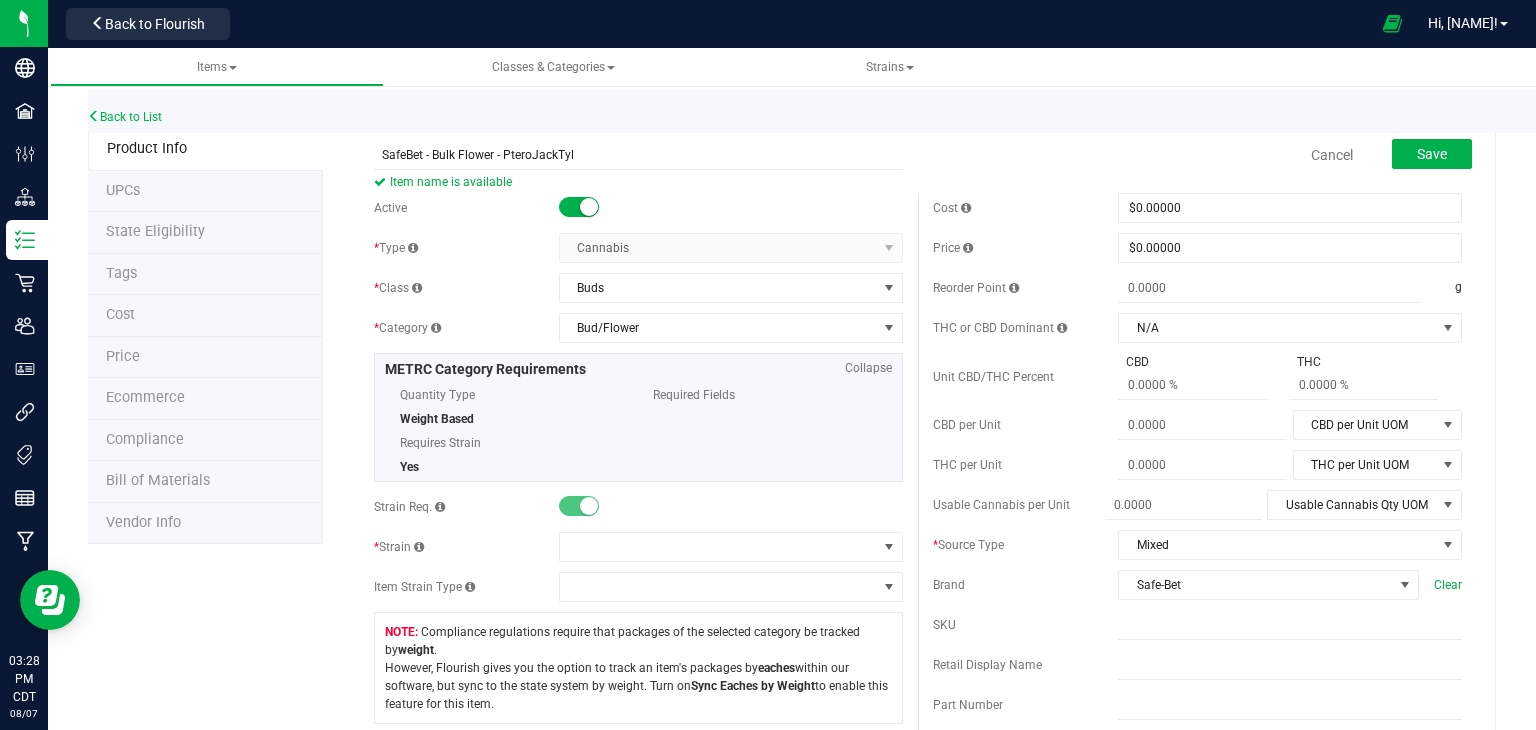 drag, startPoint x: 75, startPoint y: 366, endPoint x: 499, endPoint y: 388, distance: 424.57037 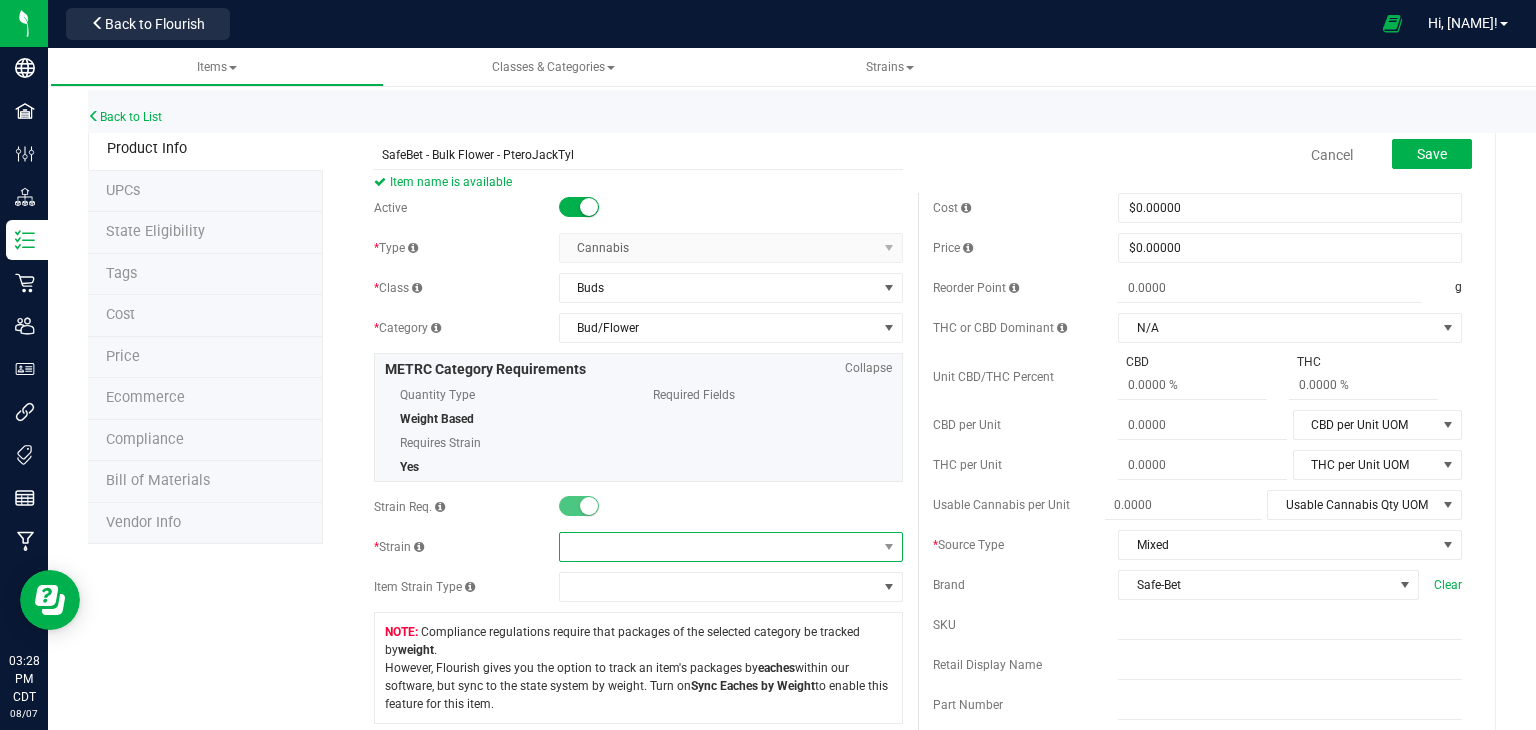 drag, startPoint x: 615, startPoint y: 534, endPoint x: 623, endPoint y: 549, distance: 17 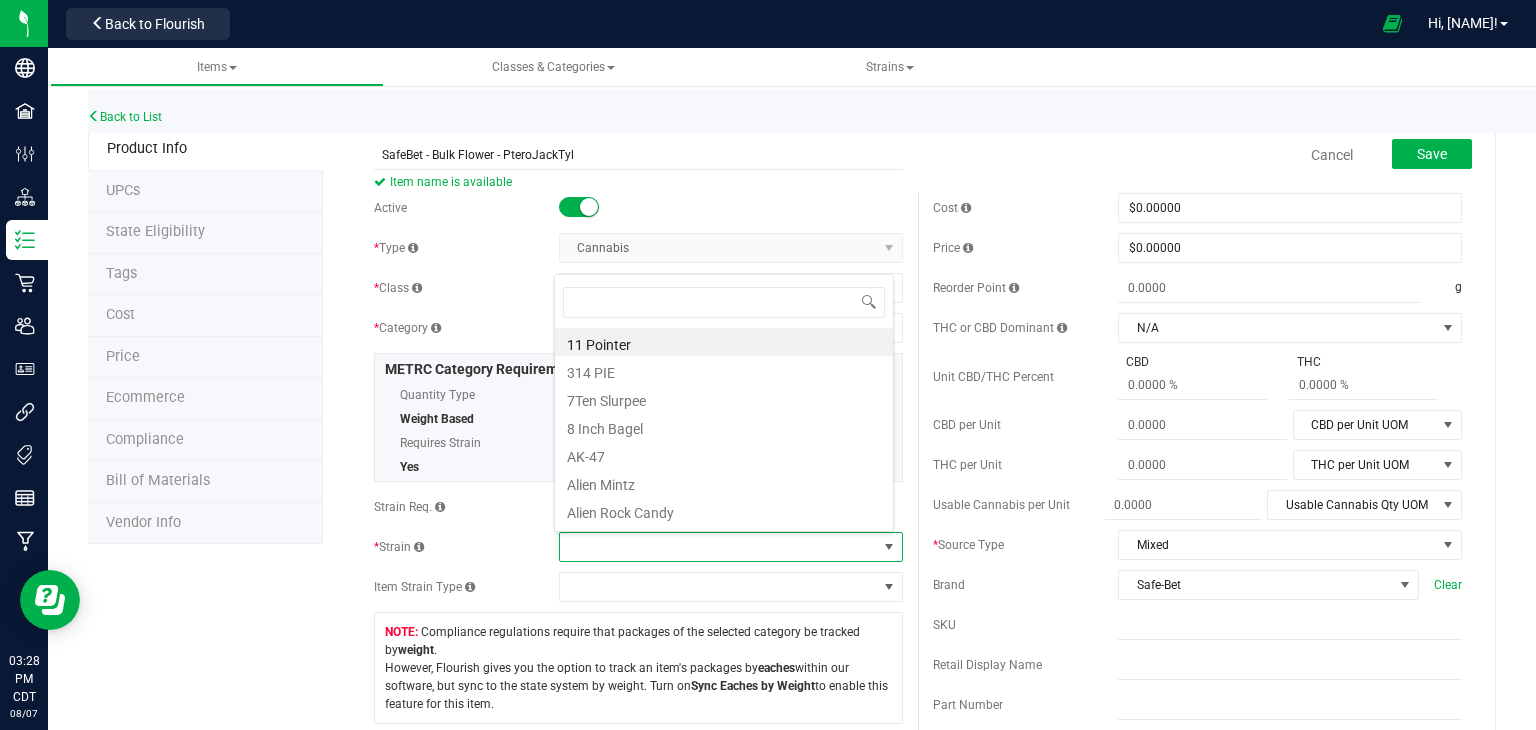 scroll, scrollTop: 99970, scrollLeft: 99660, axis: both 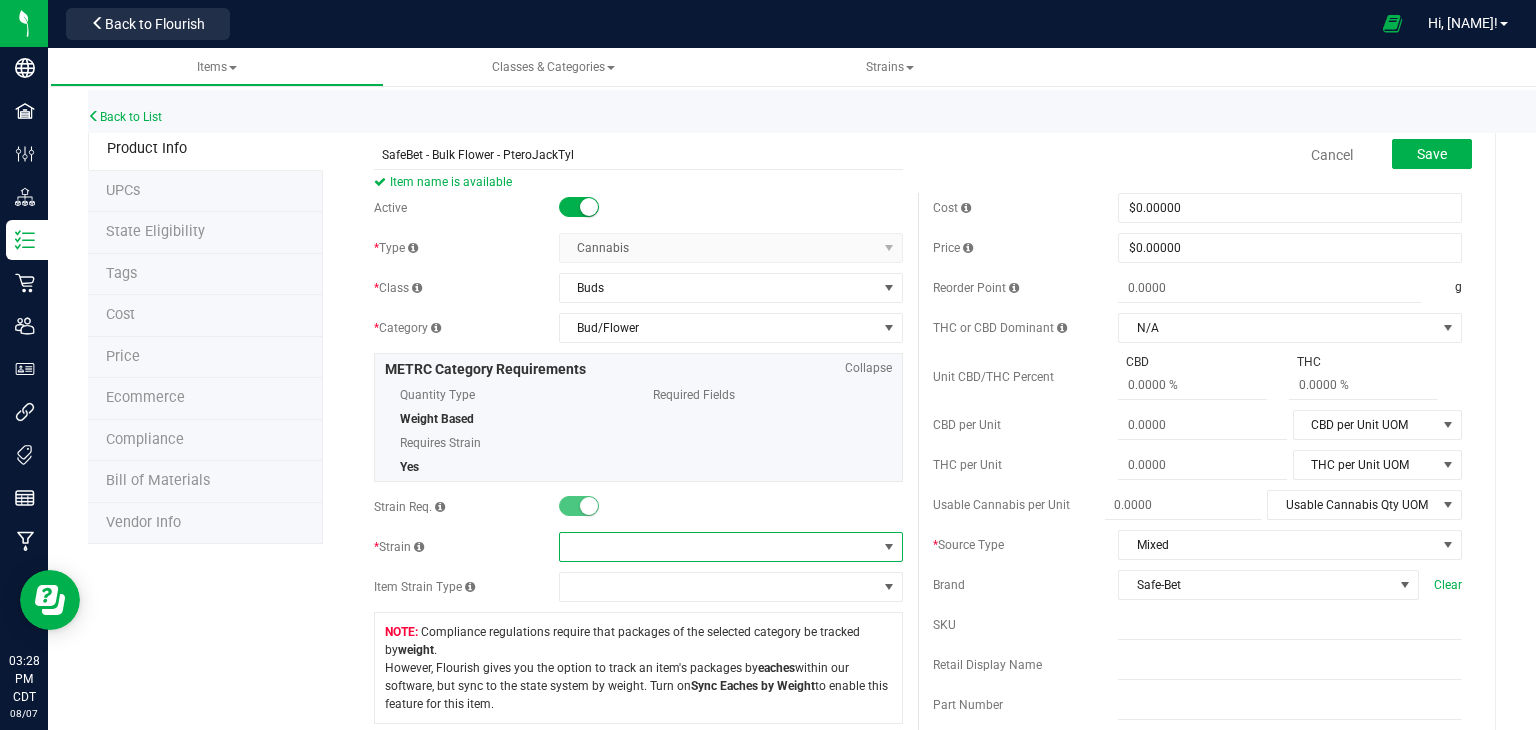 click at bounding box center [718, 547] 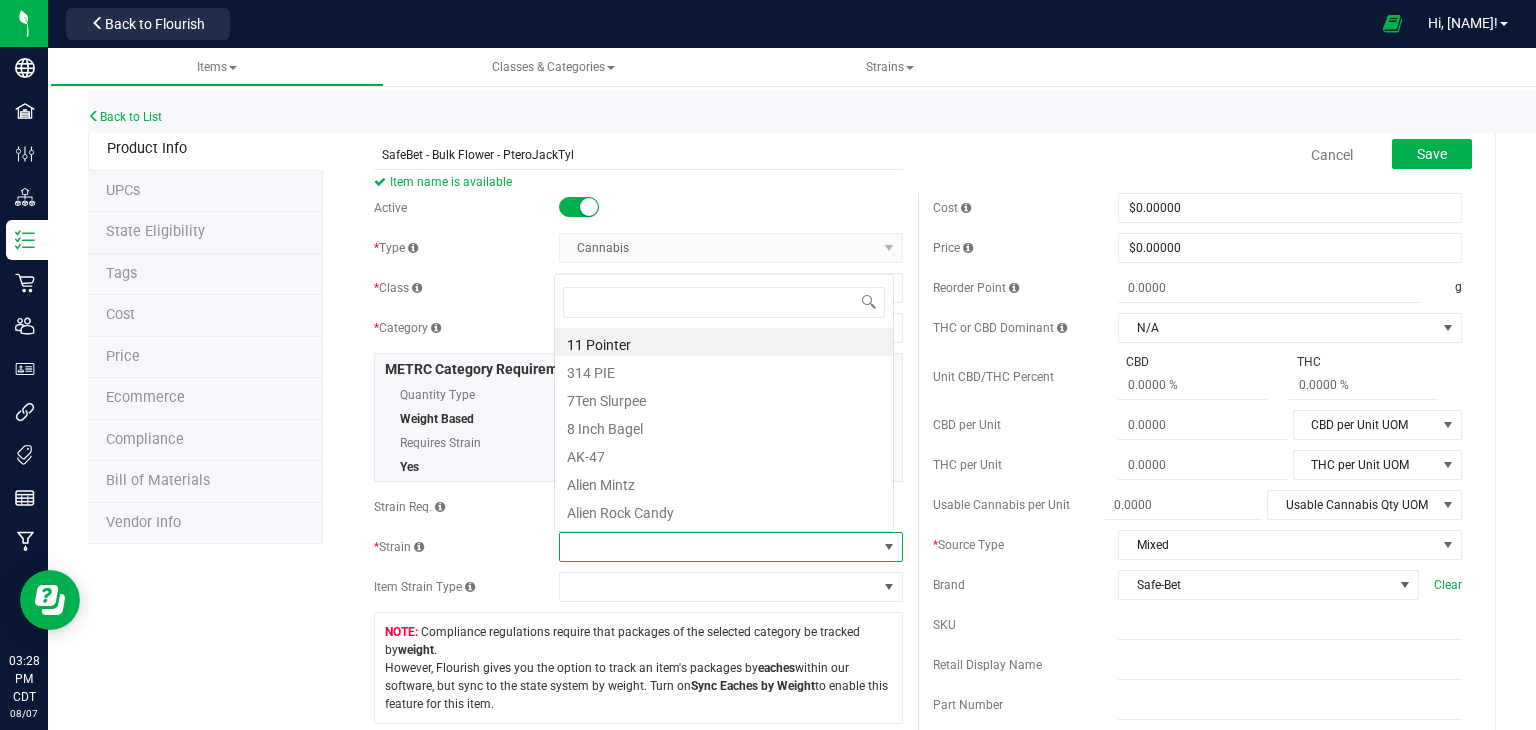scroll, scrollTop: 0, scrollLeft: 0, axis: both 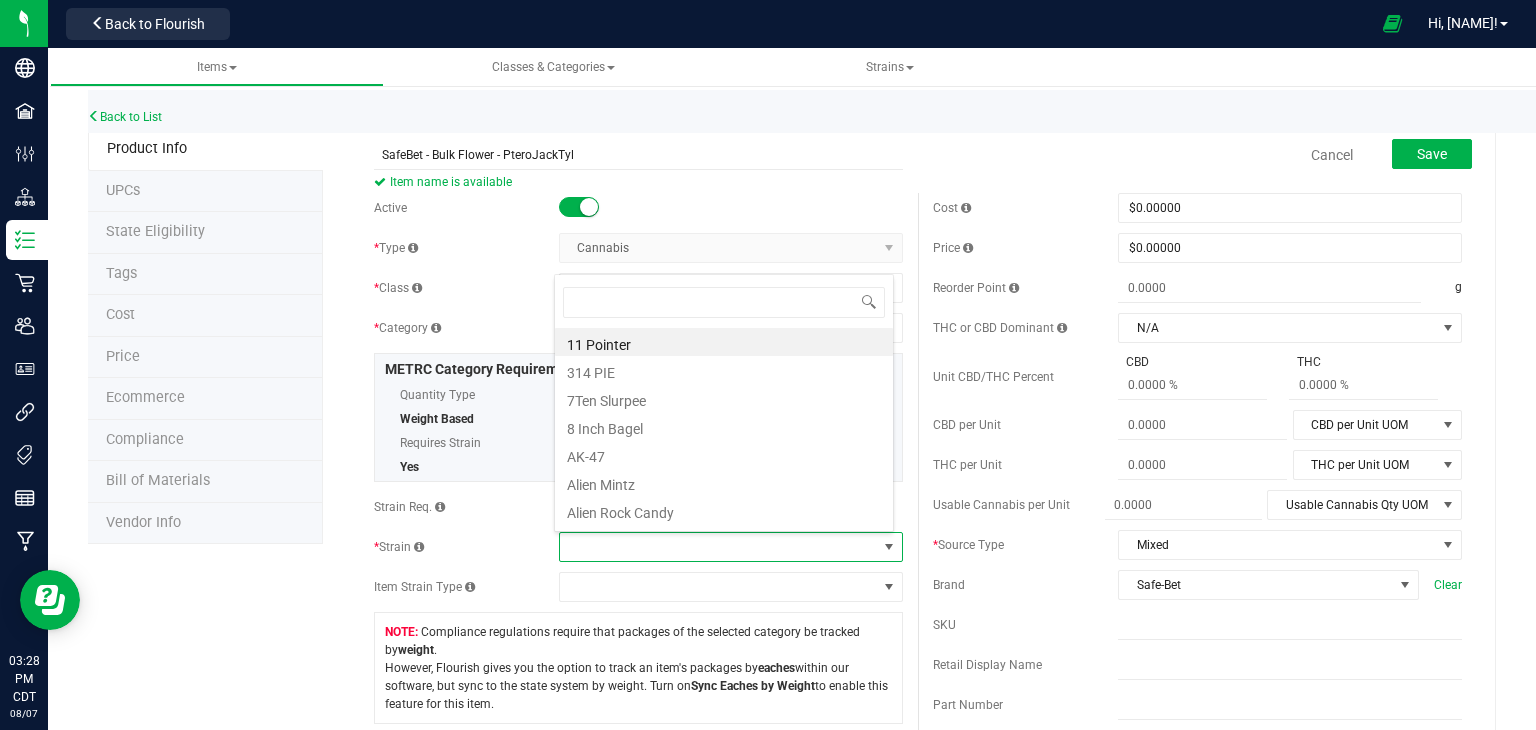 click at bounding box center [718, 547] 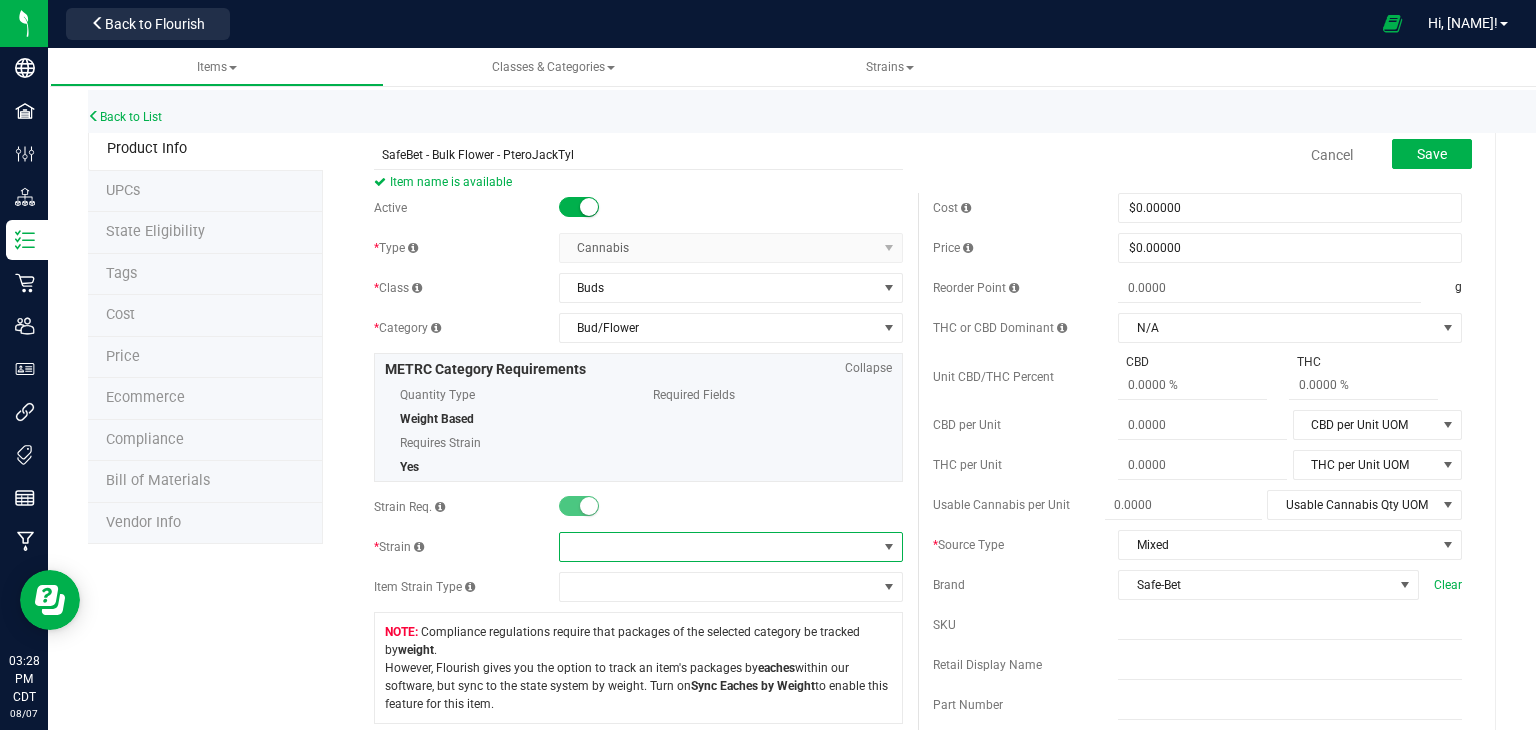 click at bounding box center (718, 547) 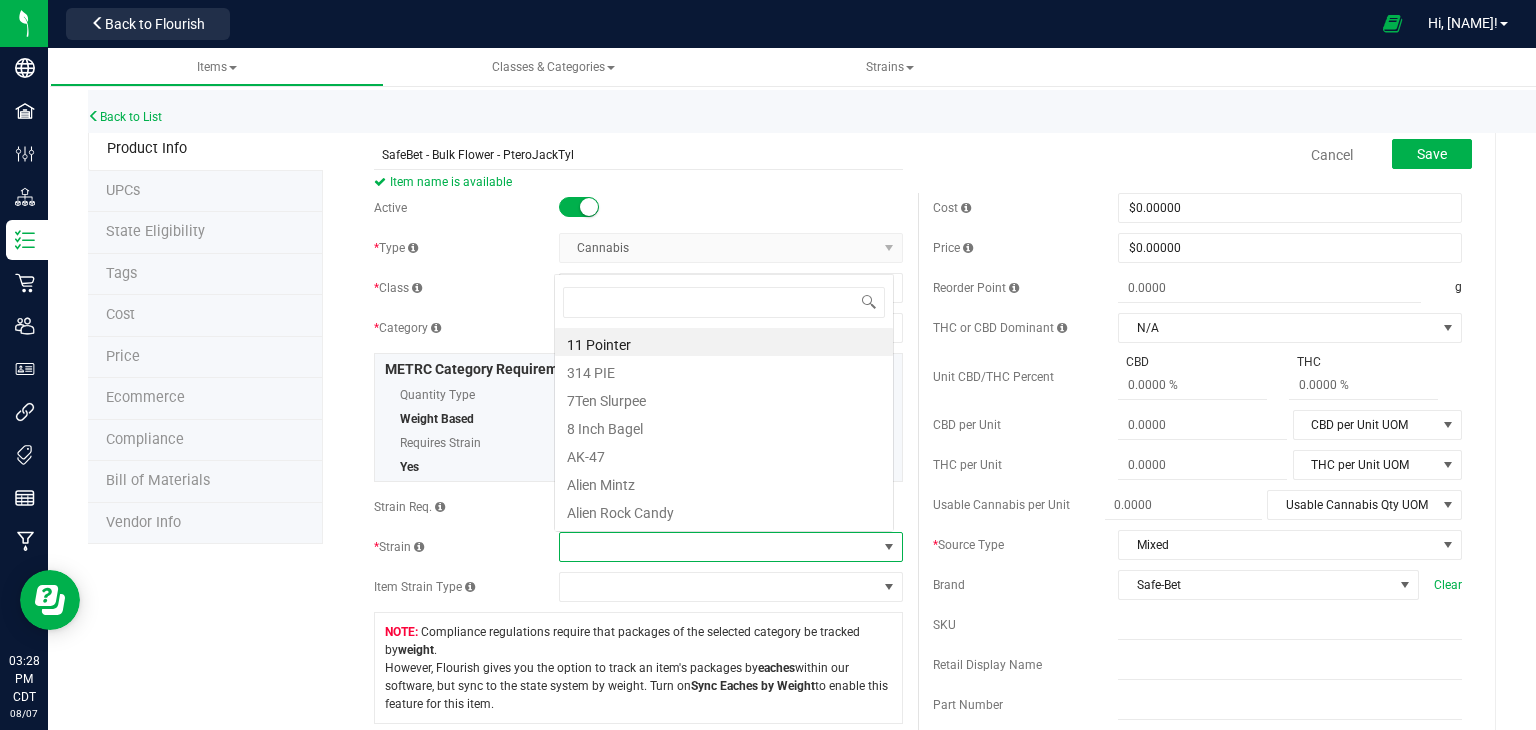 scroll, scrollTop: 0, scrollLeft: 0, axis: both 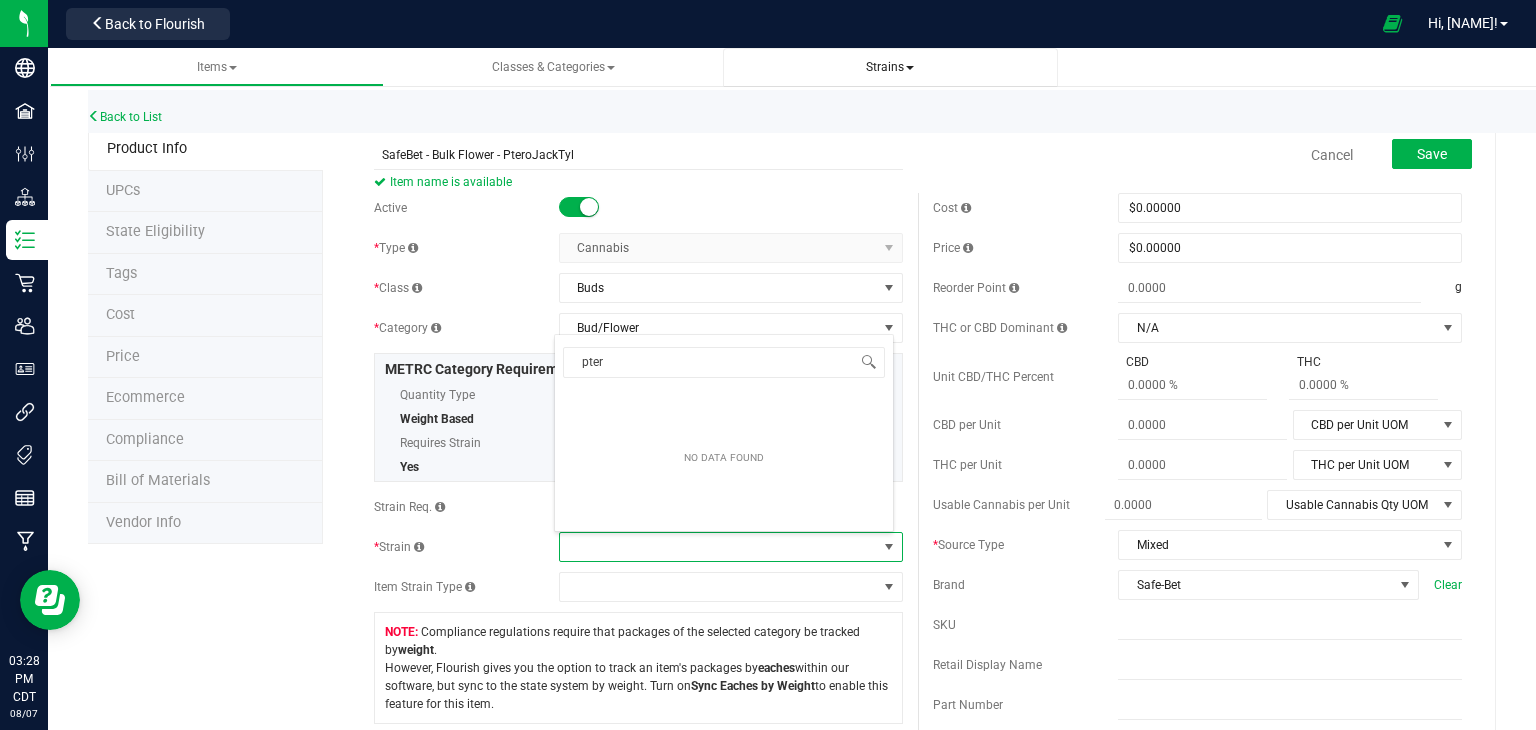 type on "pter" 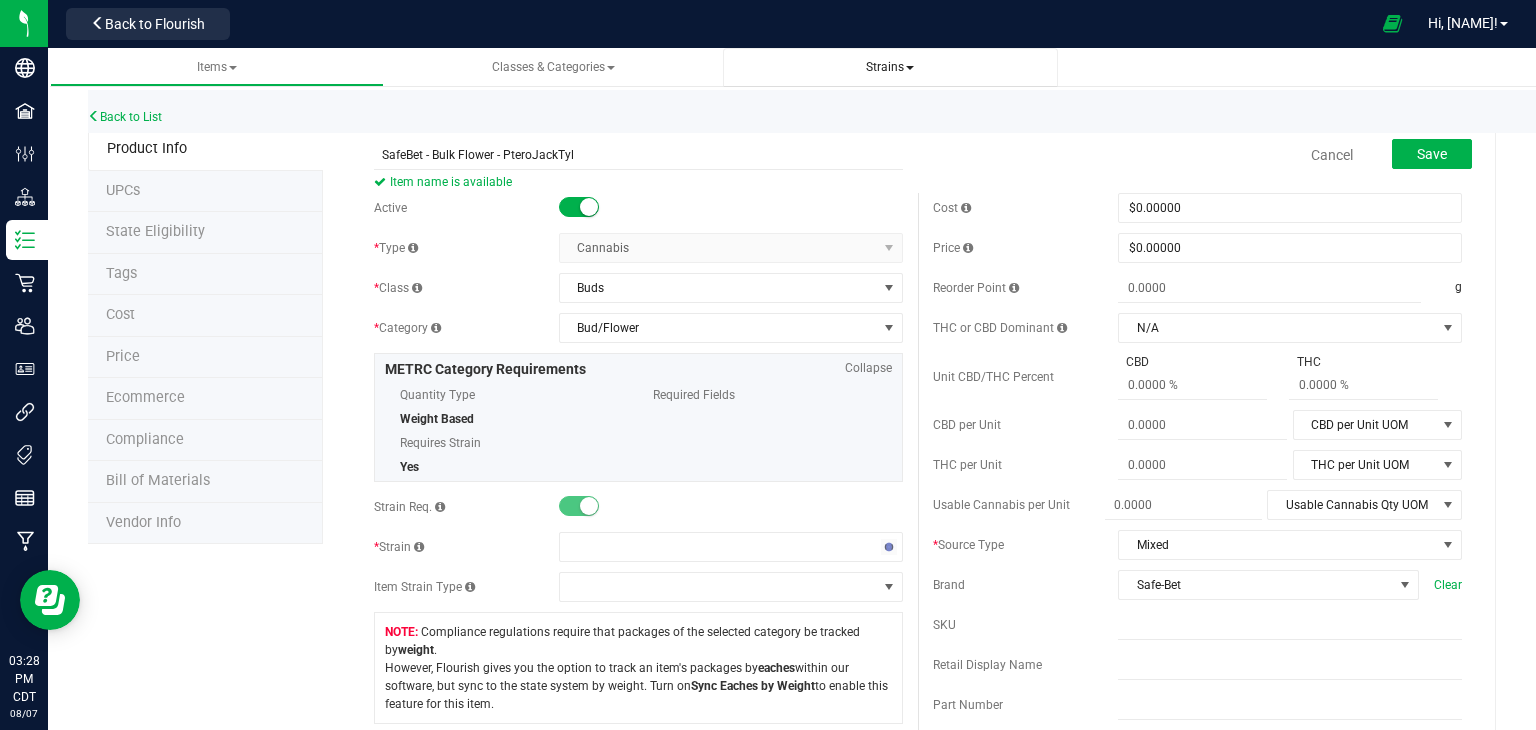click on "Strains" at bounding box center (890, 67) 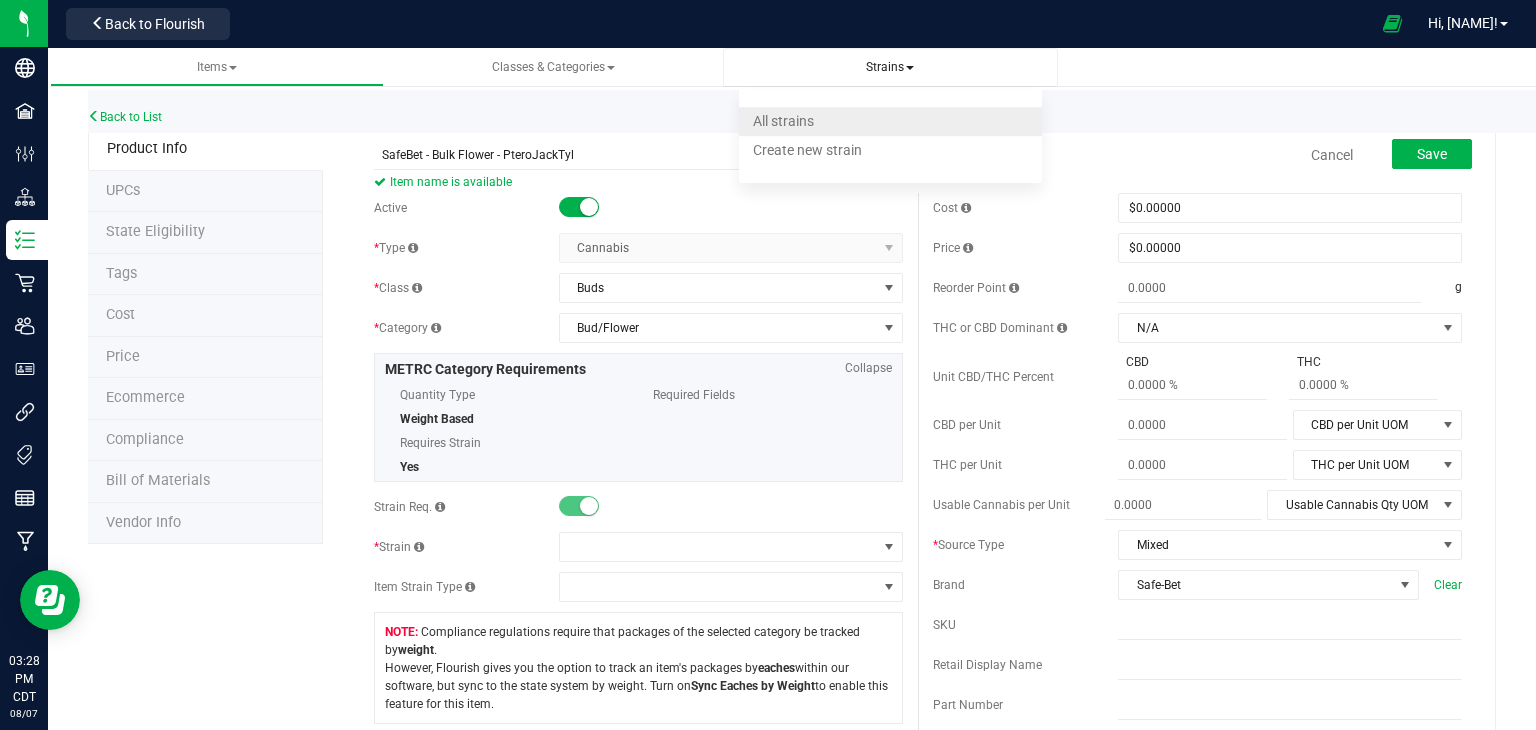 click on "All strains" at bounding box center (890, 121) 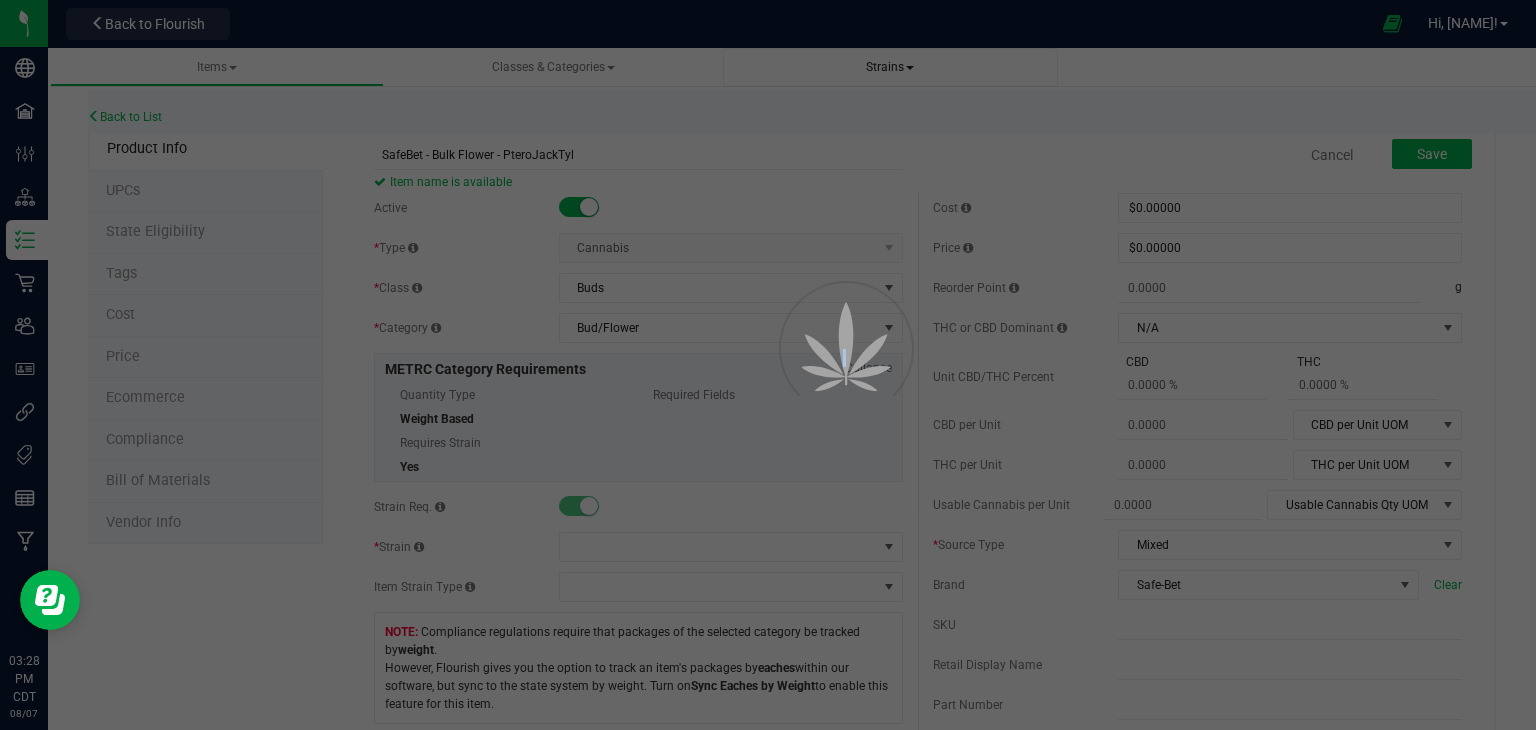 click at bounding box center (768, 365) 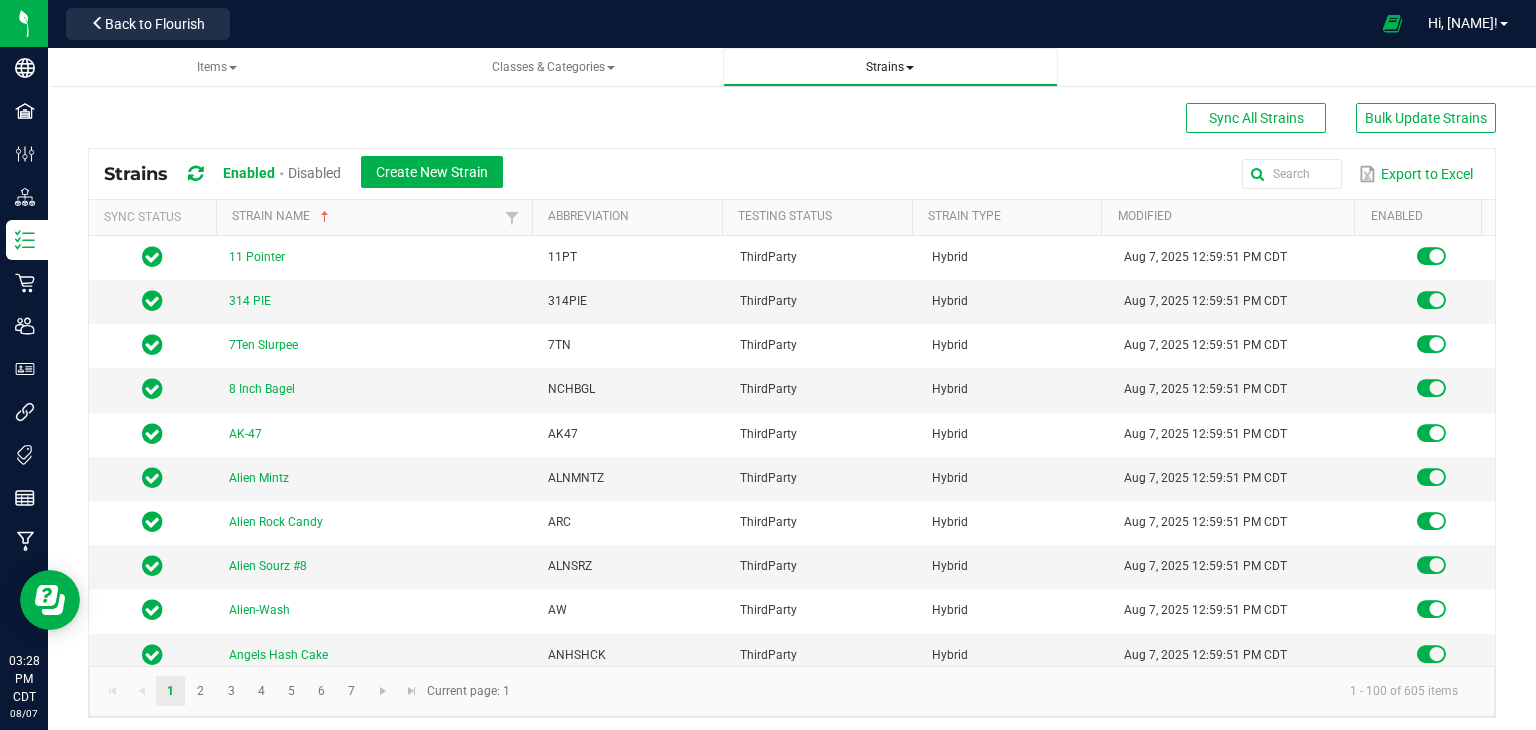 click on "Strains   All strains   Create new strain" at bounding box center [890, 67] 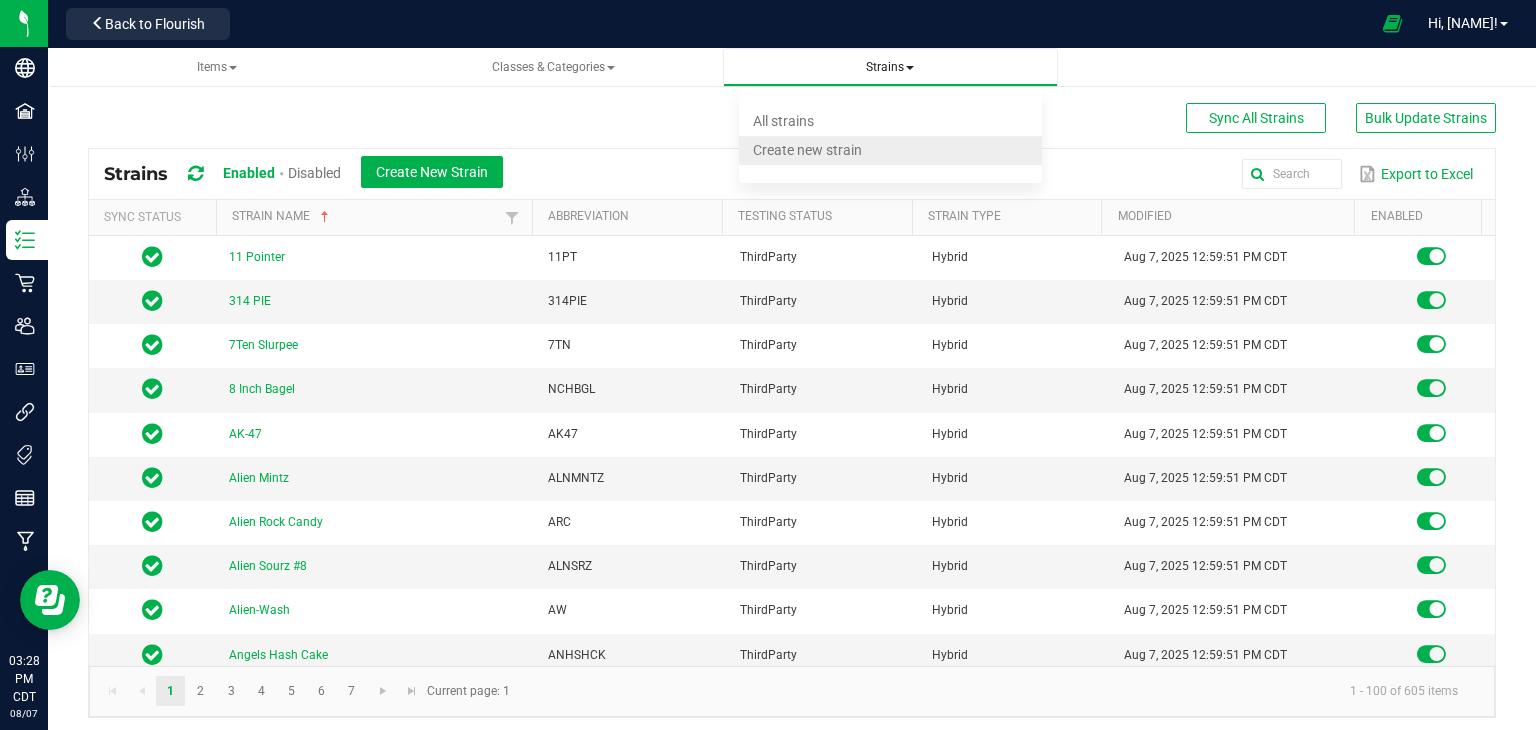 click on "Create new strain" at bounding box center (807, 150) 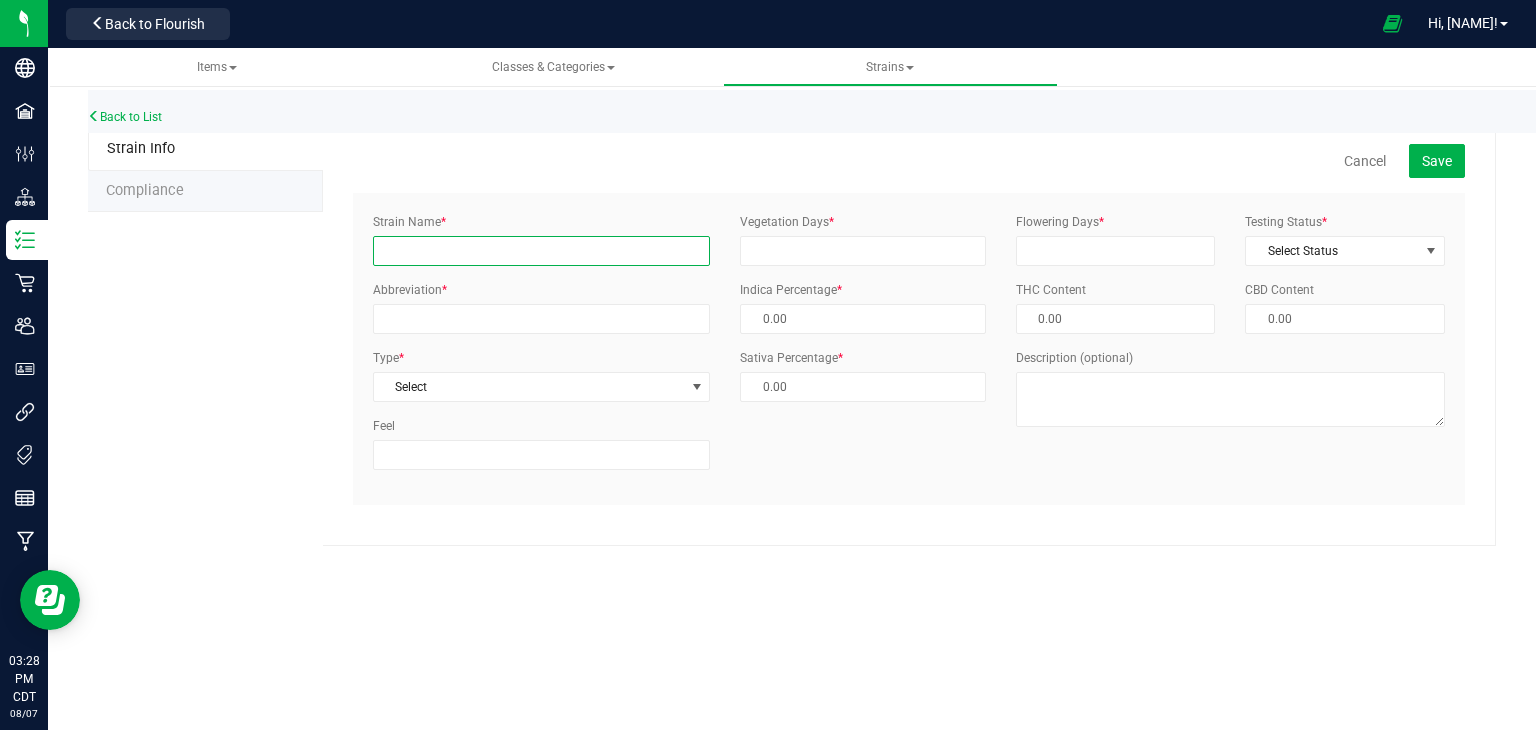 click on "Strain Name
*" at bounding box center [541, 251] 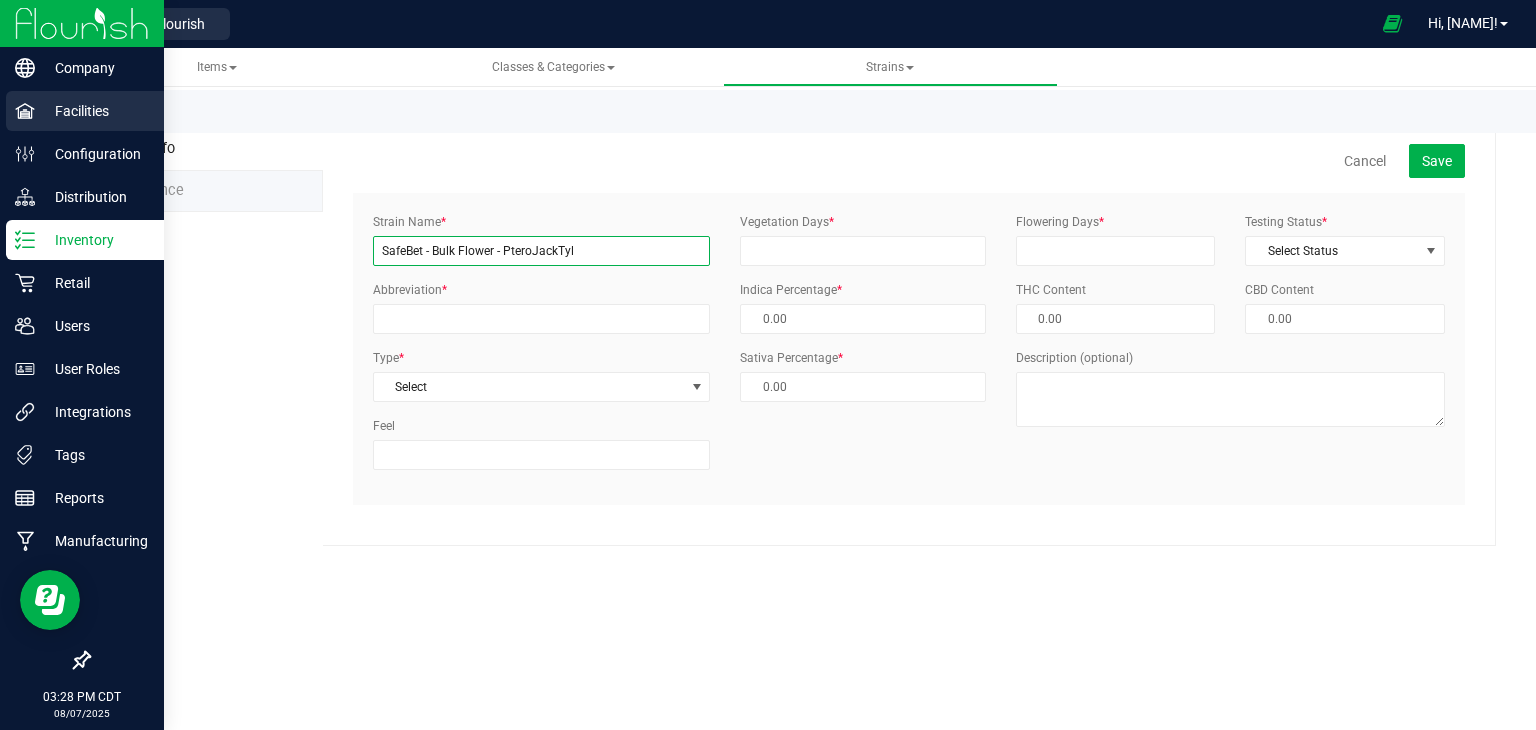 drag, startPoint x: 495, startPoint y: 241, endPoint x: 0, endPoint y: 114, distance: 511.0323 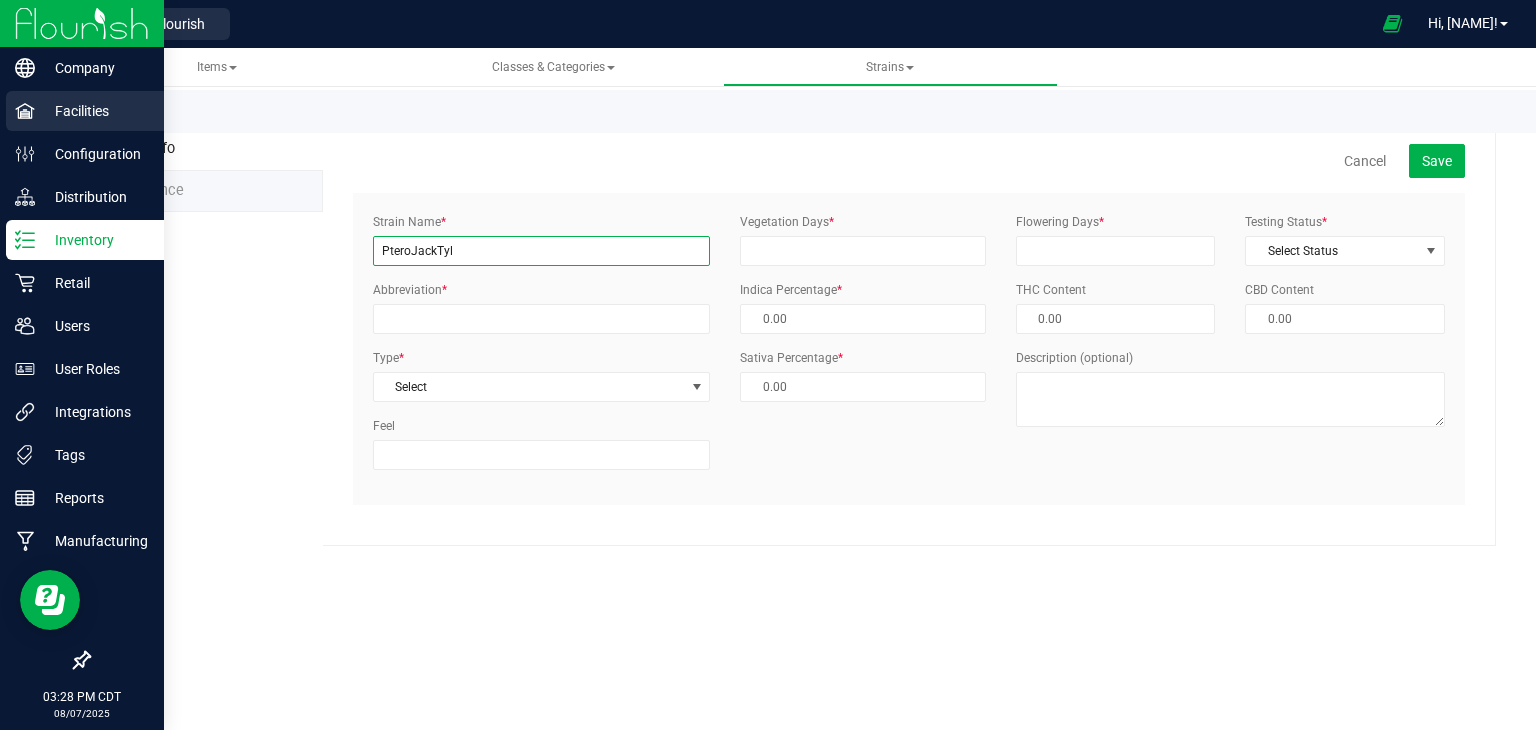 type on "PteroJackTyl" 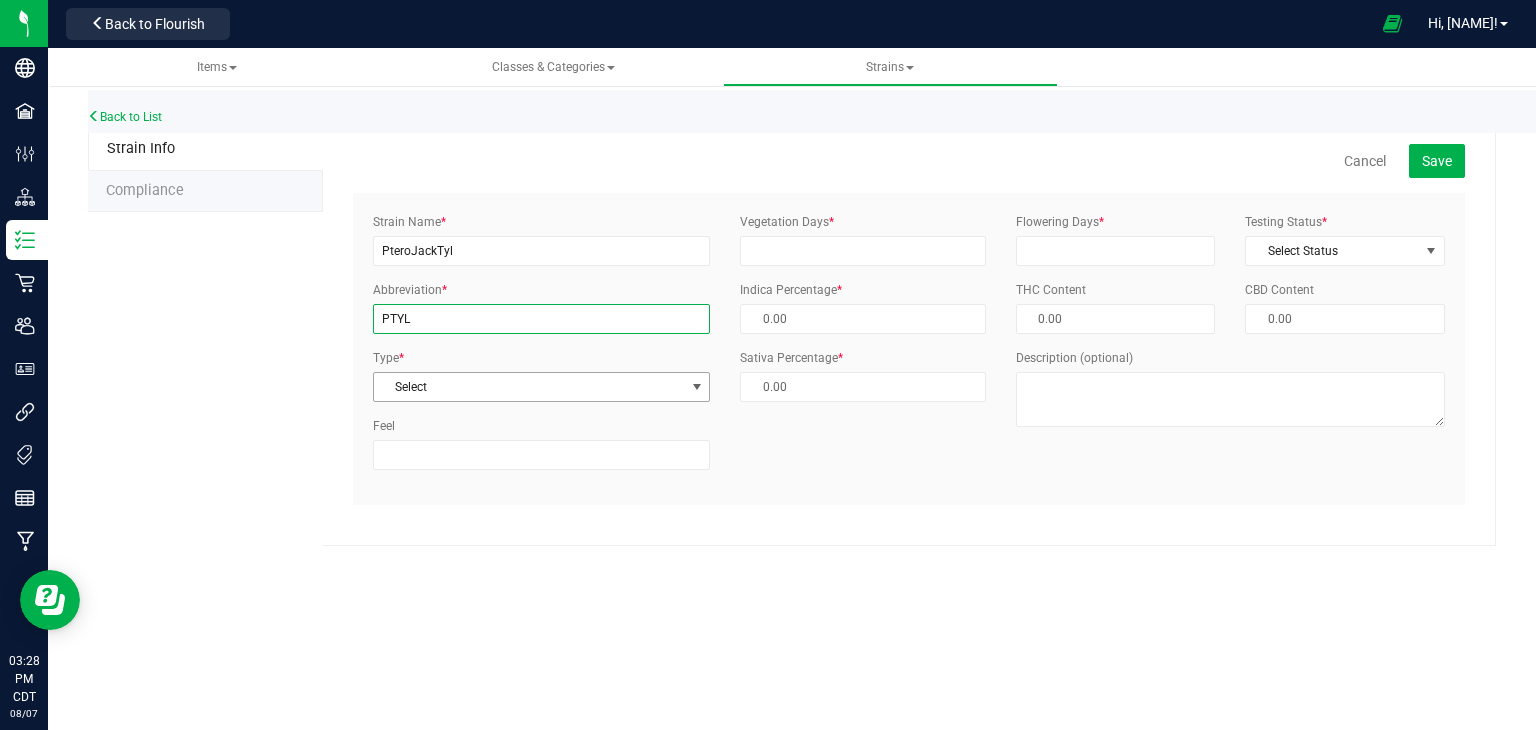 type on "PTYL" 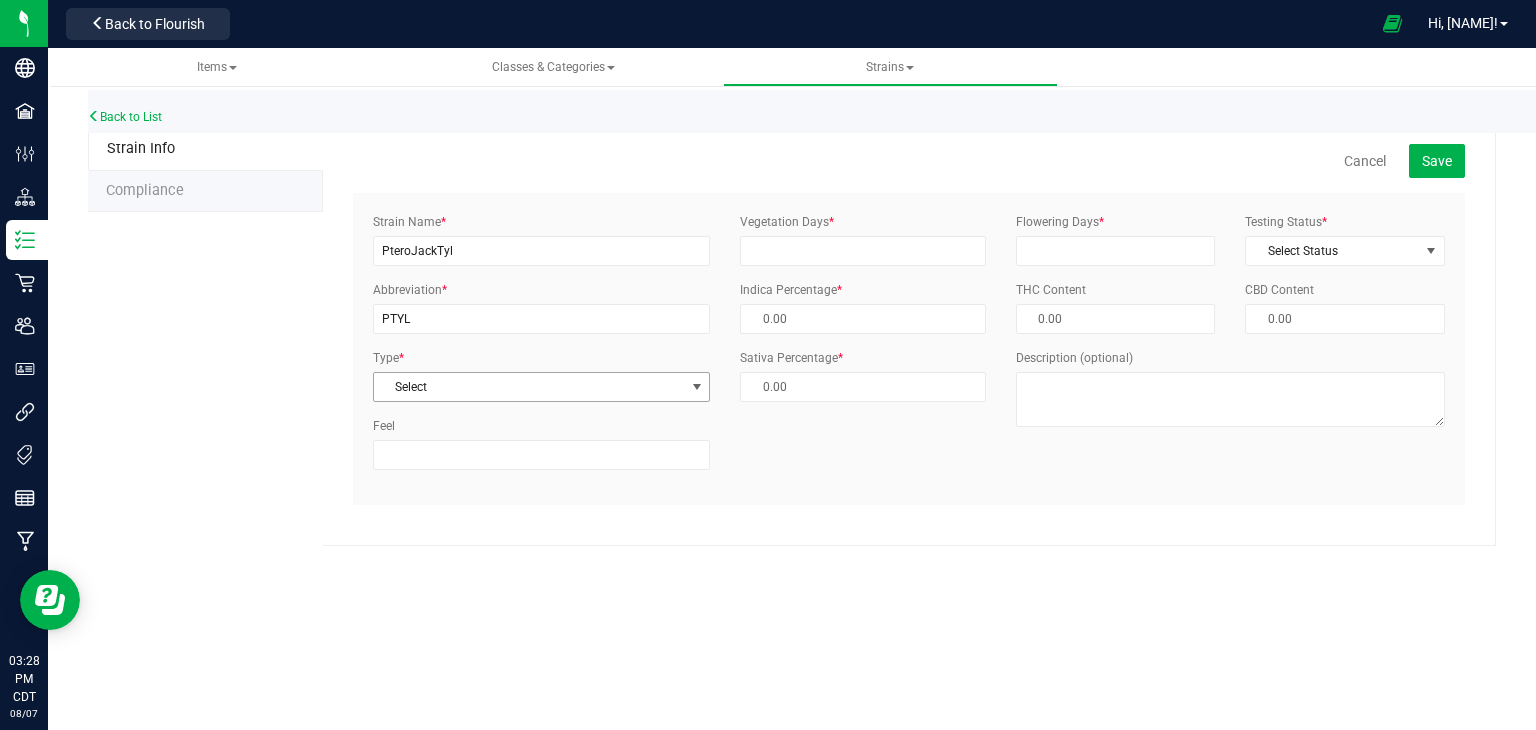click on "Select" at bounding box center (529, 387) 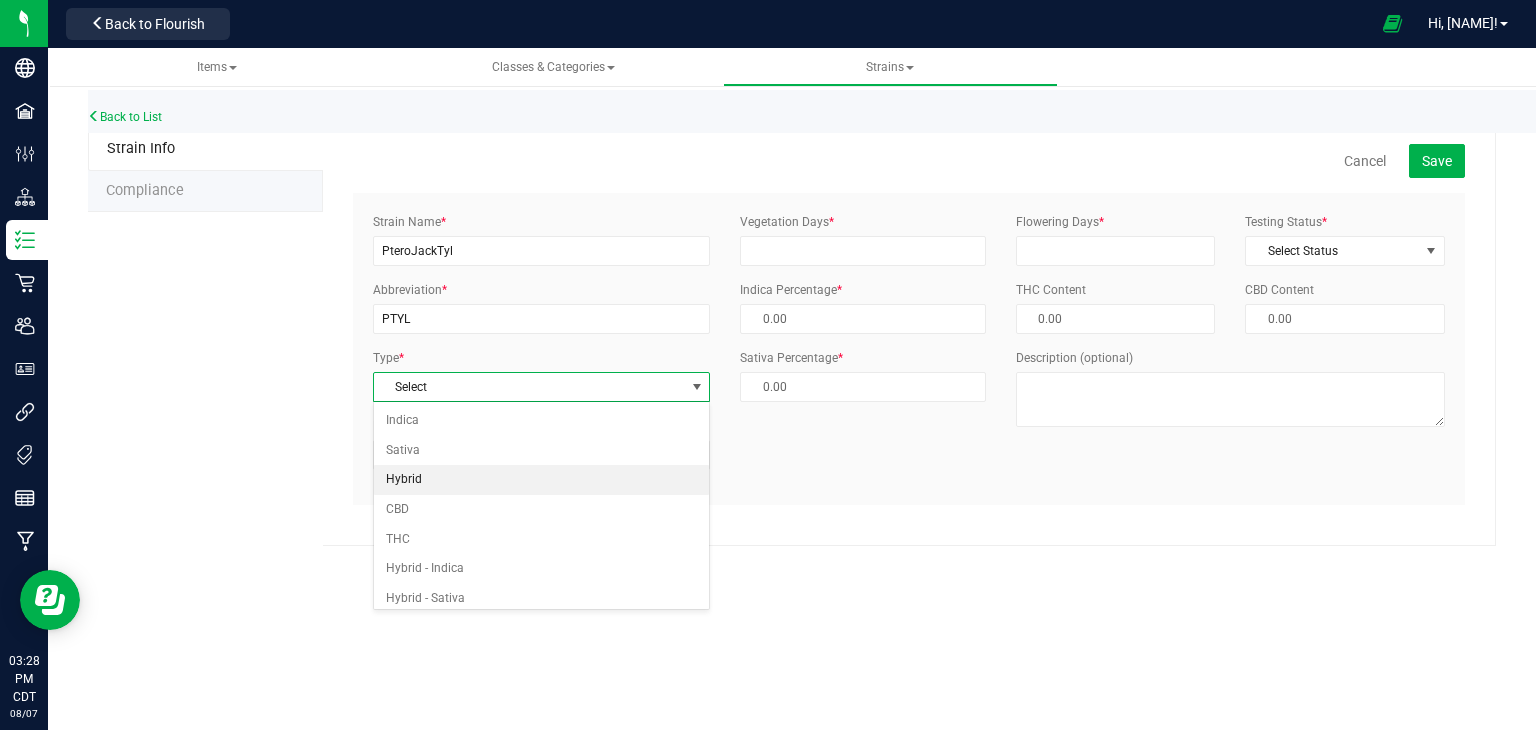 click on "Hybrid" at bounding box center (542, 480) 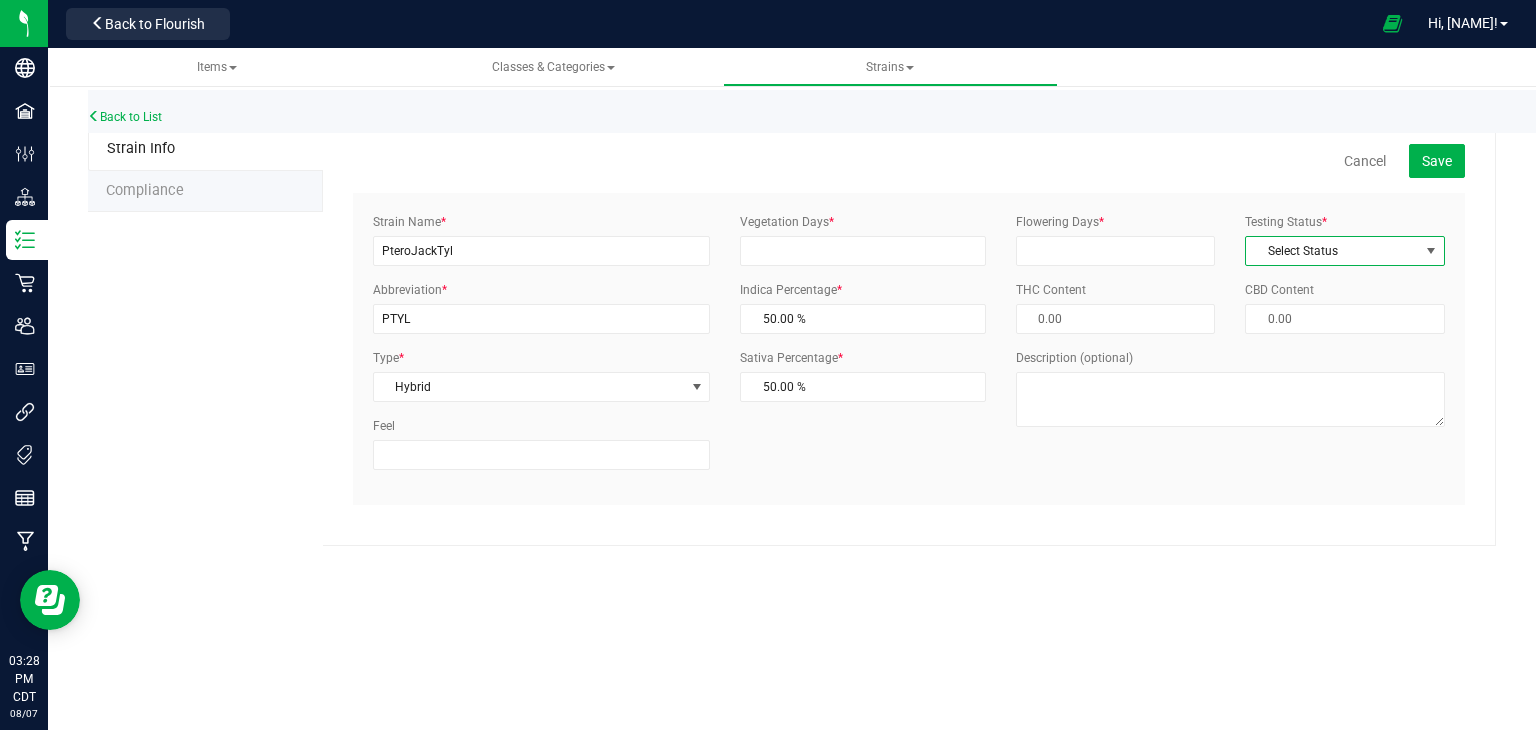 click on "Select Status" at bounding box center [1332, 251] 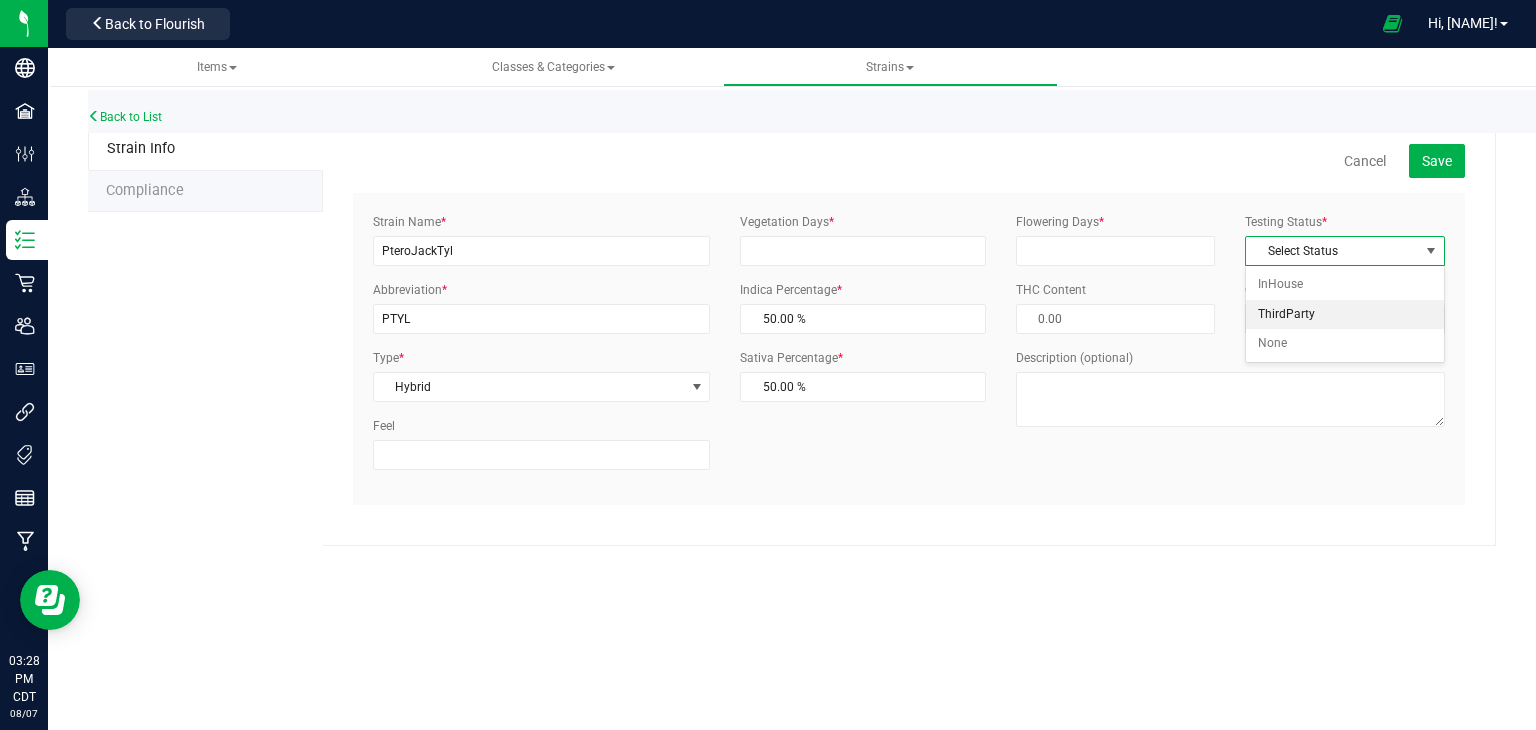 click on "ThirdParty" at bounding box center [1345, 315] 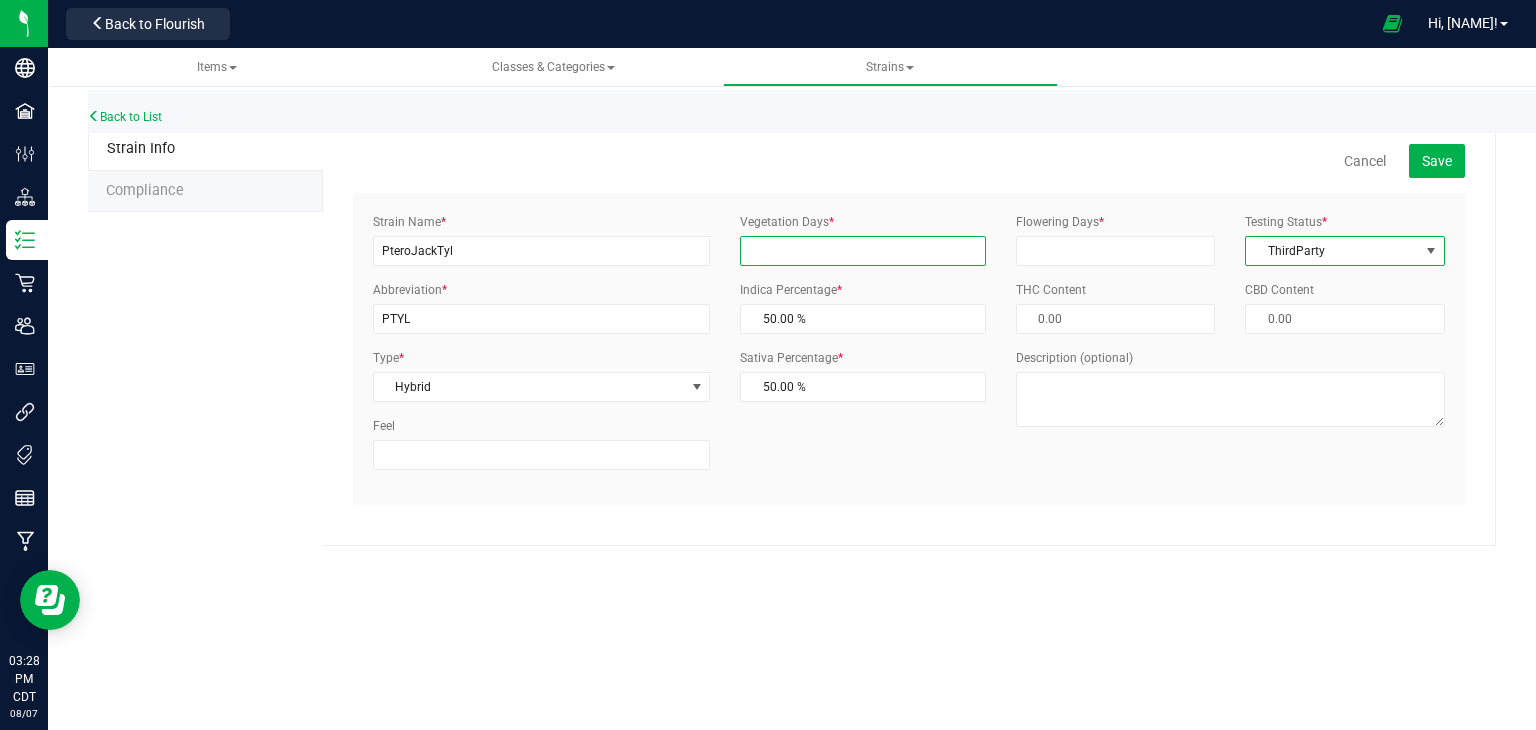 click on "Vegetation Days
*" at bounding box center [863, 251] 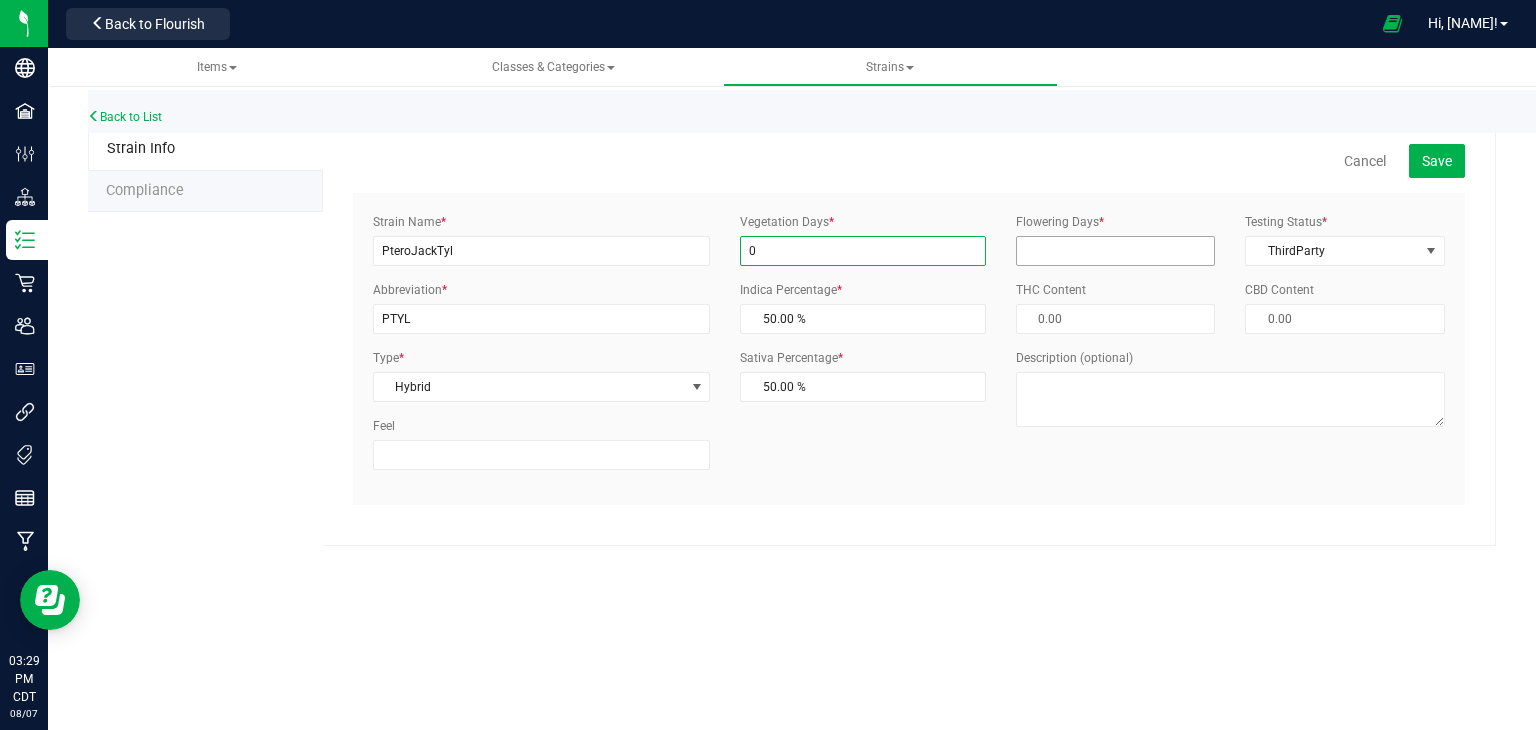 type on "0" 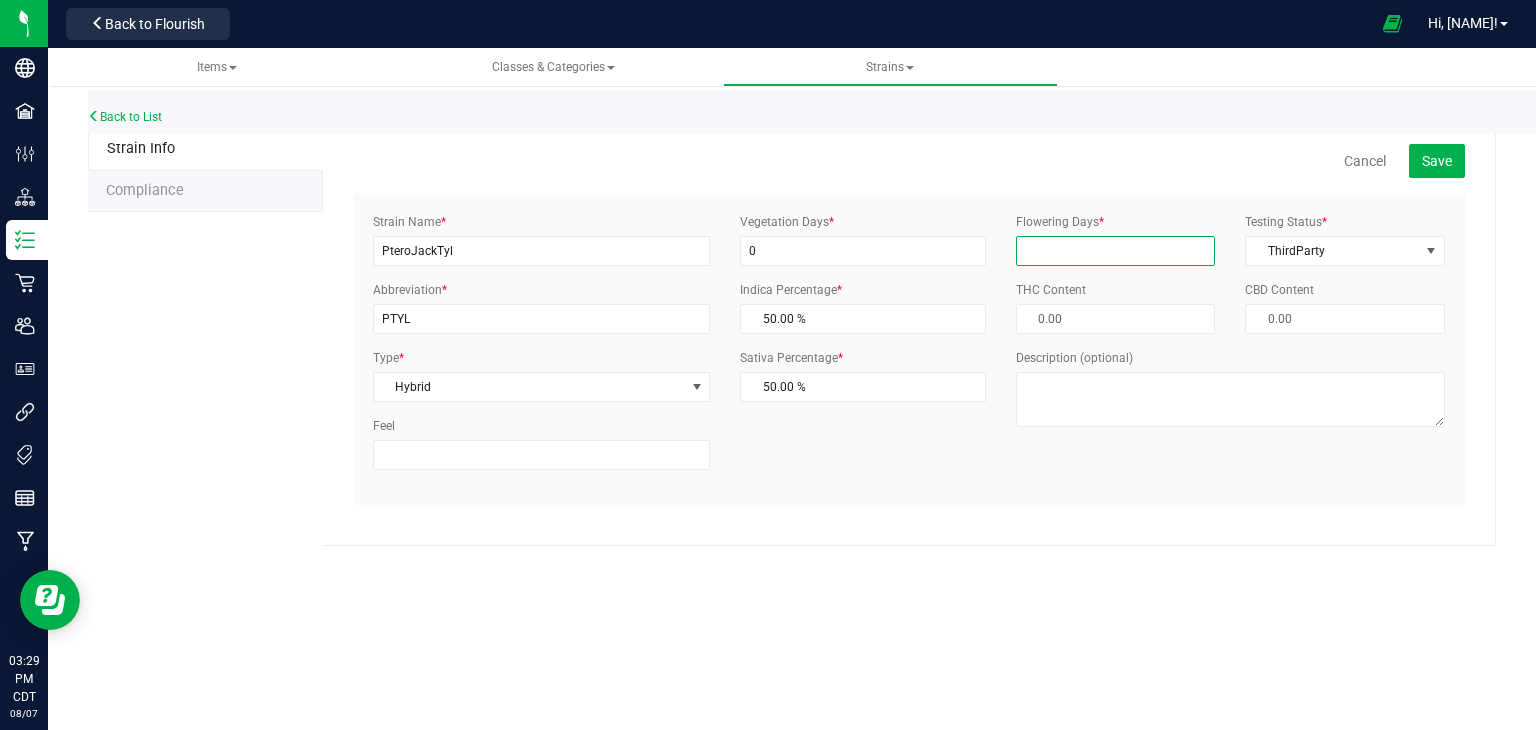 click on "Flowering Days
*" at bounding box center (1116, 251) 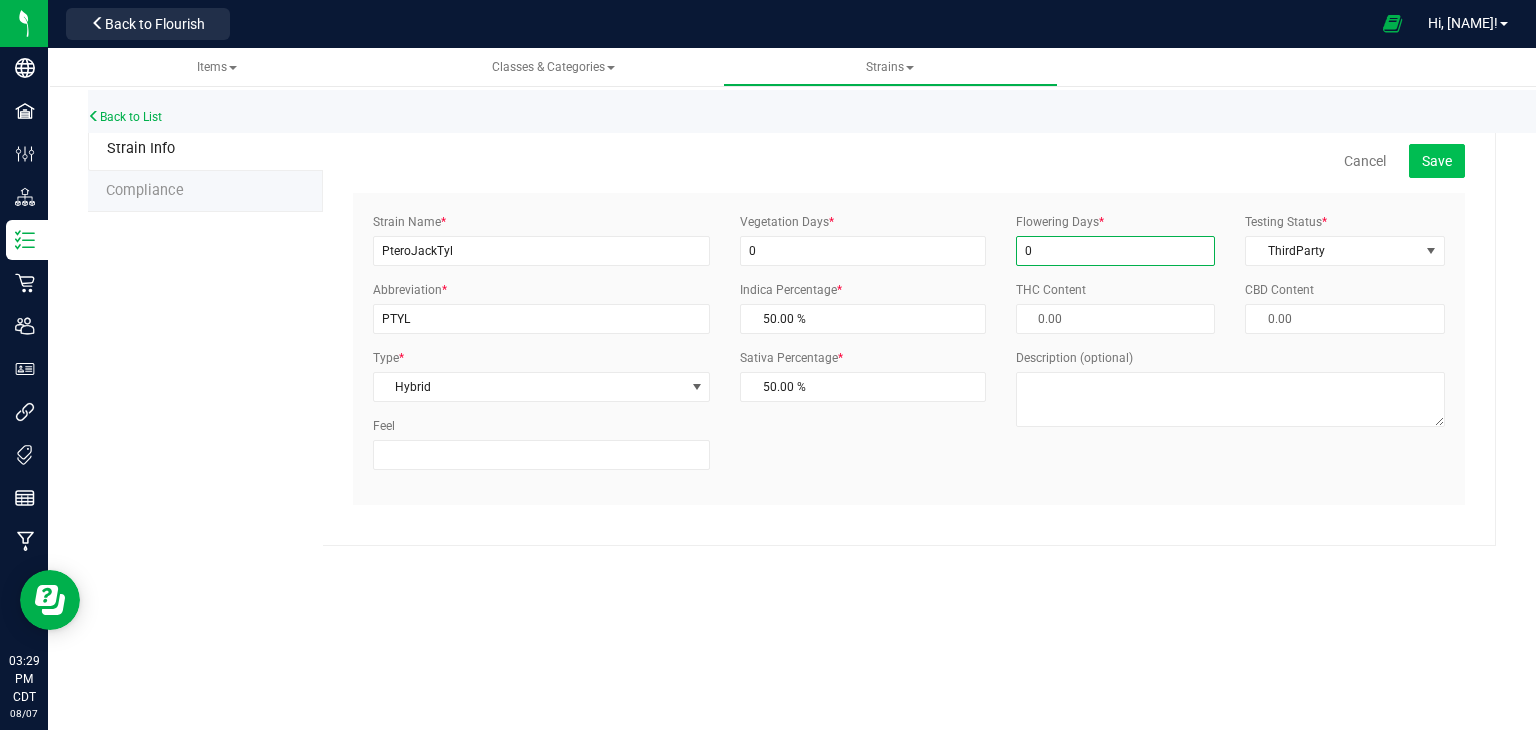 type on "0" 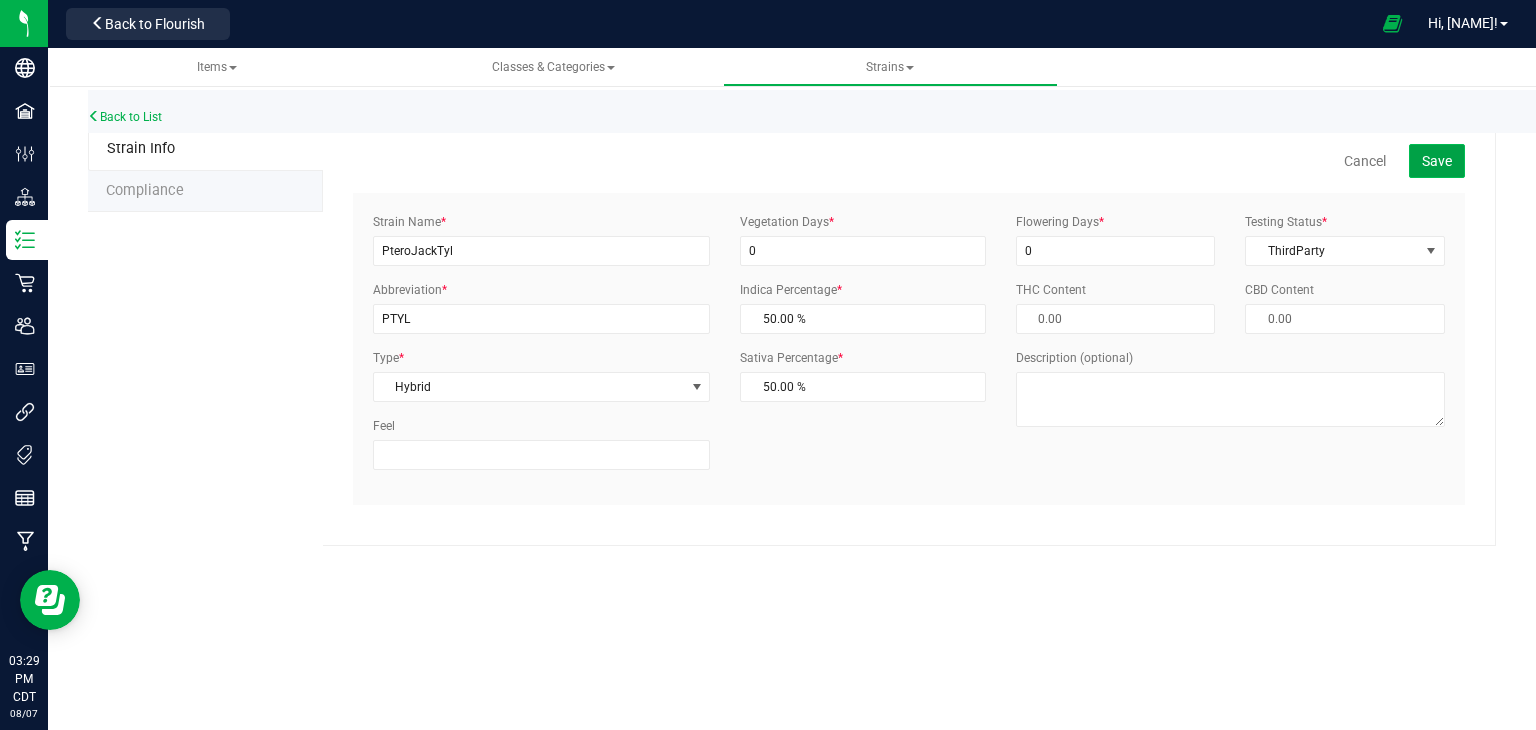 click on "Save" at bounding box center (1437, 161) 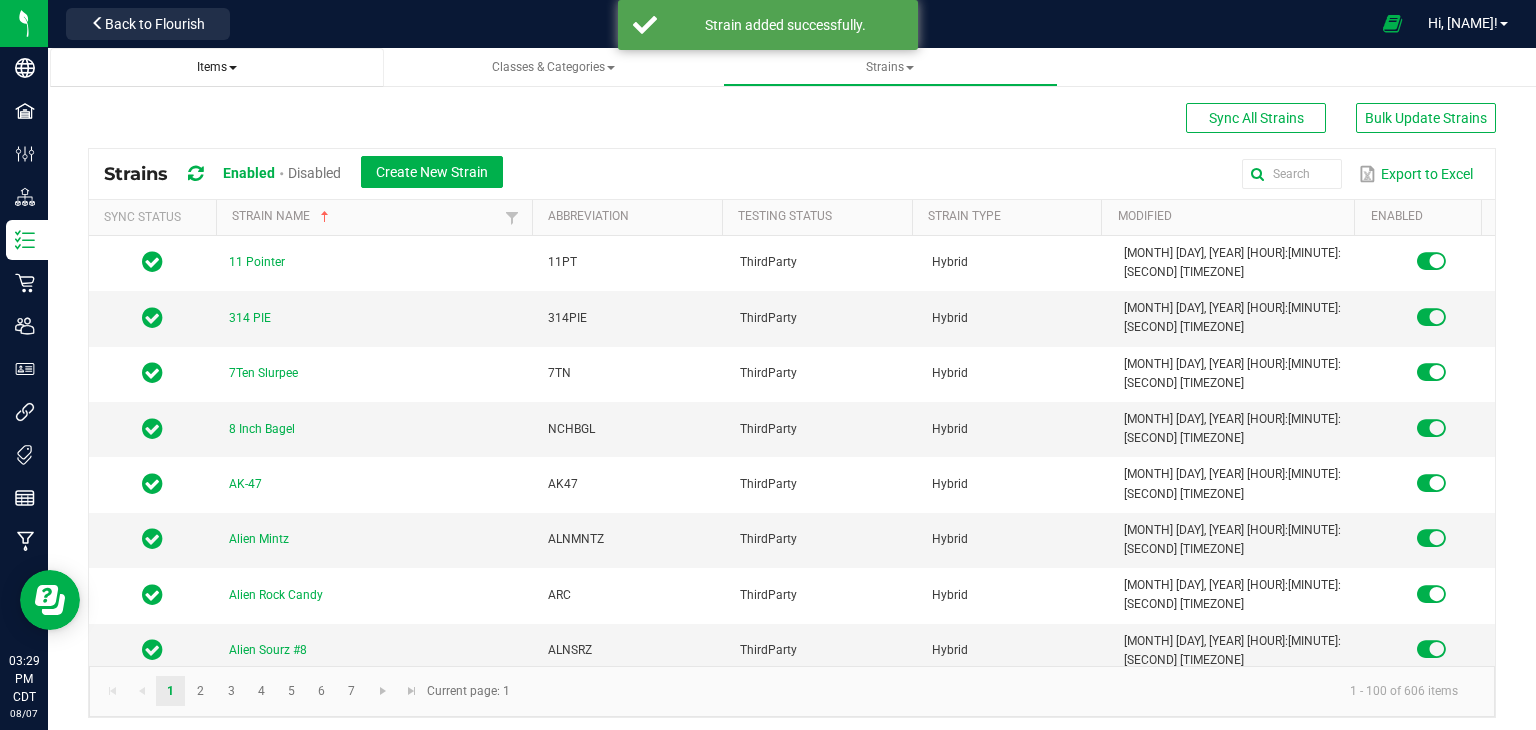 click on "Items" at bounding box center (217, 67) 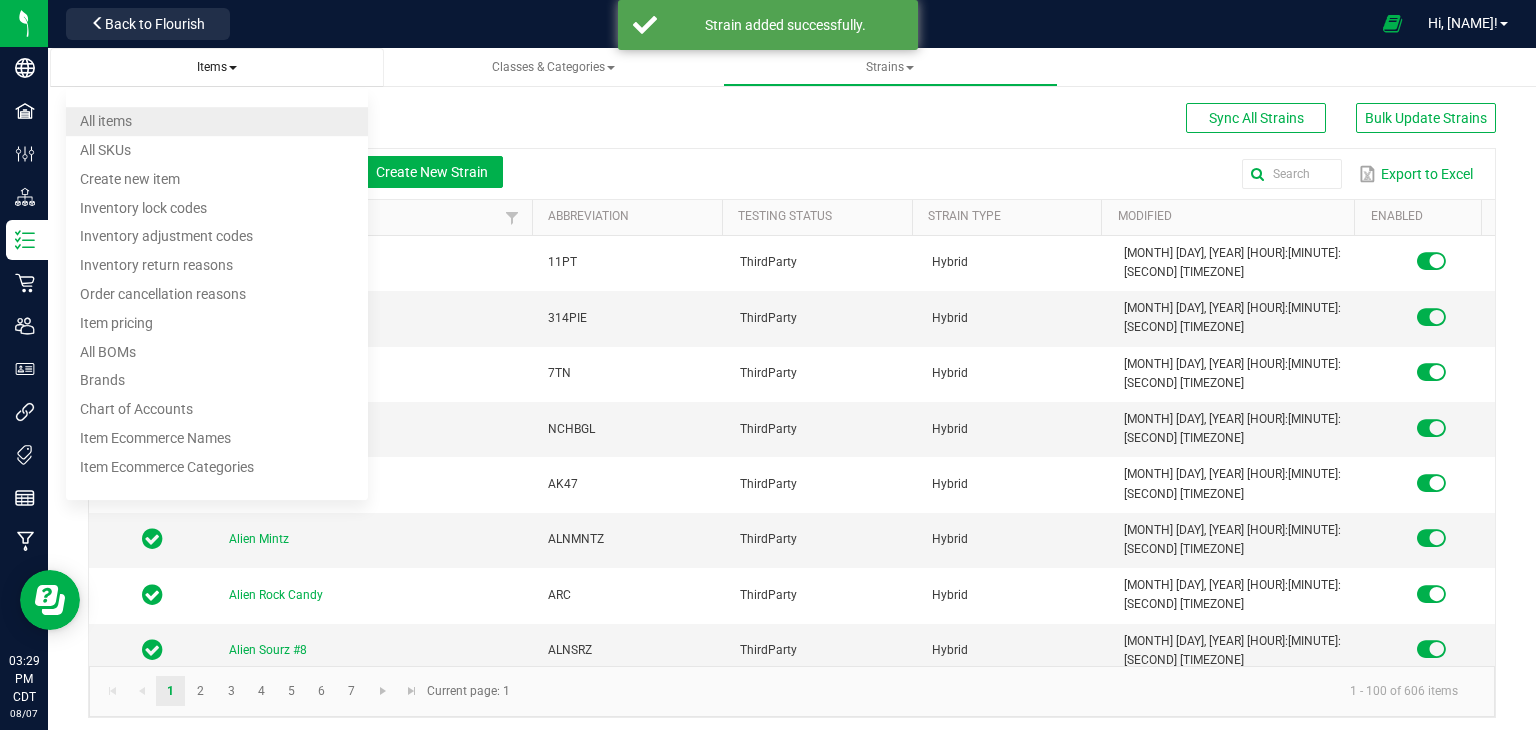 click on "All items" at bounding box center (217, 121) 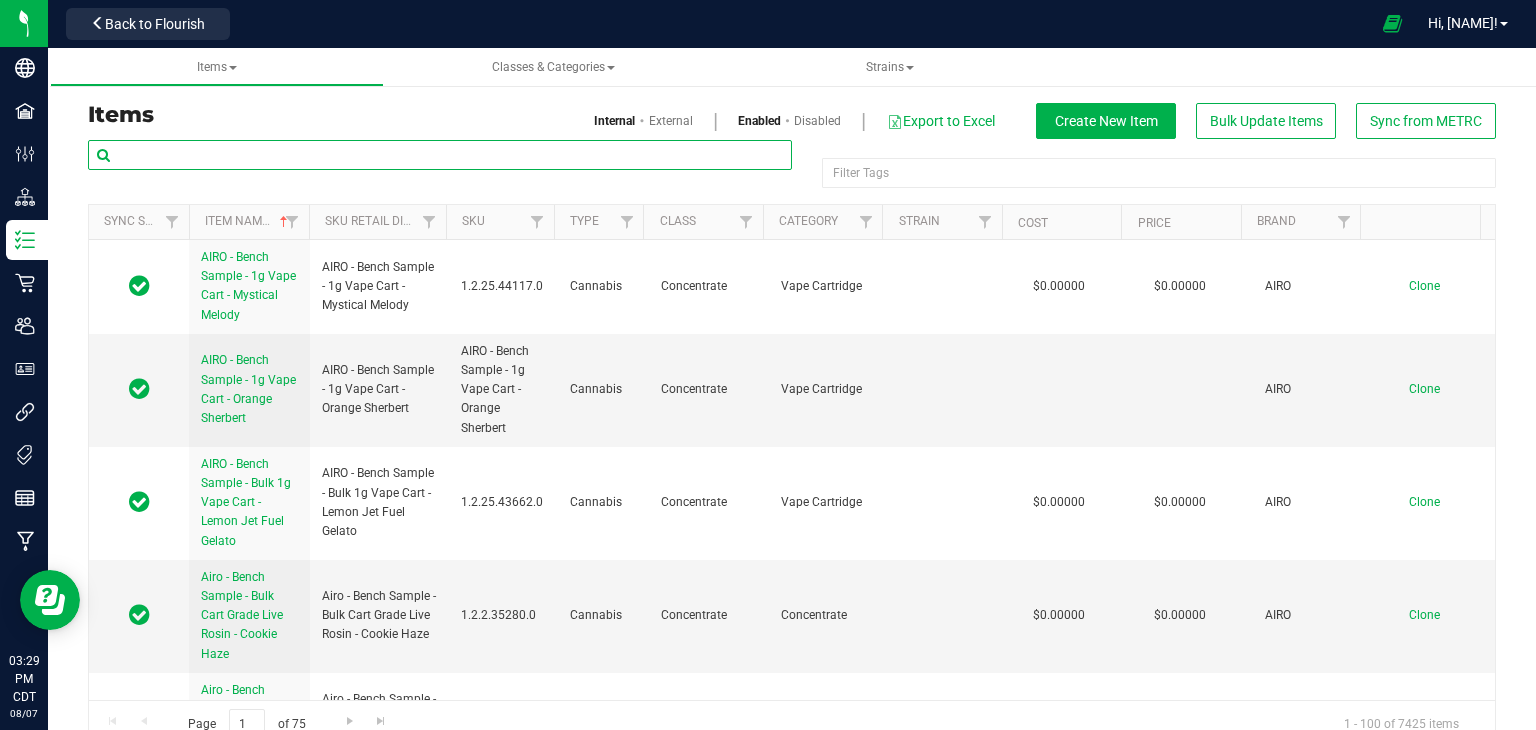 click at bounding box center (440, 155) 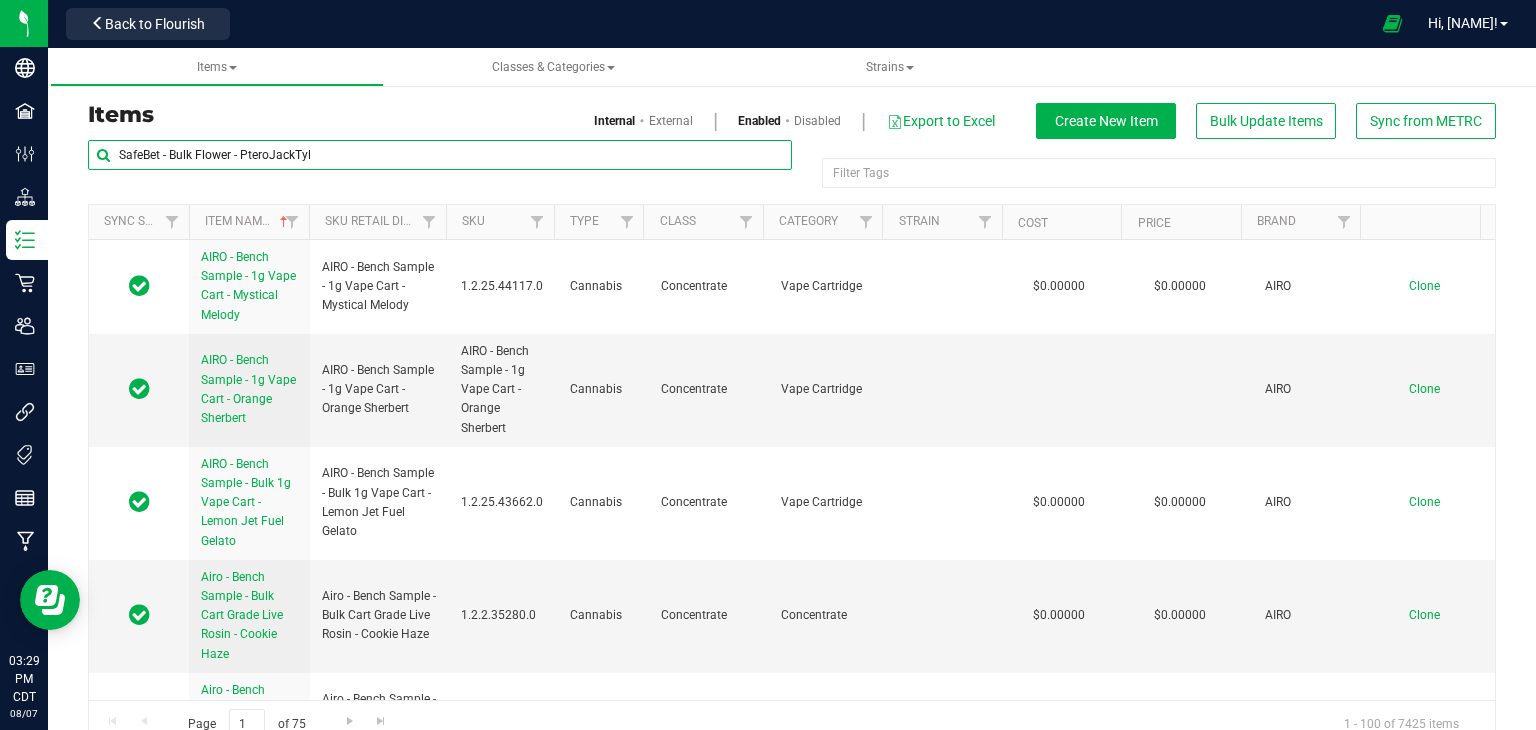 drag, startPoint x: 249, startPoint y: 156, endPoint x: 563, endPoint y: 136, distance: 314.6363 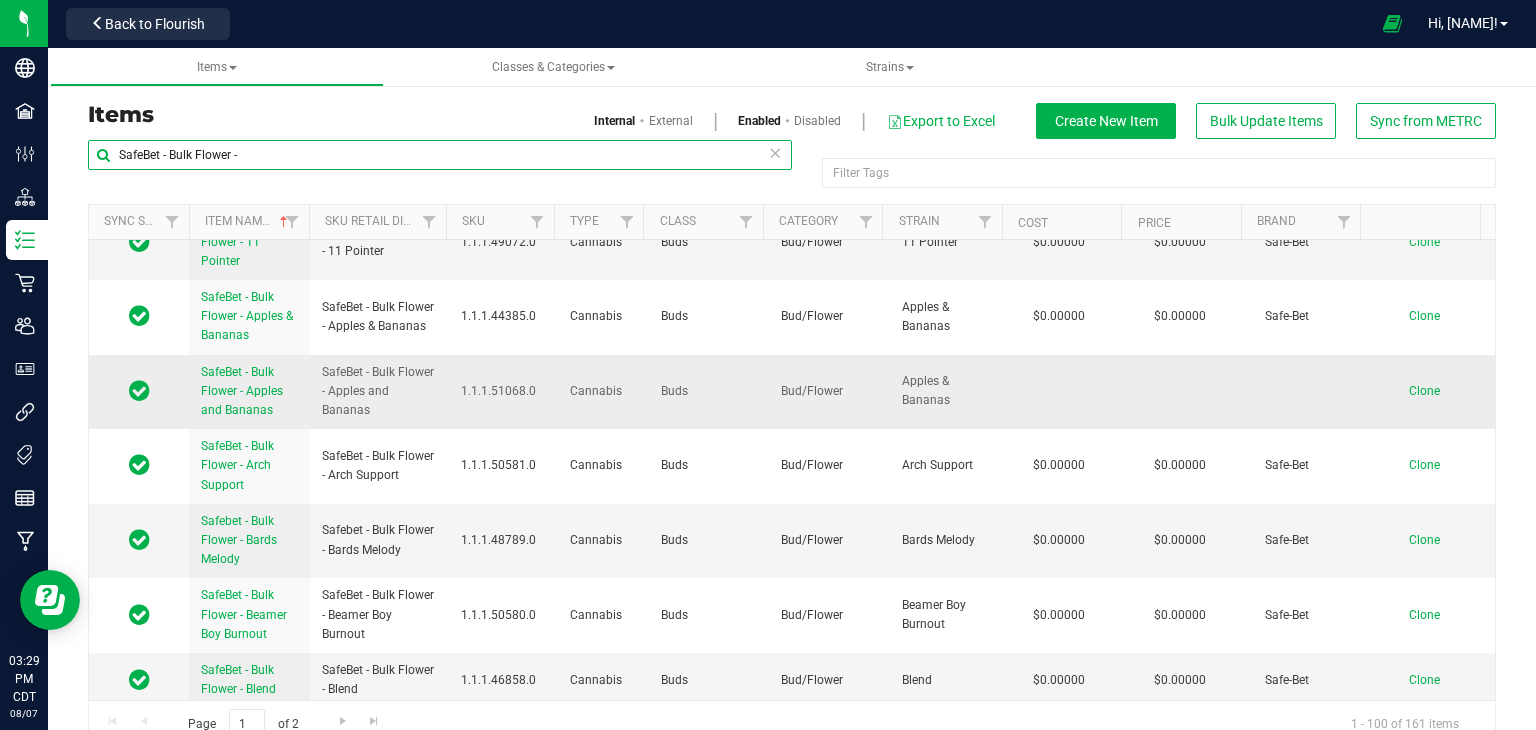 scroll, scrollTop: 5900, scrollLeft: 0, axis: vertical 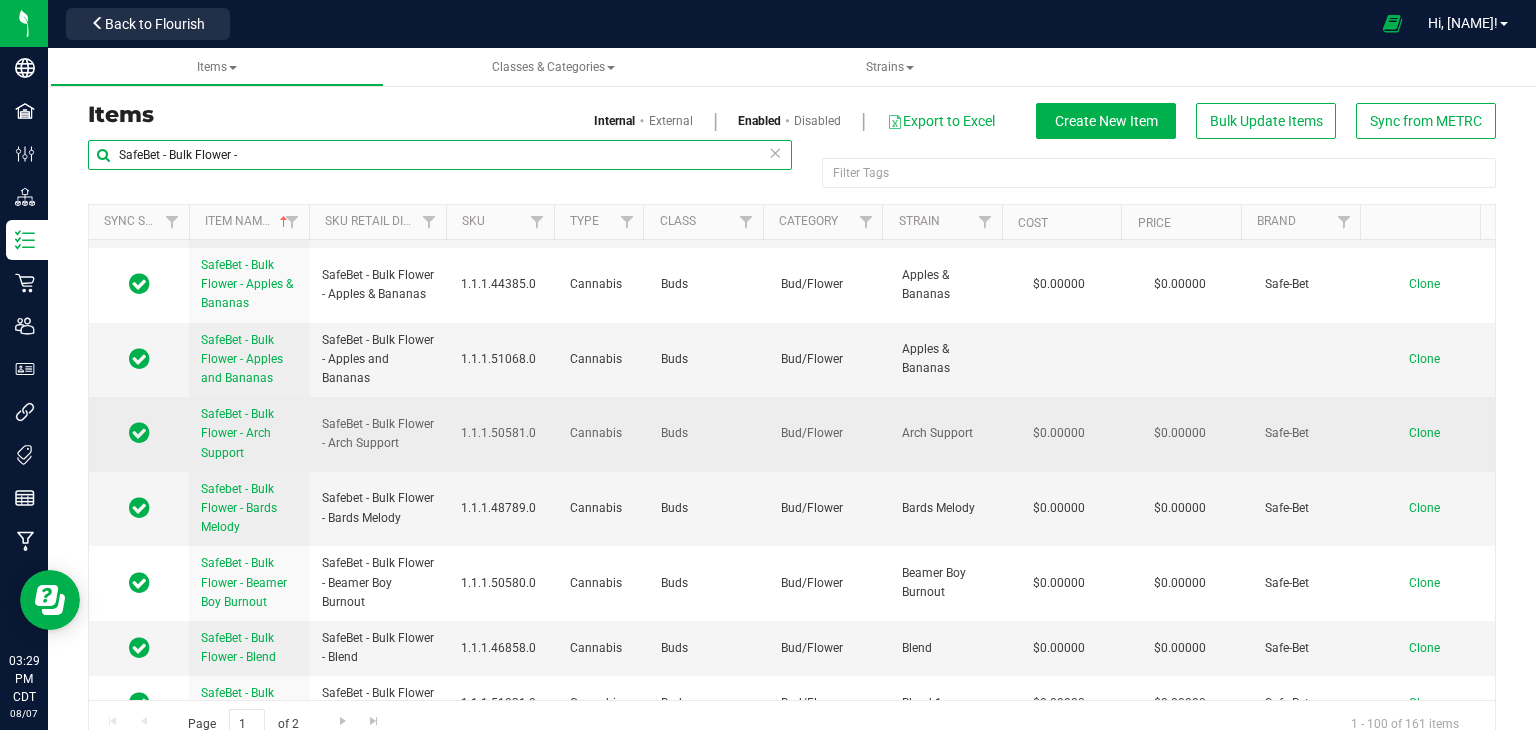 type on "SafeBet - Bulk Flower -" 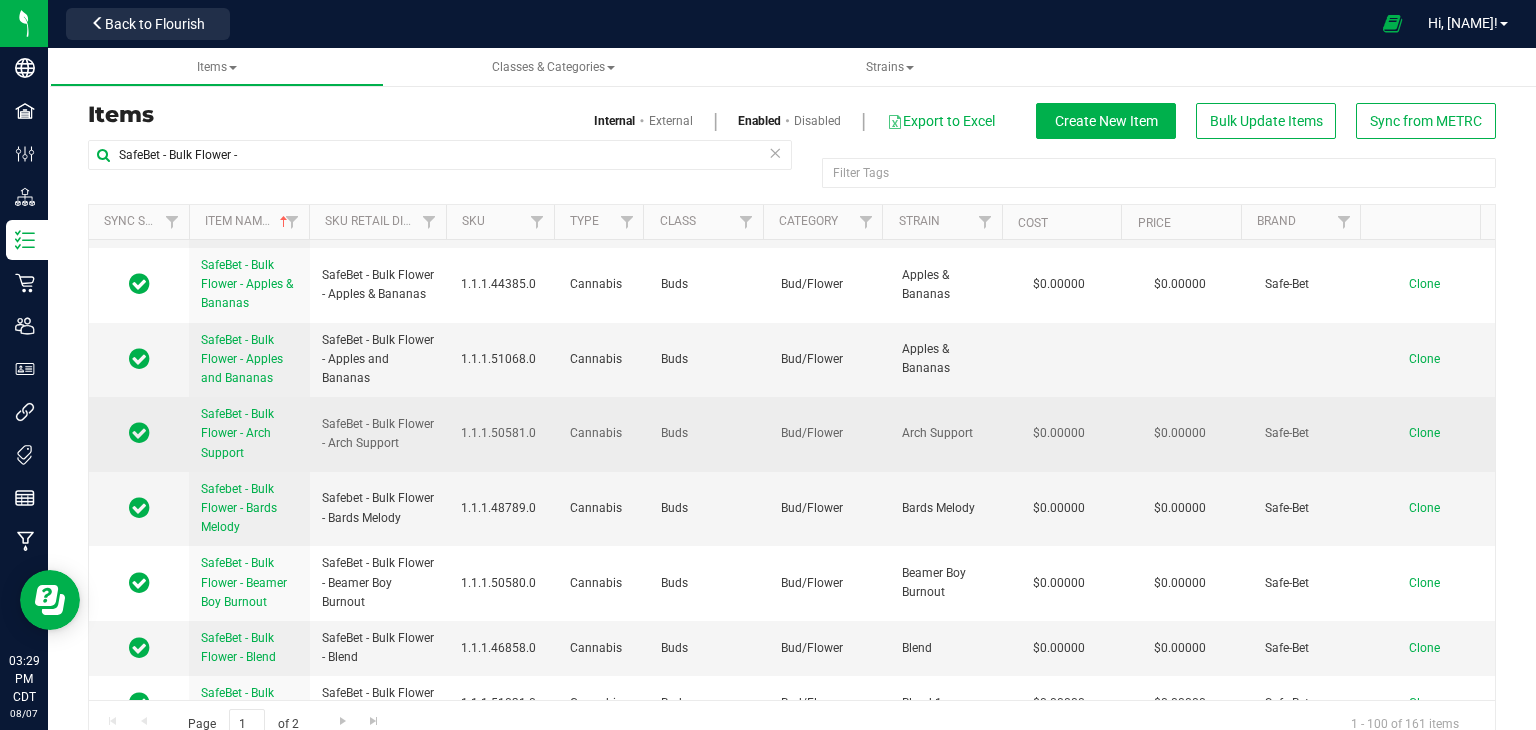 click on "Clone" at bounding box center (1424, 433) 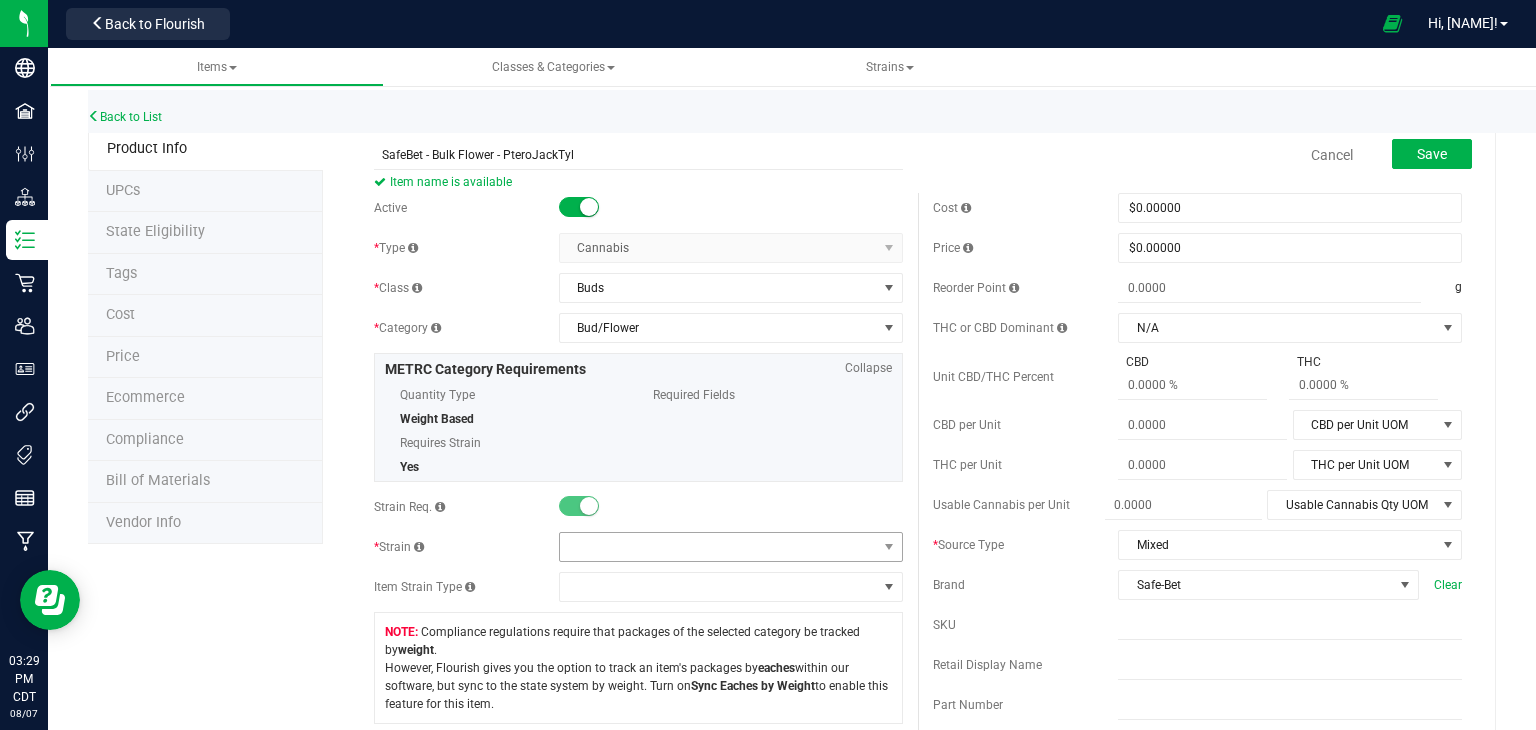 type on "SafeBet - Bulk Flower - PteroJackTyl" 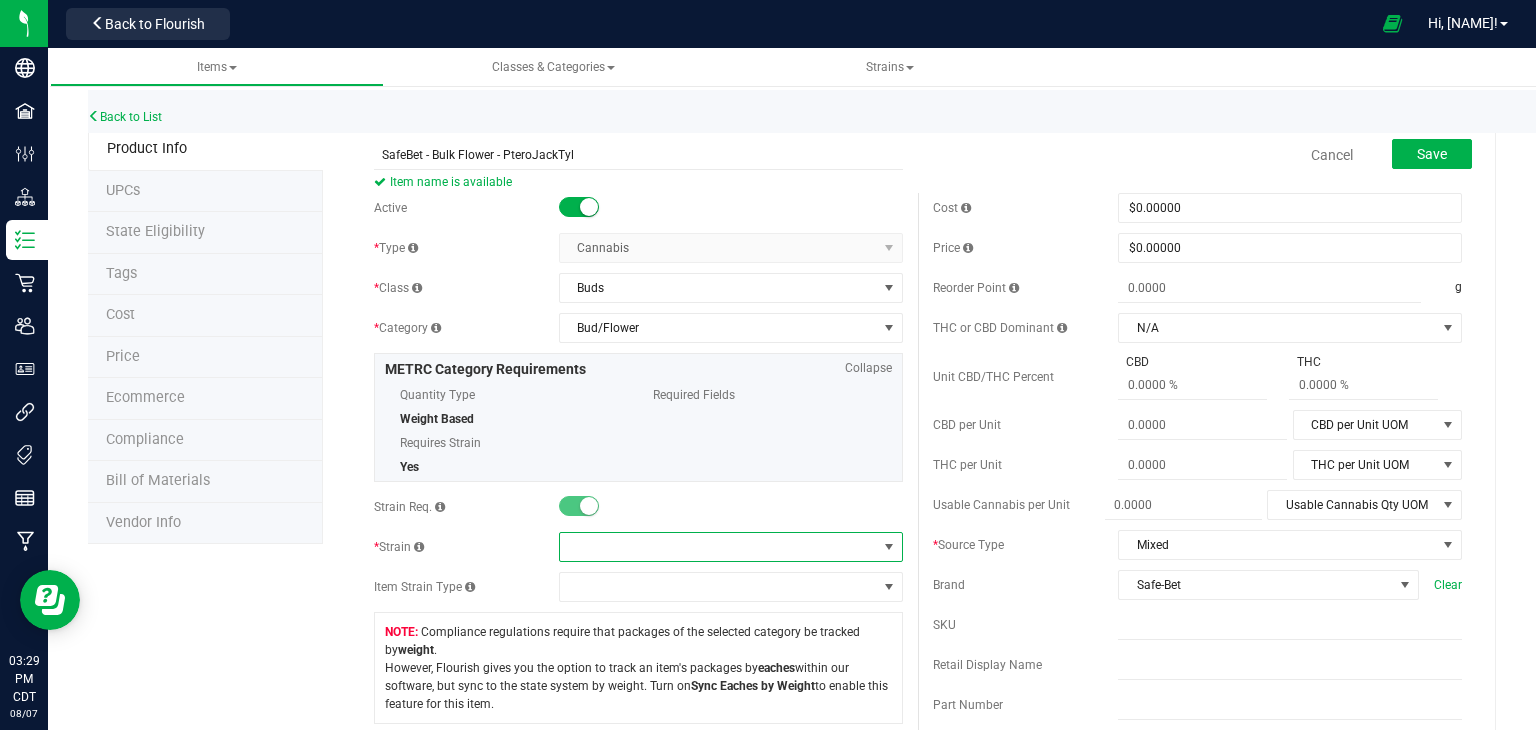 click at bounding box center [718, 547] 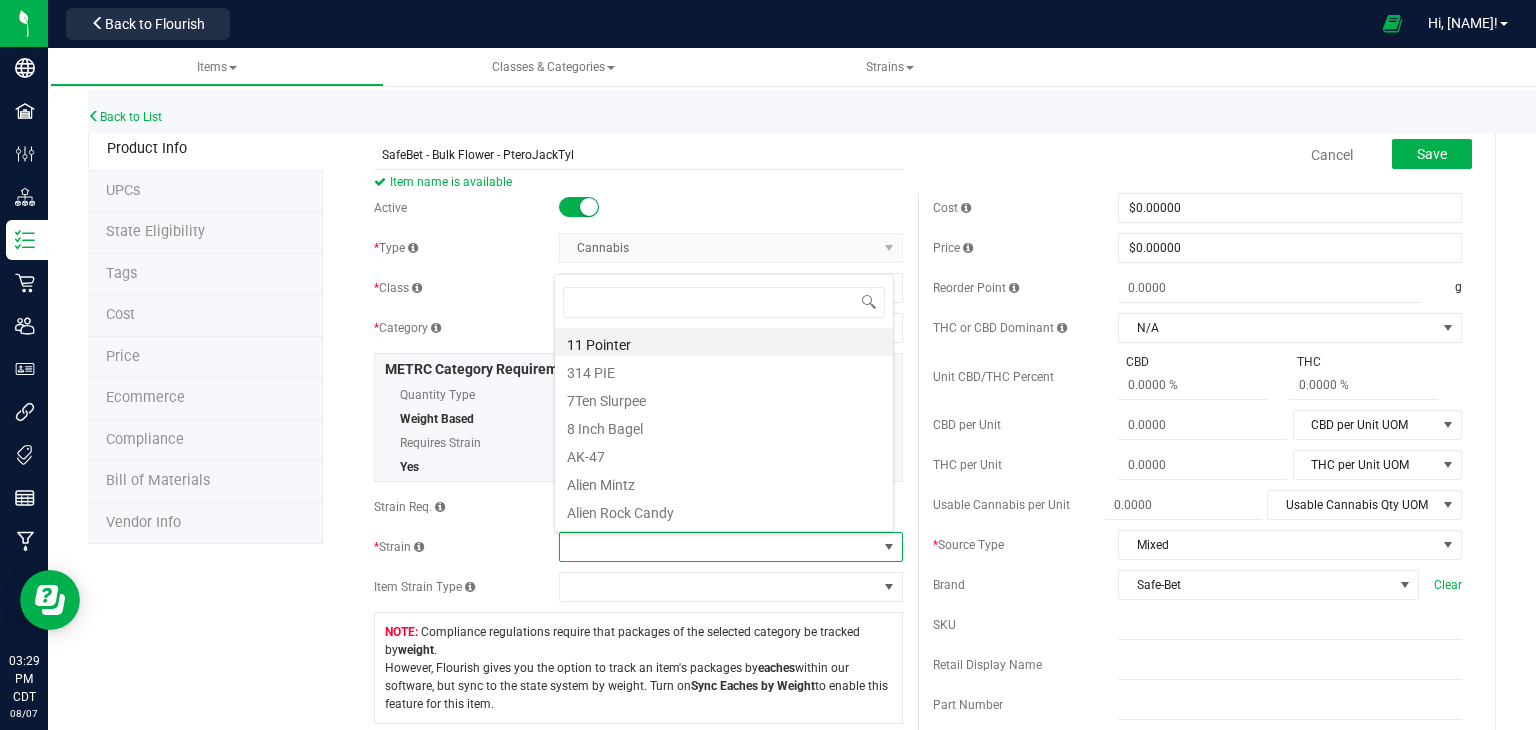 scroll, scrollTop: 99970, scrollLeft: 99660, axis: both 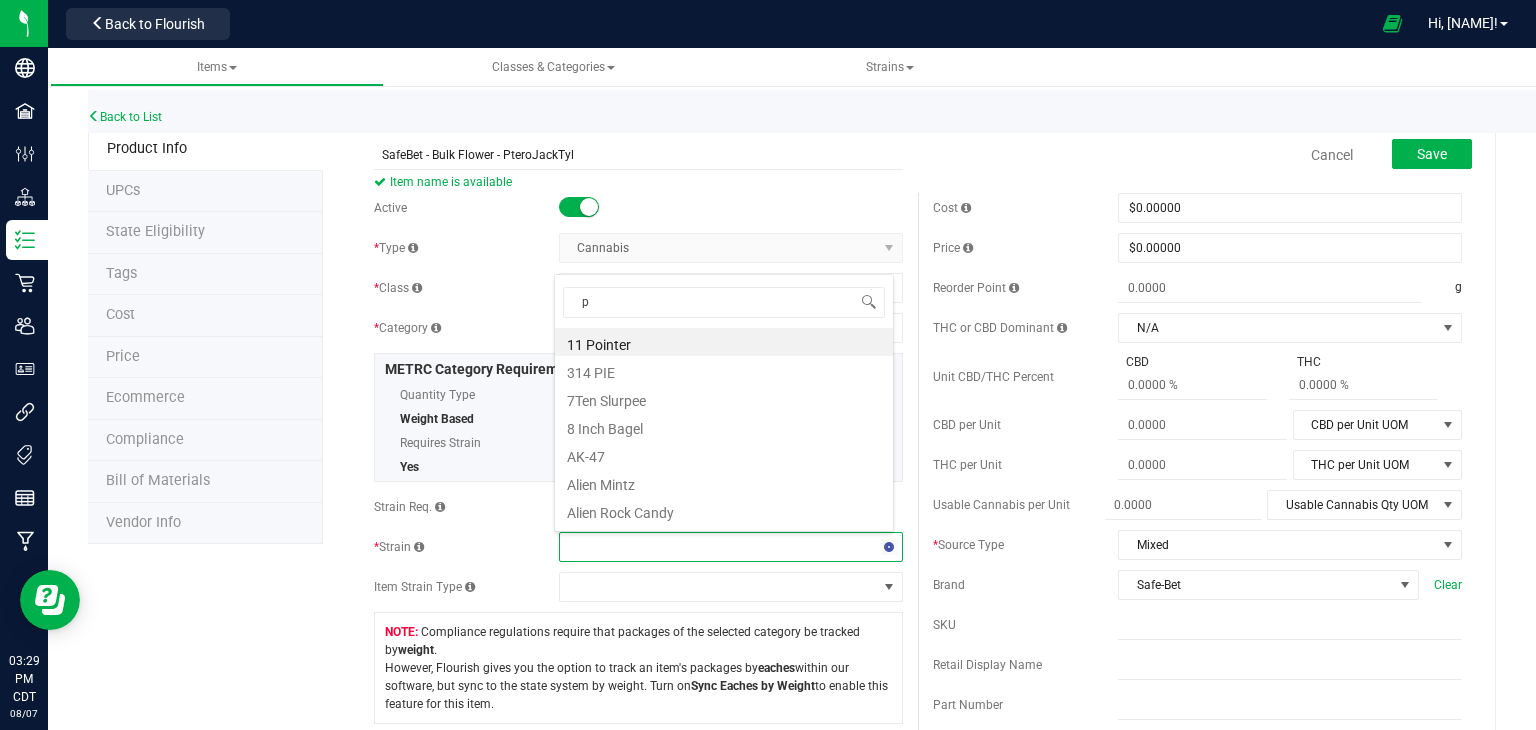 type on "pt" 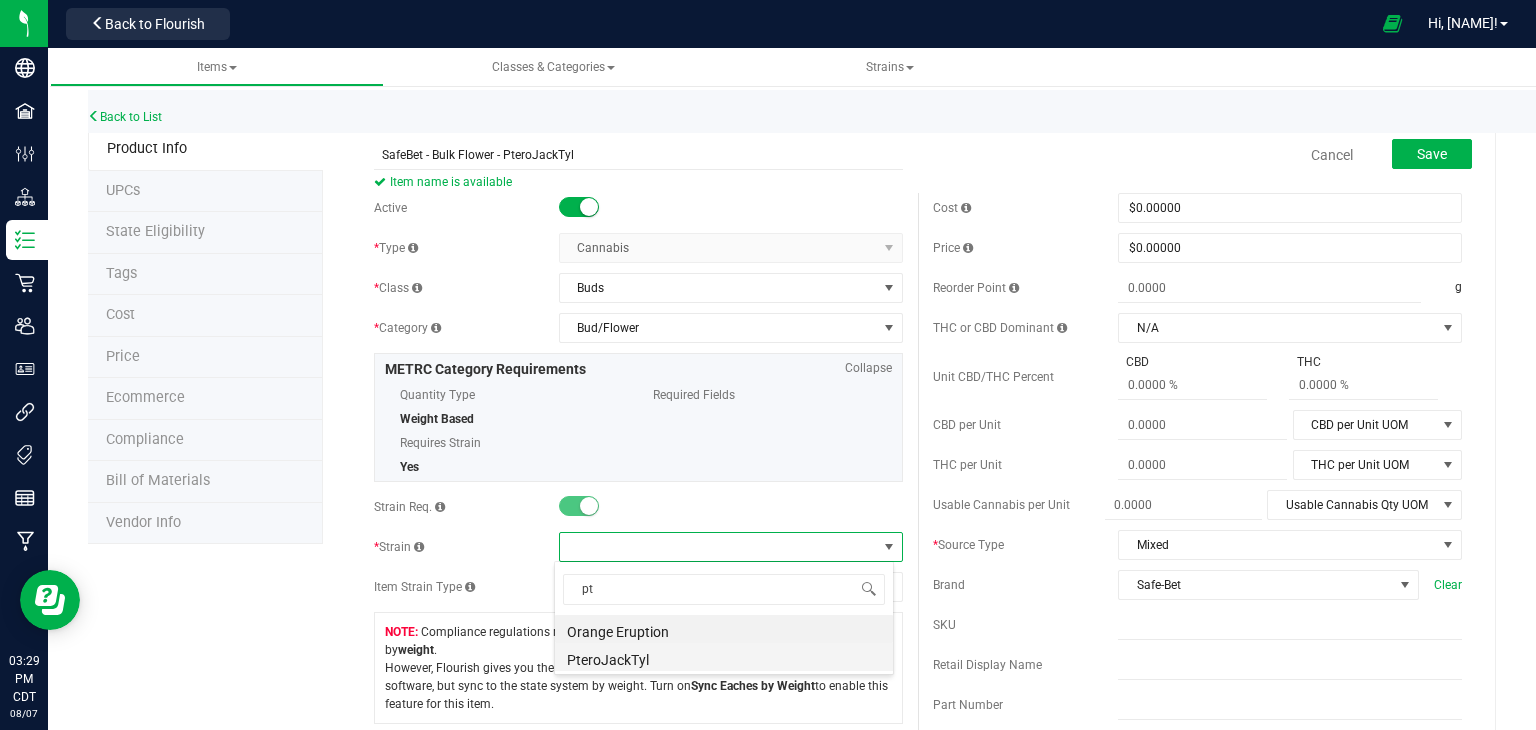 click on "PteroJackTyl" at bounding box center (724, 657) 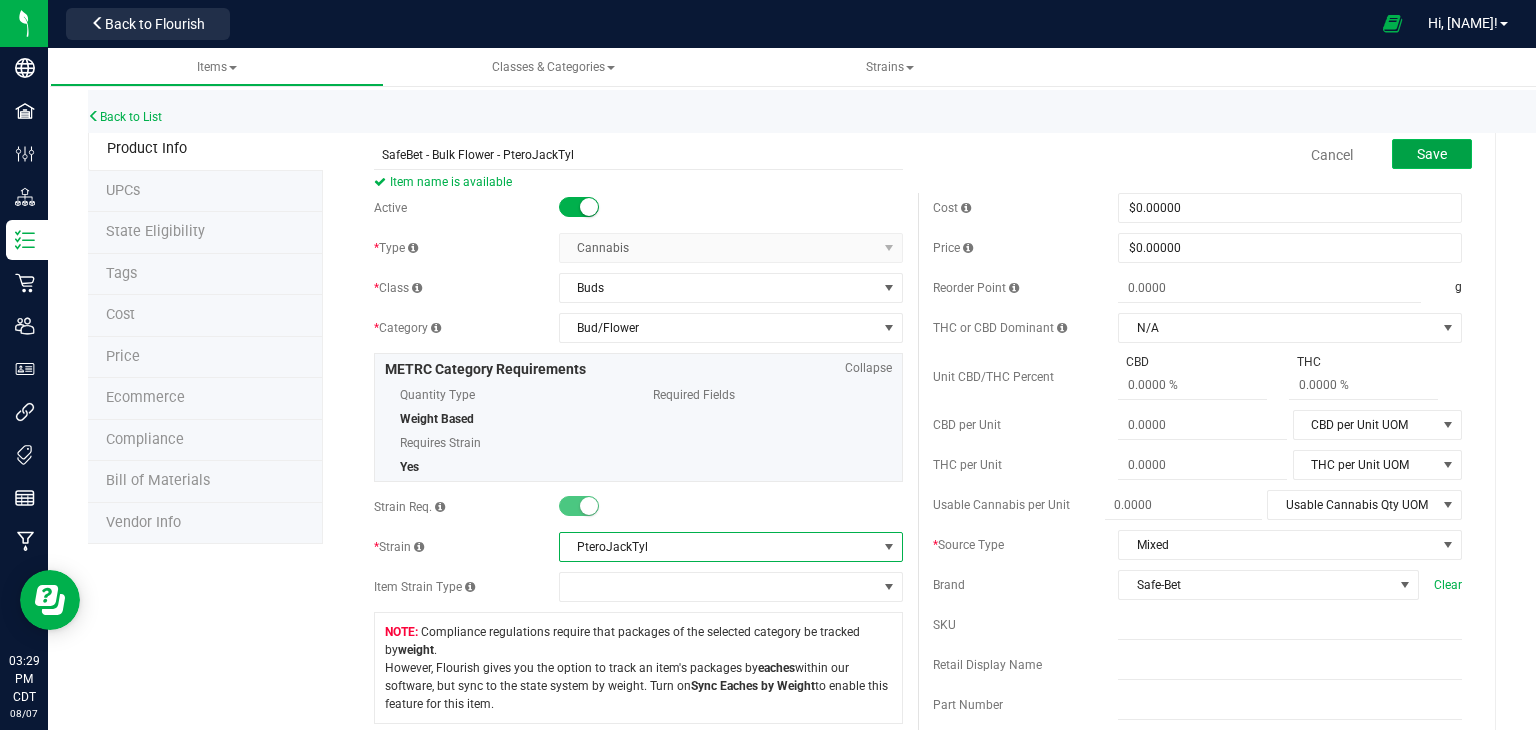 click on "Save" at bounding box center [1432, 154] 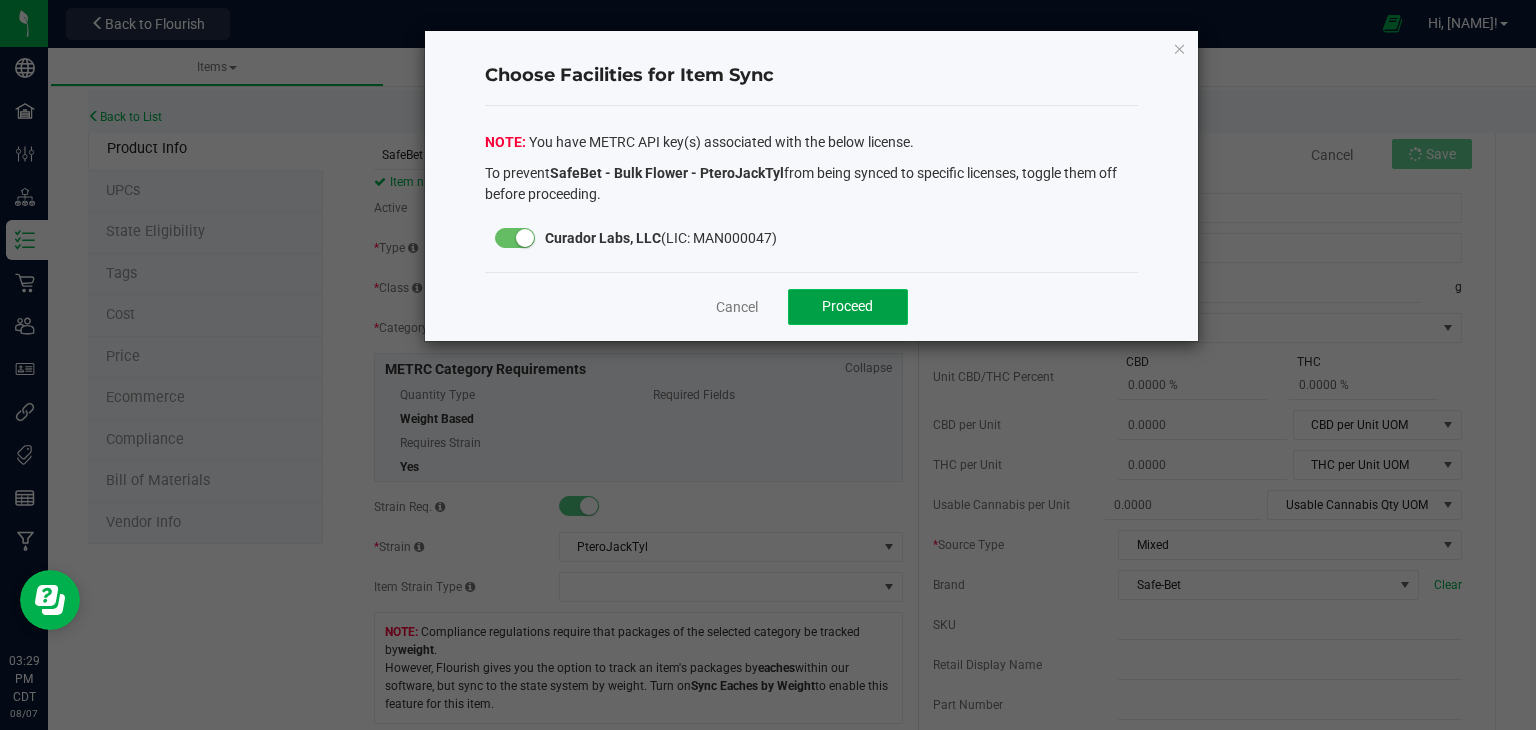 click on "Proceed" 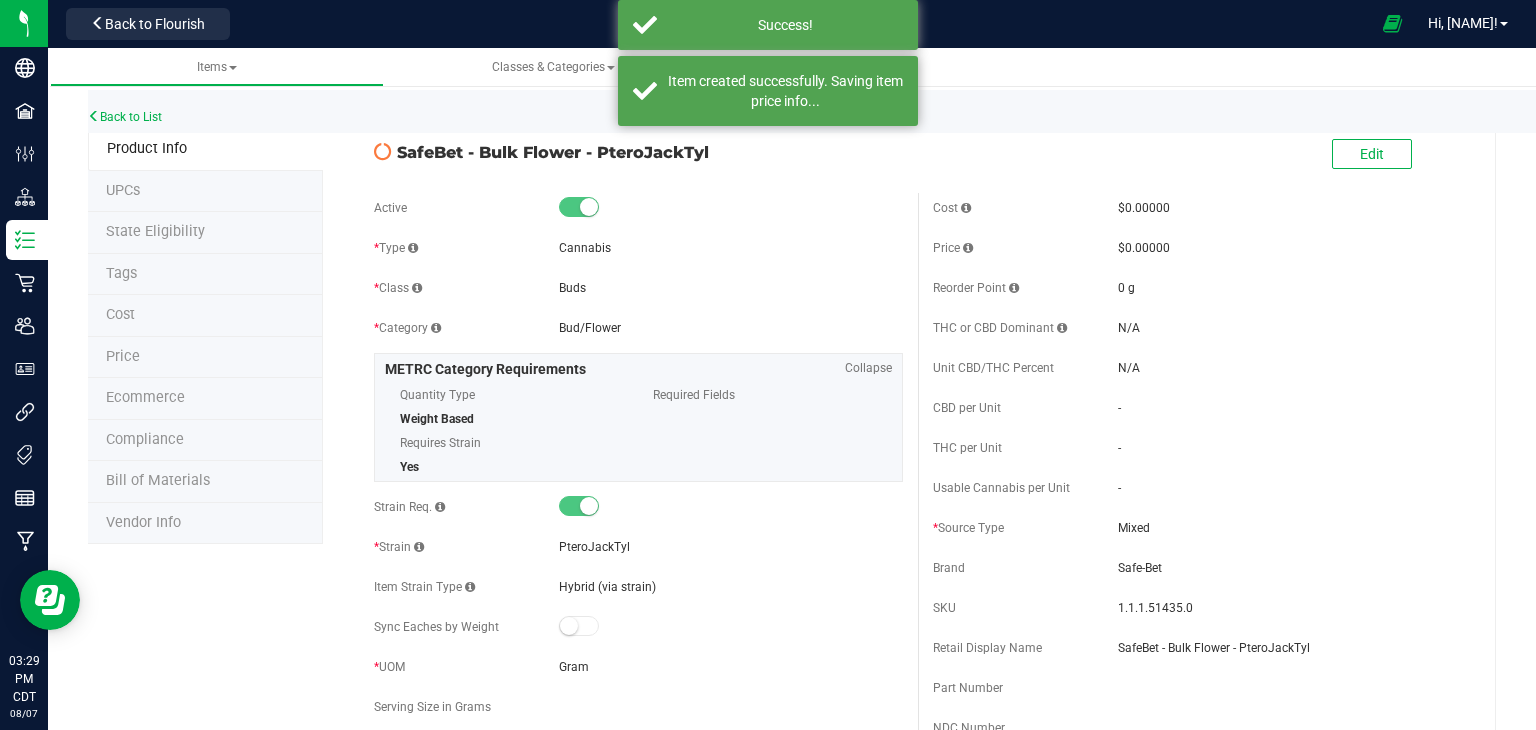 click on "Back to List" at bounding box center (856, 111) 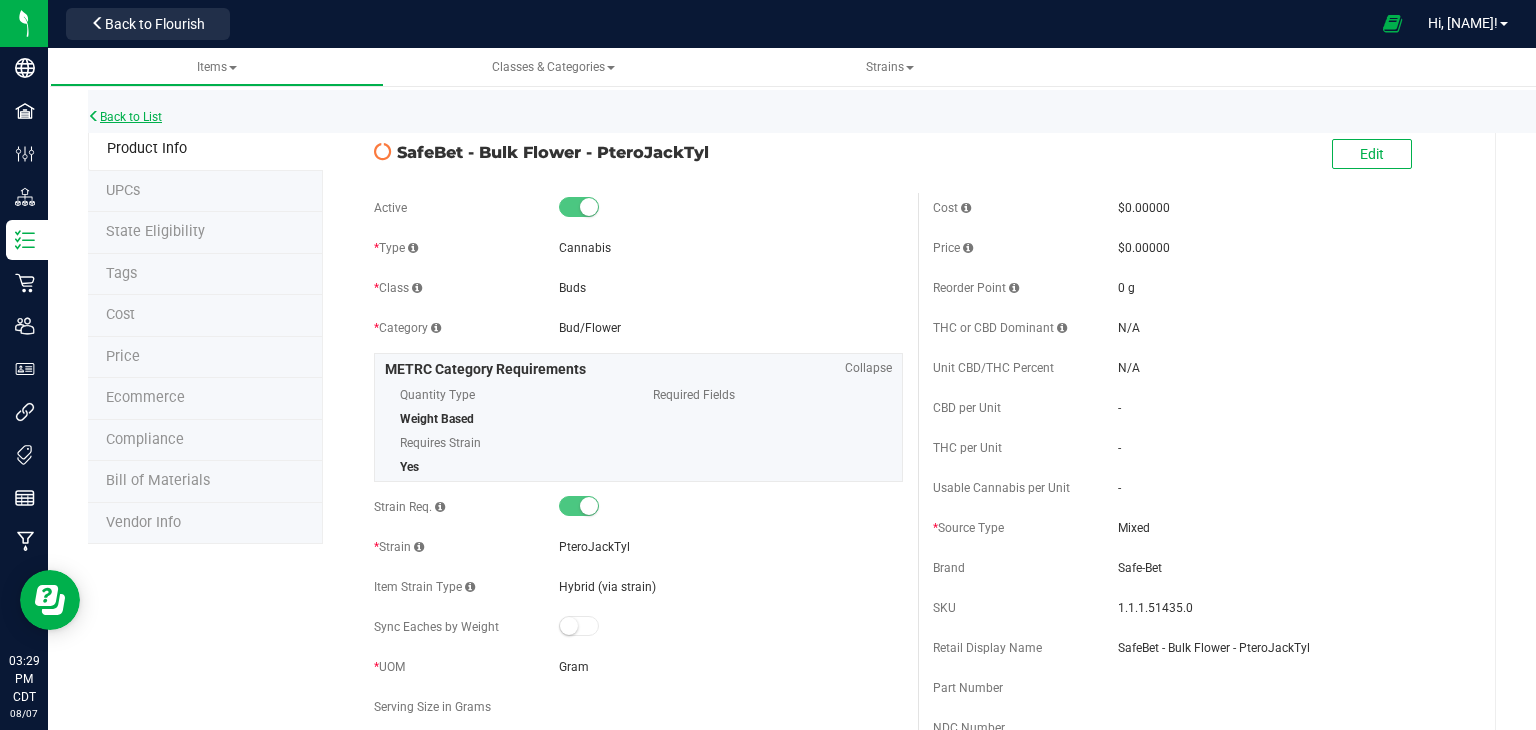 click on "Back to List" at bounding box center [125, 117] 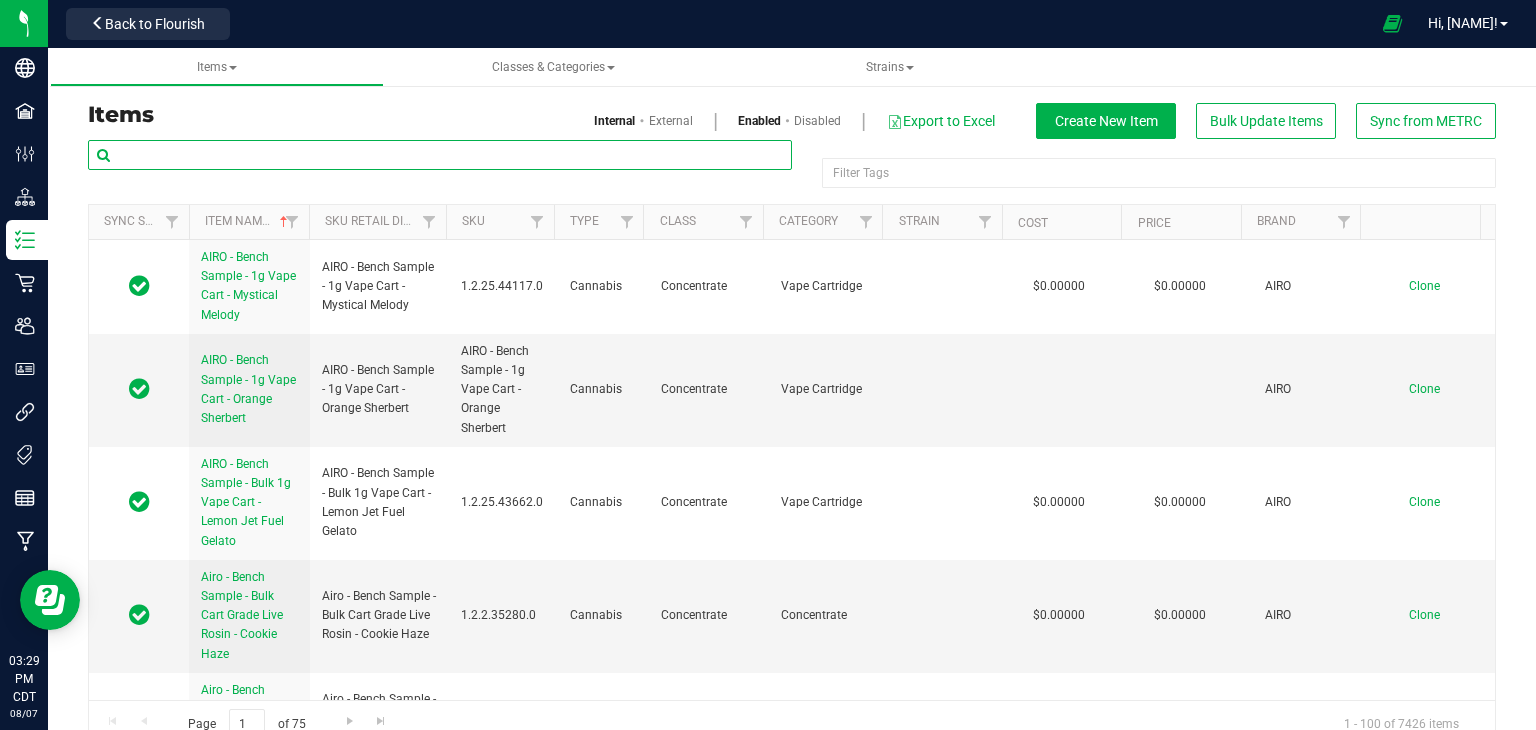 click at bounding box center [440, 155] 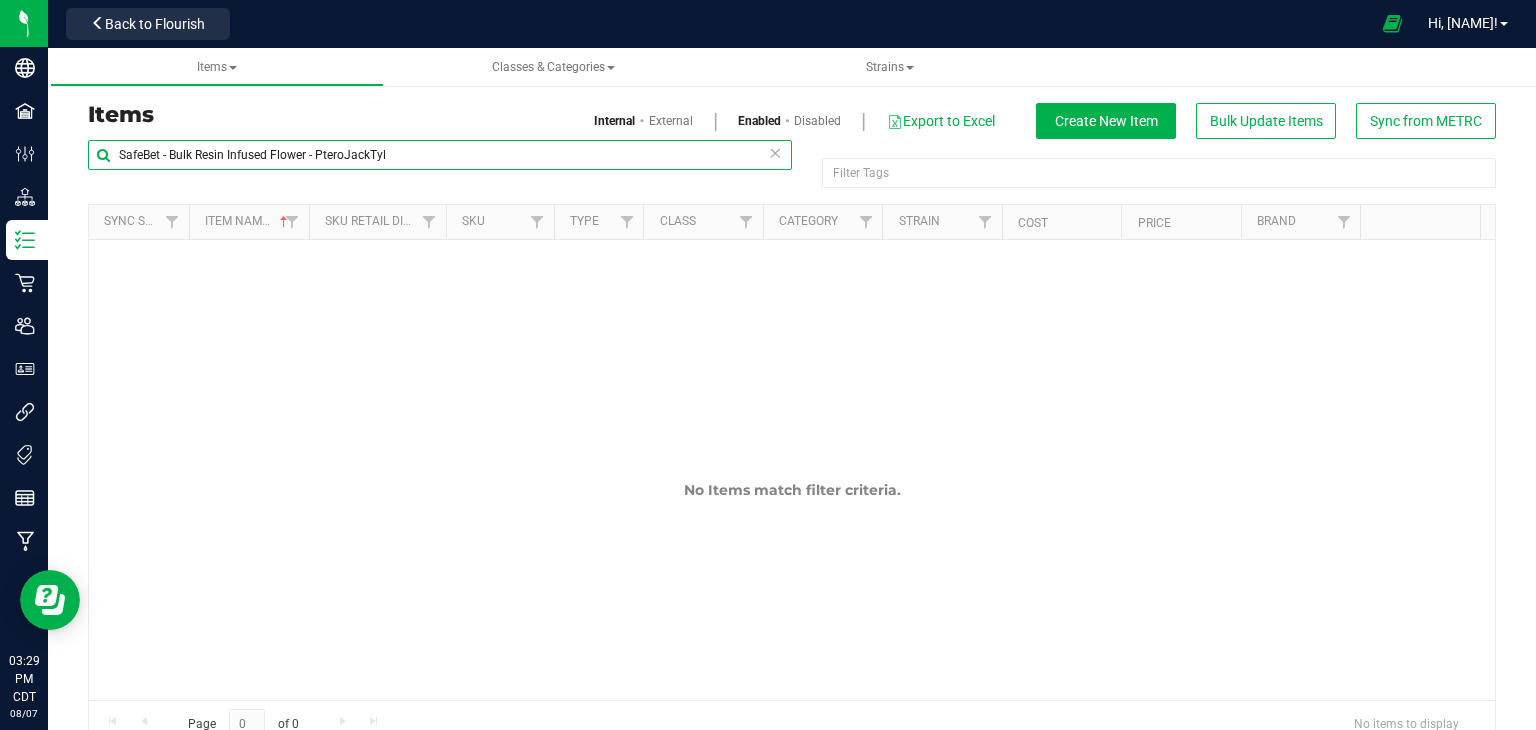 drag, startPoint x: 309, startPoint y: 161, endPoint x: 541, endPoint y: 129, distance: 234.1965 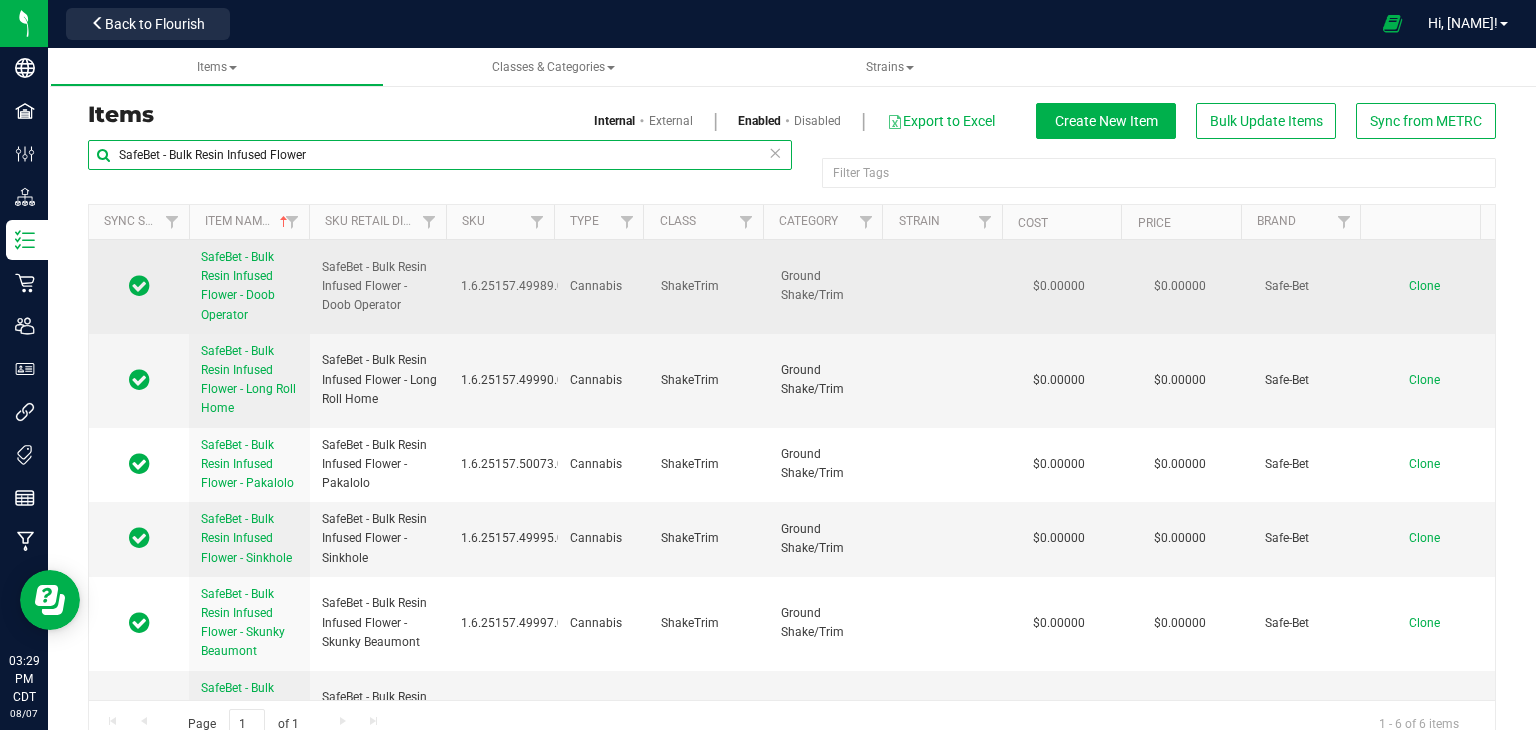 type on "SafeBet - Bulk Resin Infused Flower" 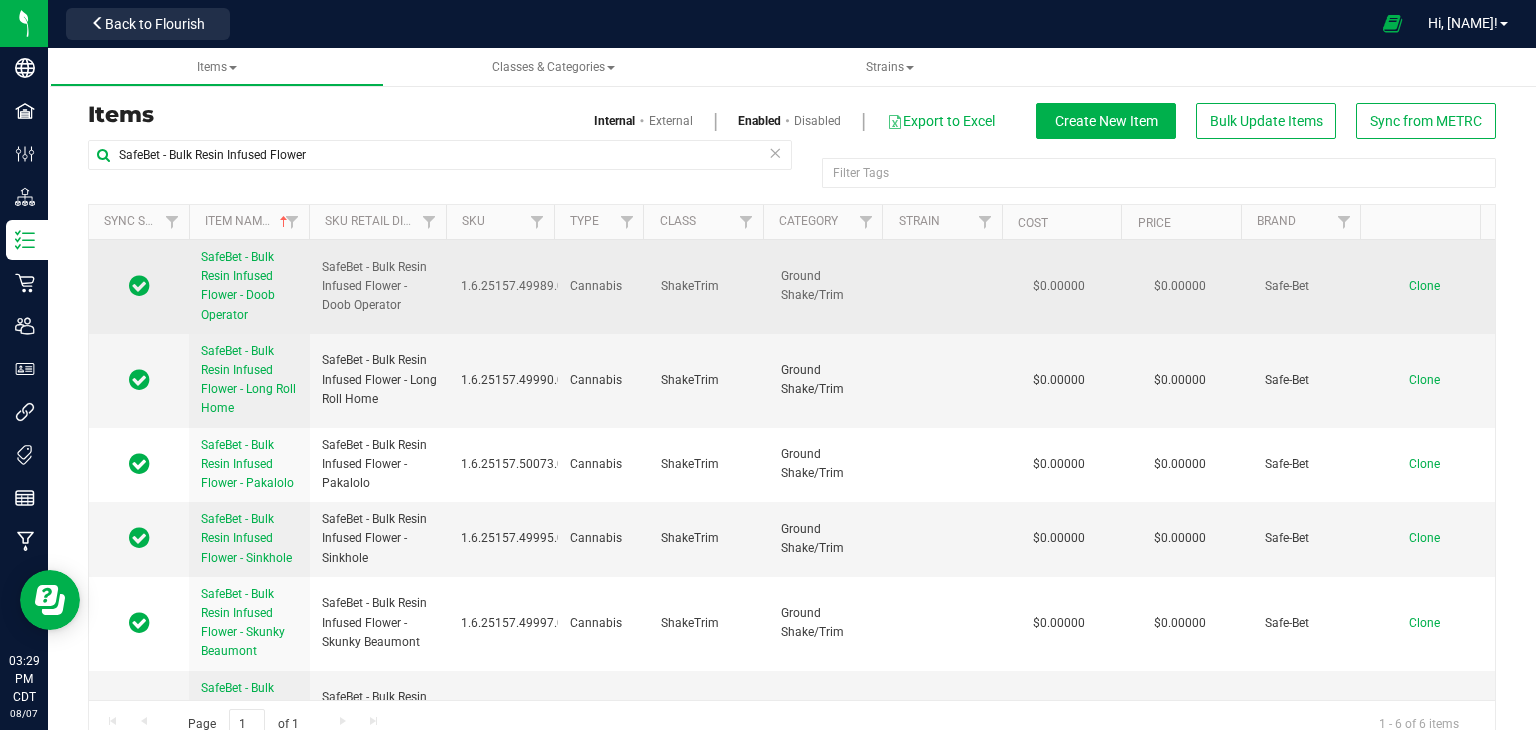 click on "Clone" at bounding box center (1434, 287) 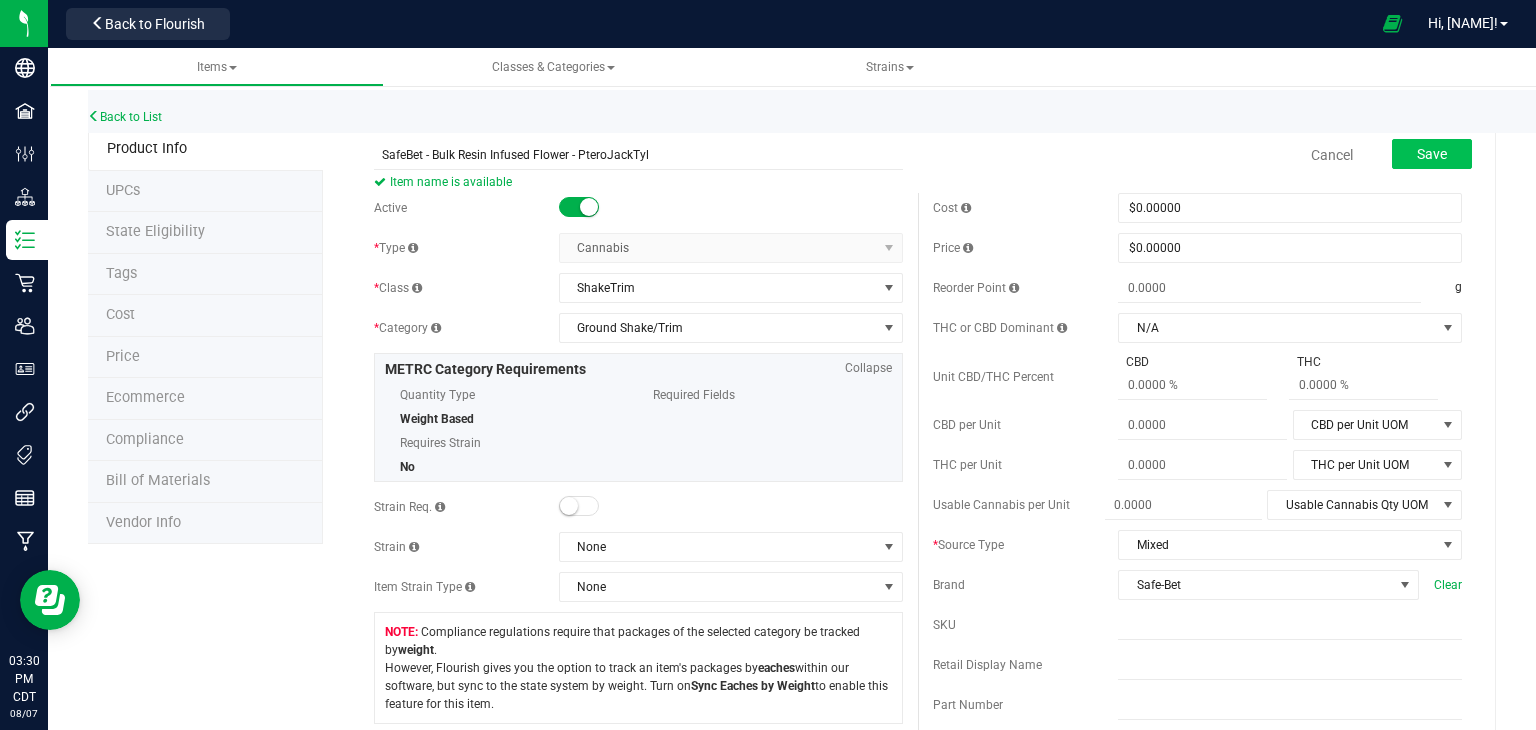 type on "SafeBet - Bulk Resin Infused Flower - PteroJackTyl" 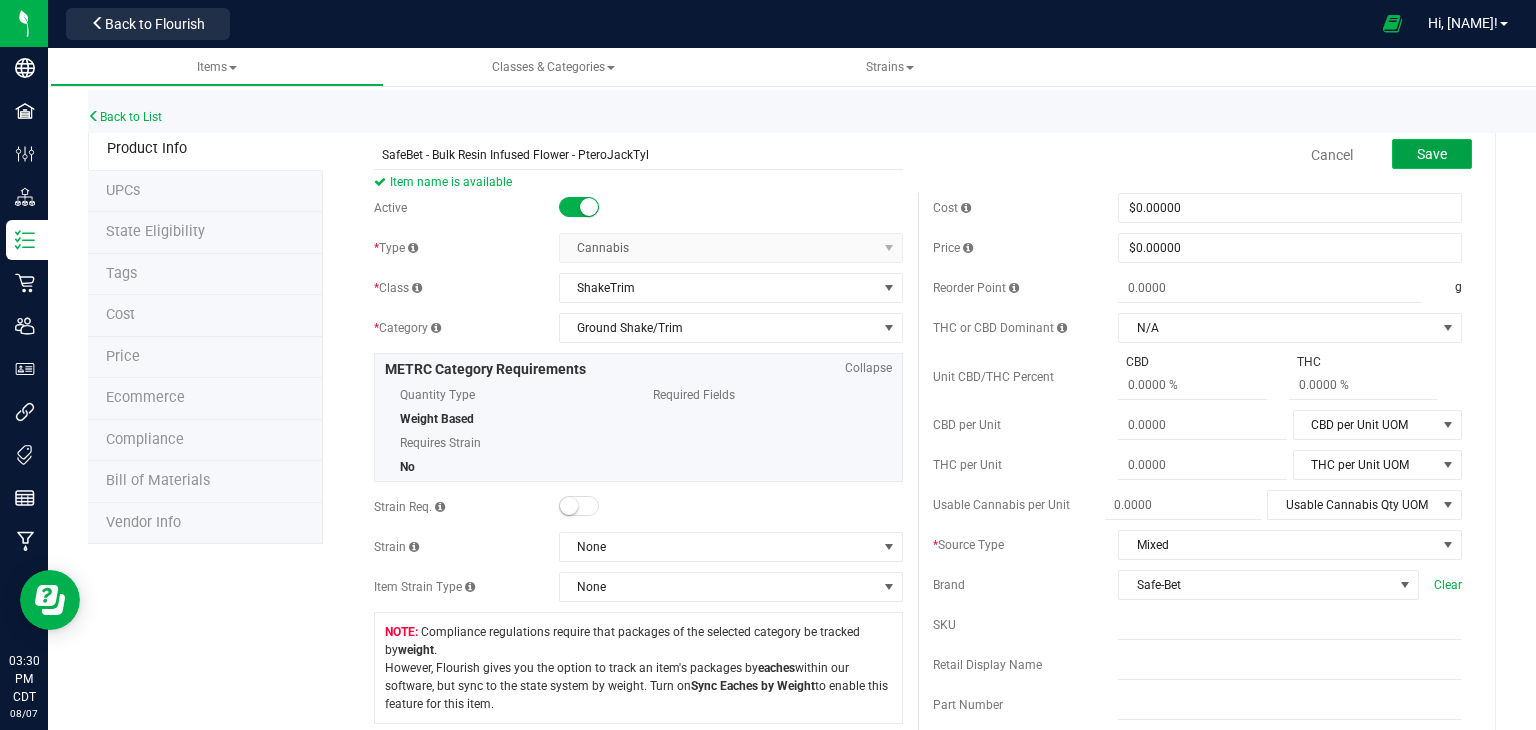 click on "Save" at bounding box center [1432, 154] 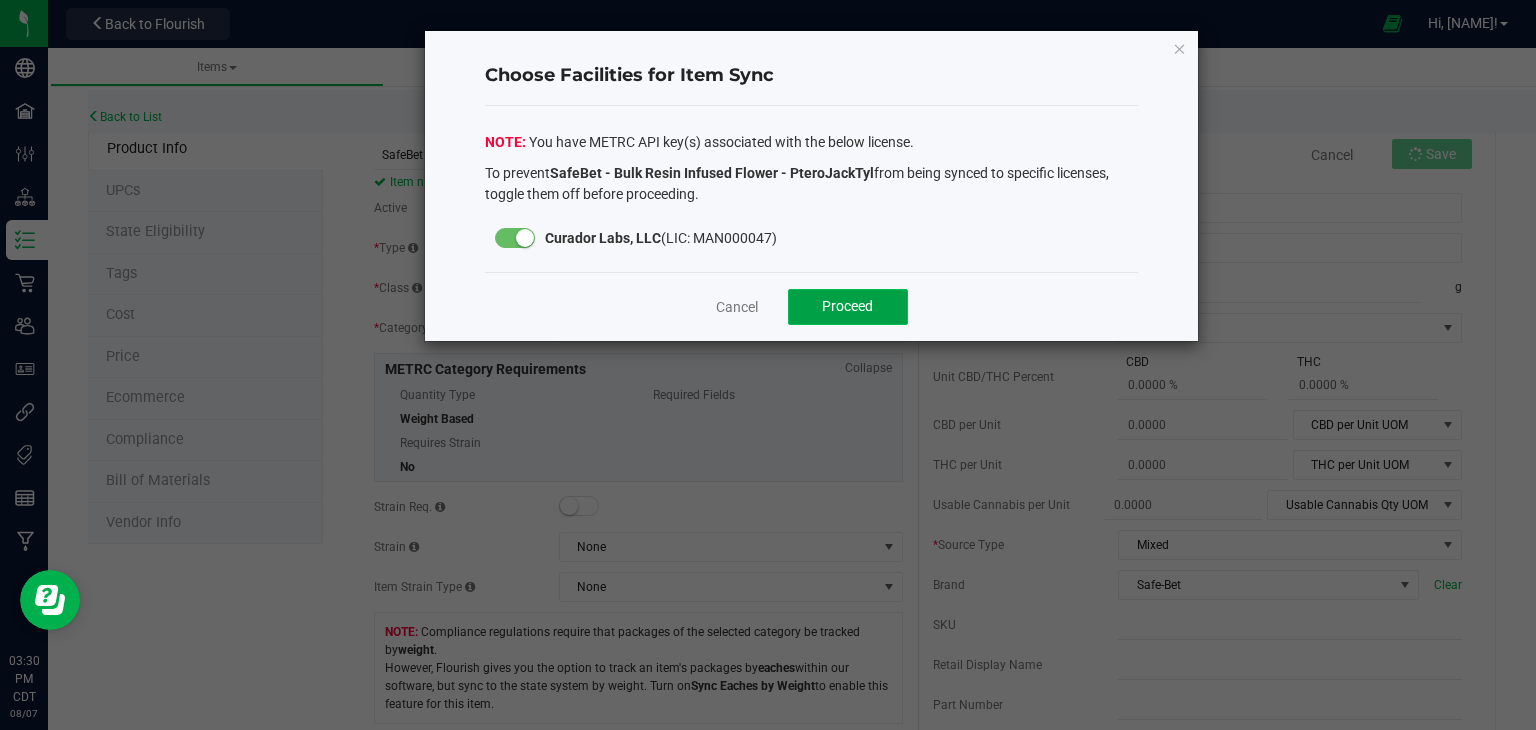 click on "Proceed" 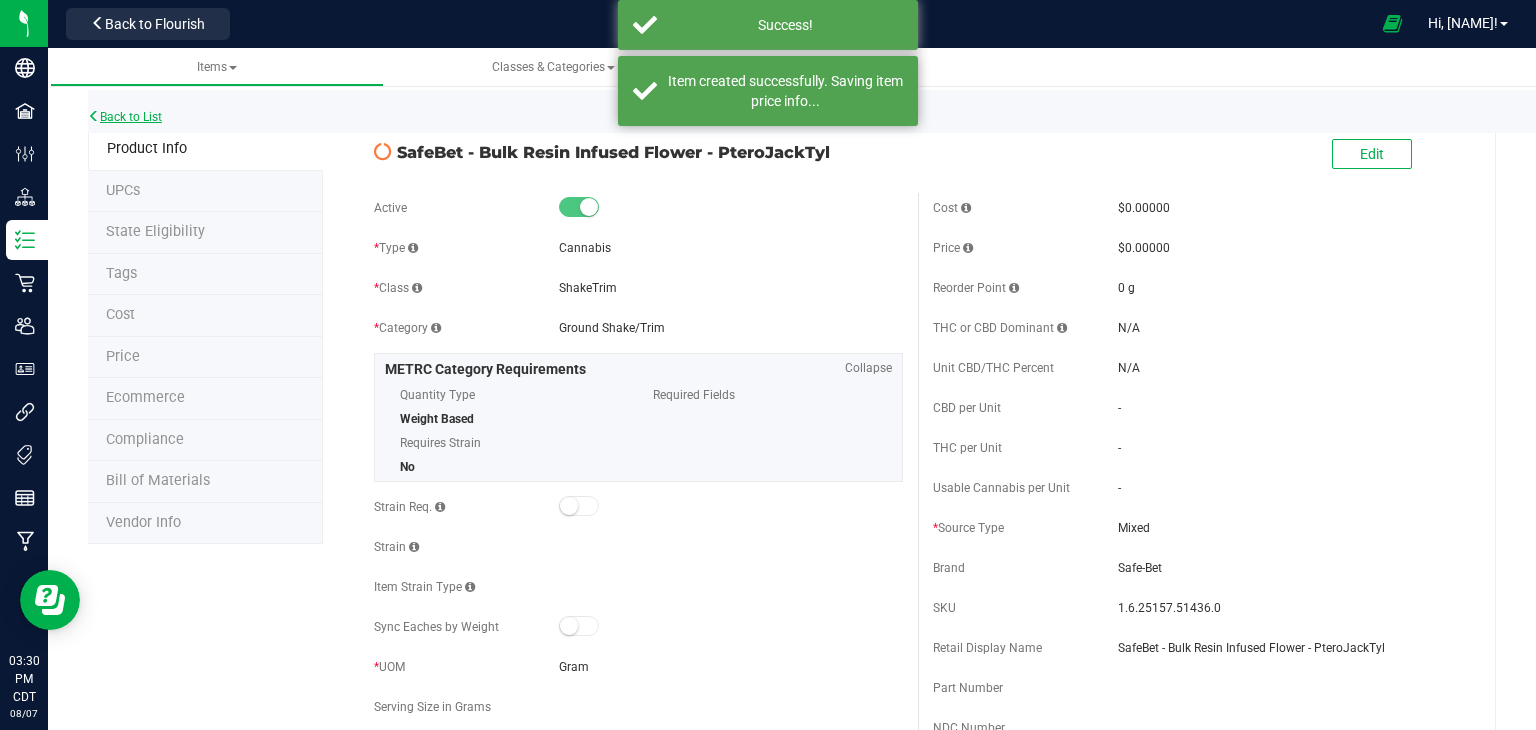 click on "Back to List" at bounding box center (125, 117) 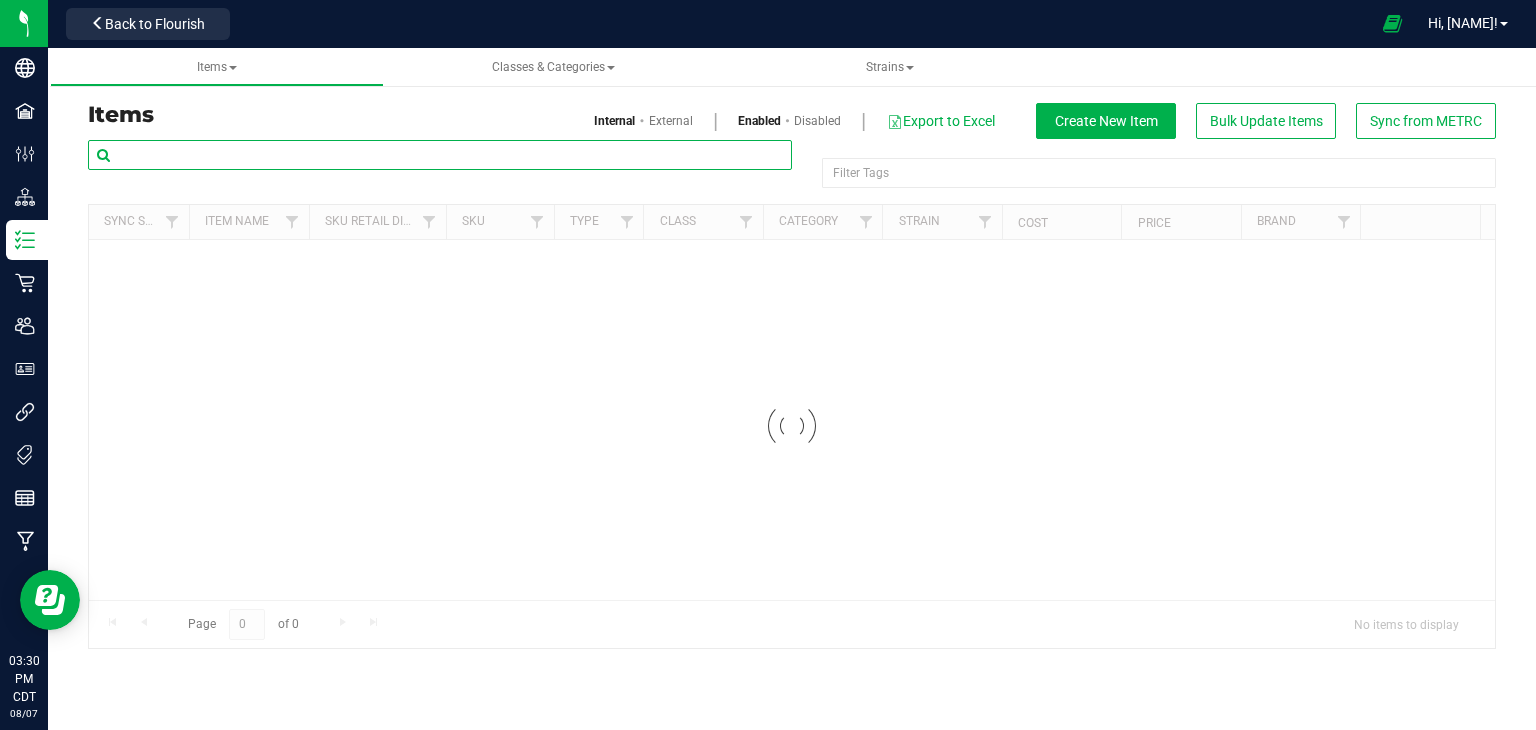 click at bounding box center [440, 155] 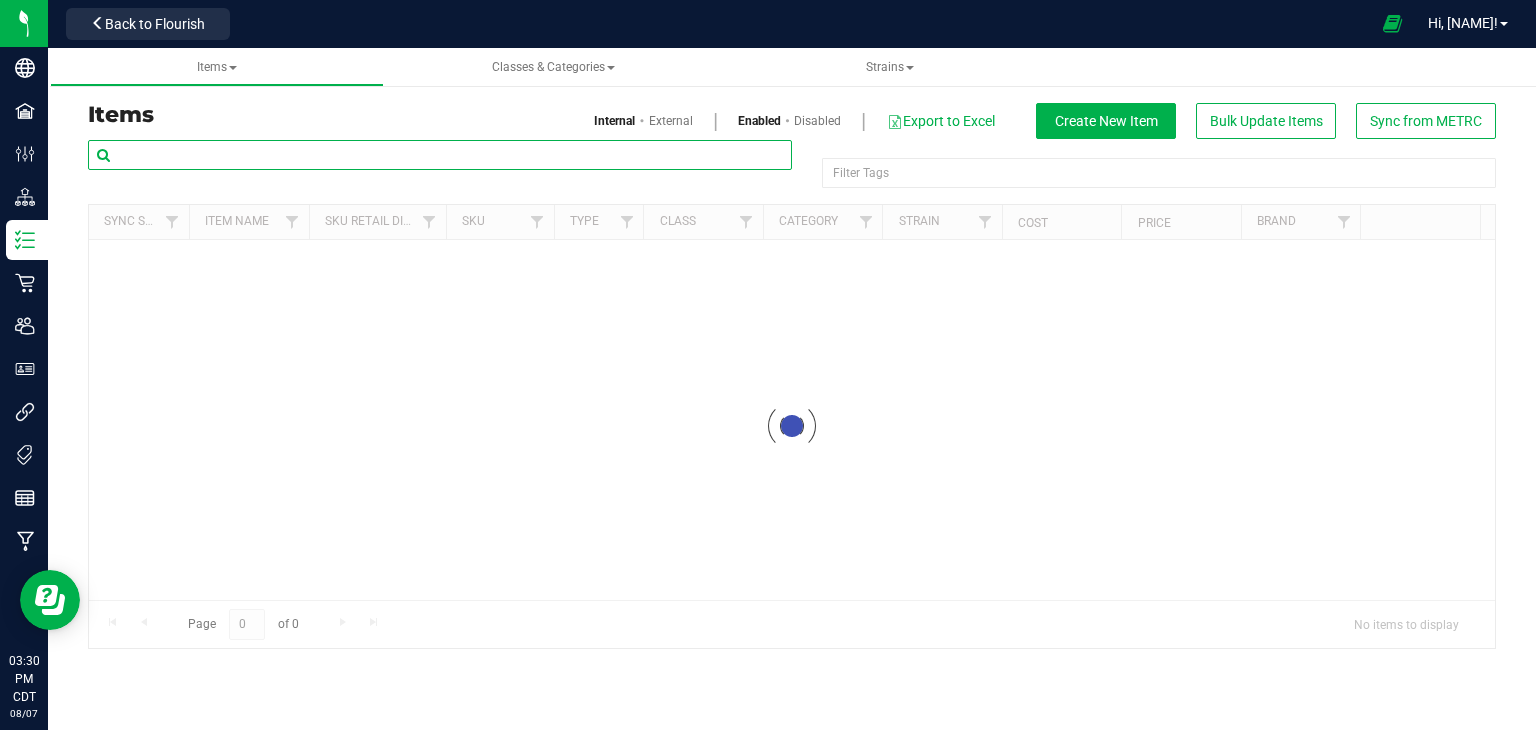 paste on "SafeBet - Bulk Resin Infused Rolls .5g - PteroJackTyl" 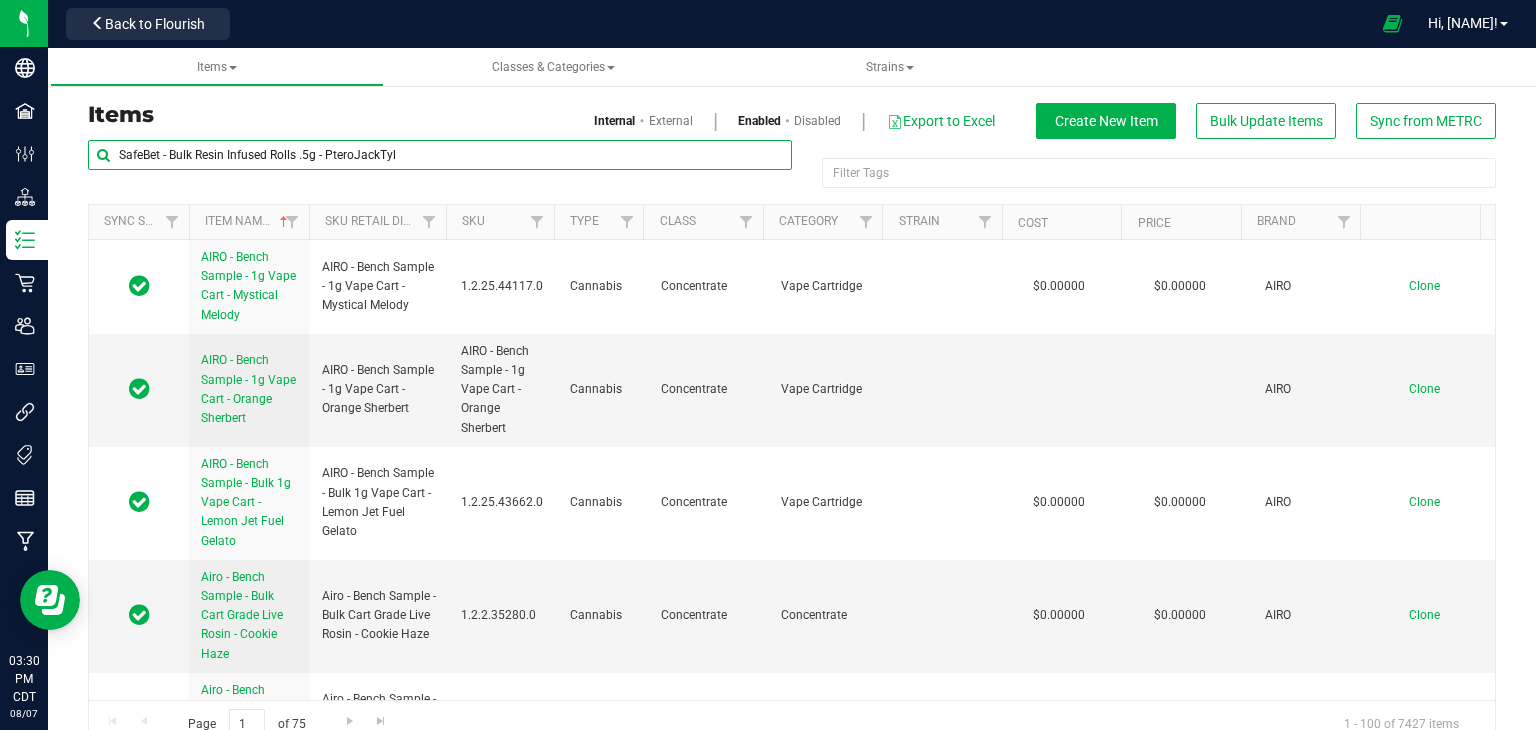 click on "Items   Classes & Categories   Strains
Items
Internal
External
Enabled
Disabled
Export to Excel
Create New Item
Bulk Update Items
Sync from METRC" at bounding box center [792, 389] 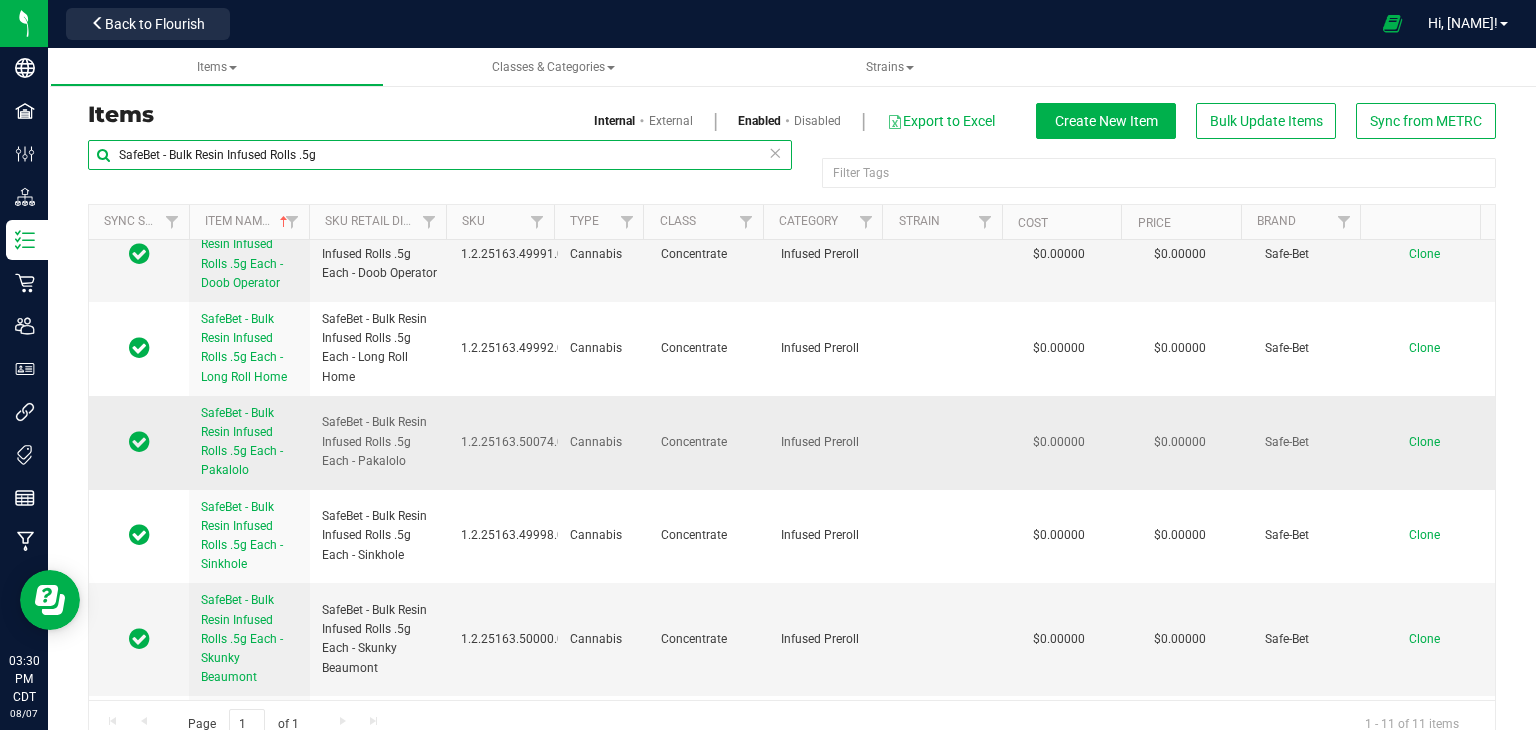 scroll, scrollTop: 684, scrollLeft: 0, axis: vertical 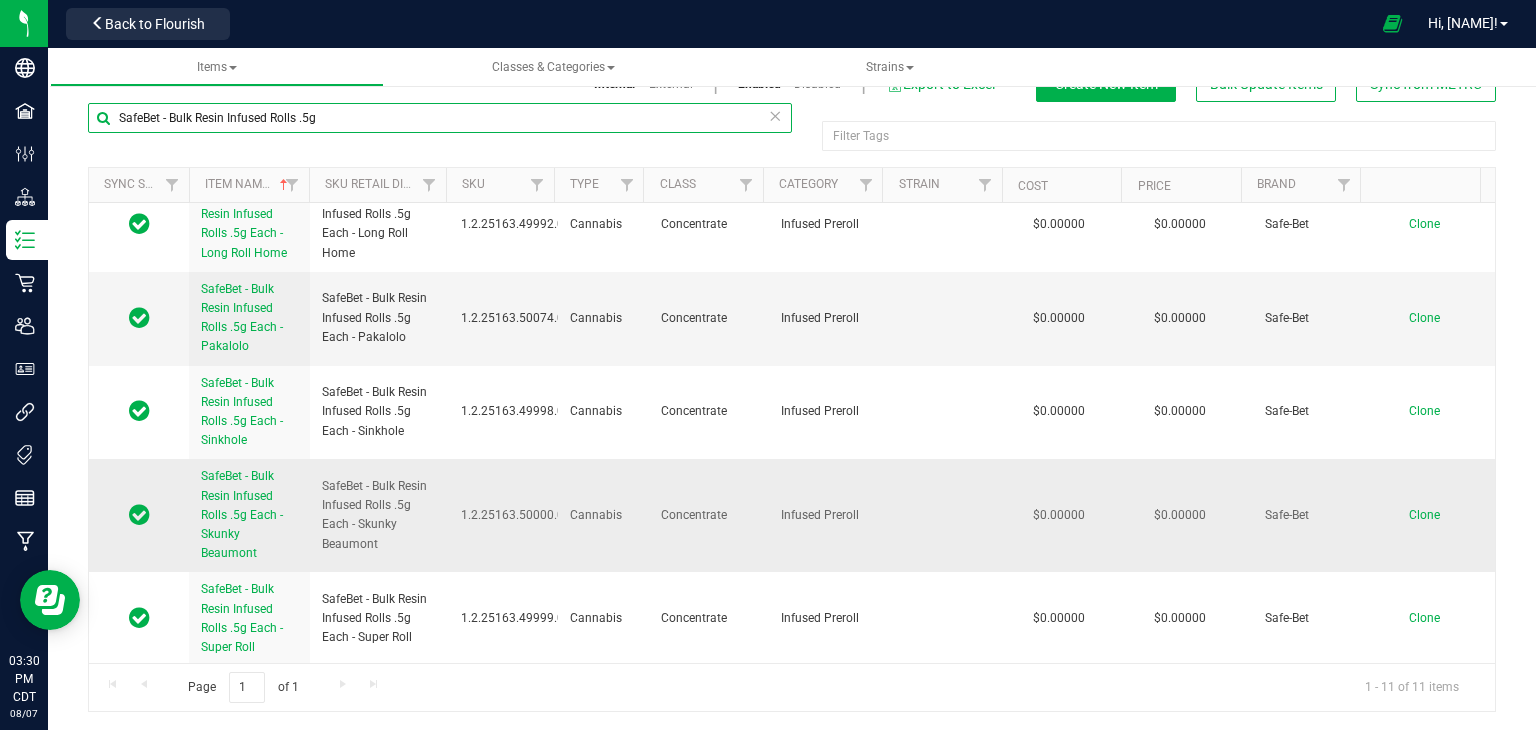 type on "SafeBet - Bulk Resin Infused Rolls .5g" 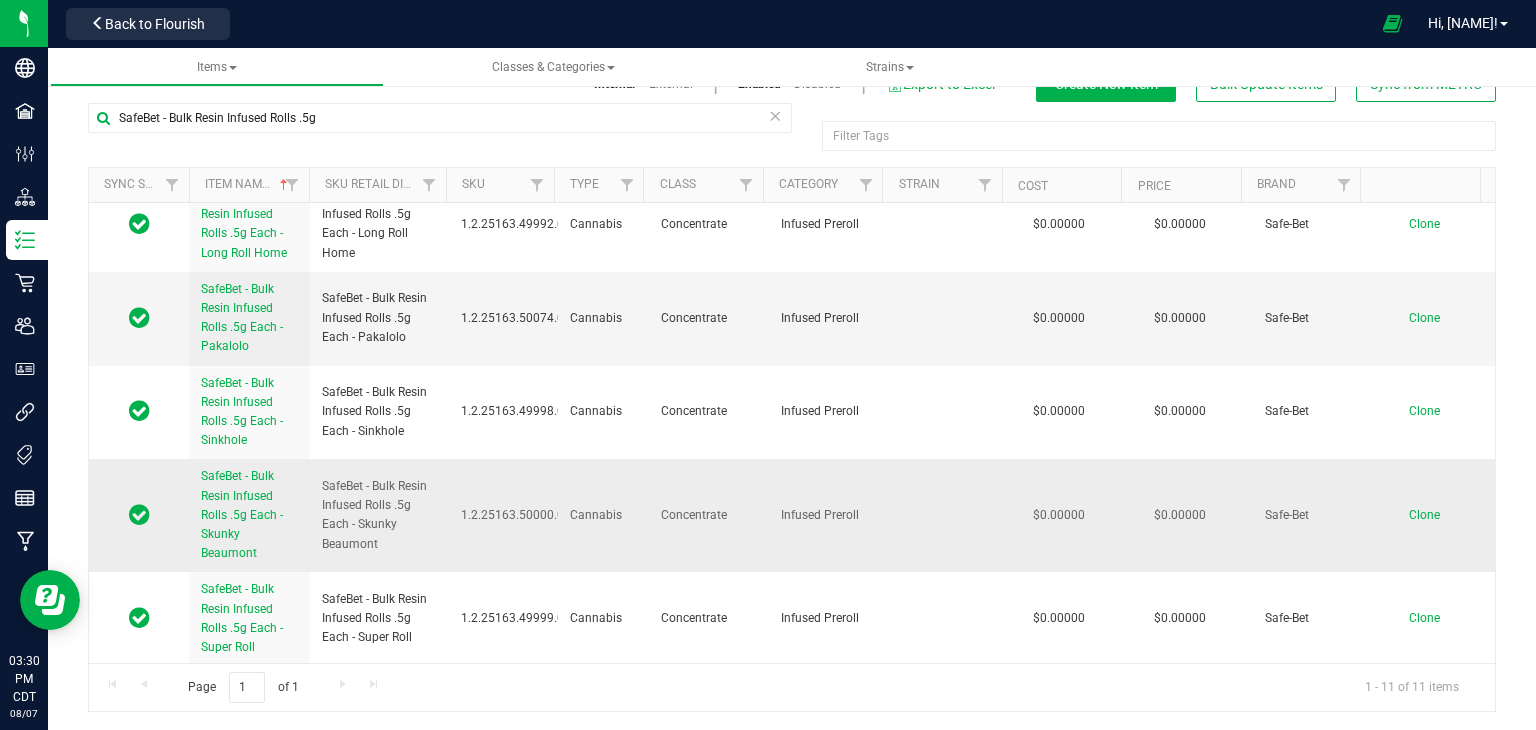 click on "Clone" at bounding box center (1434, 515) 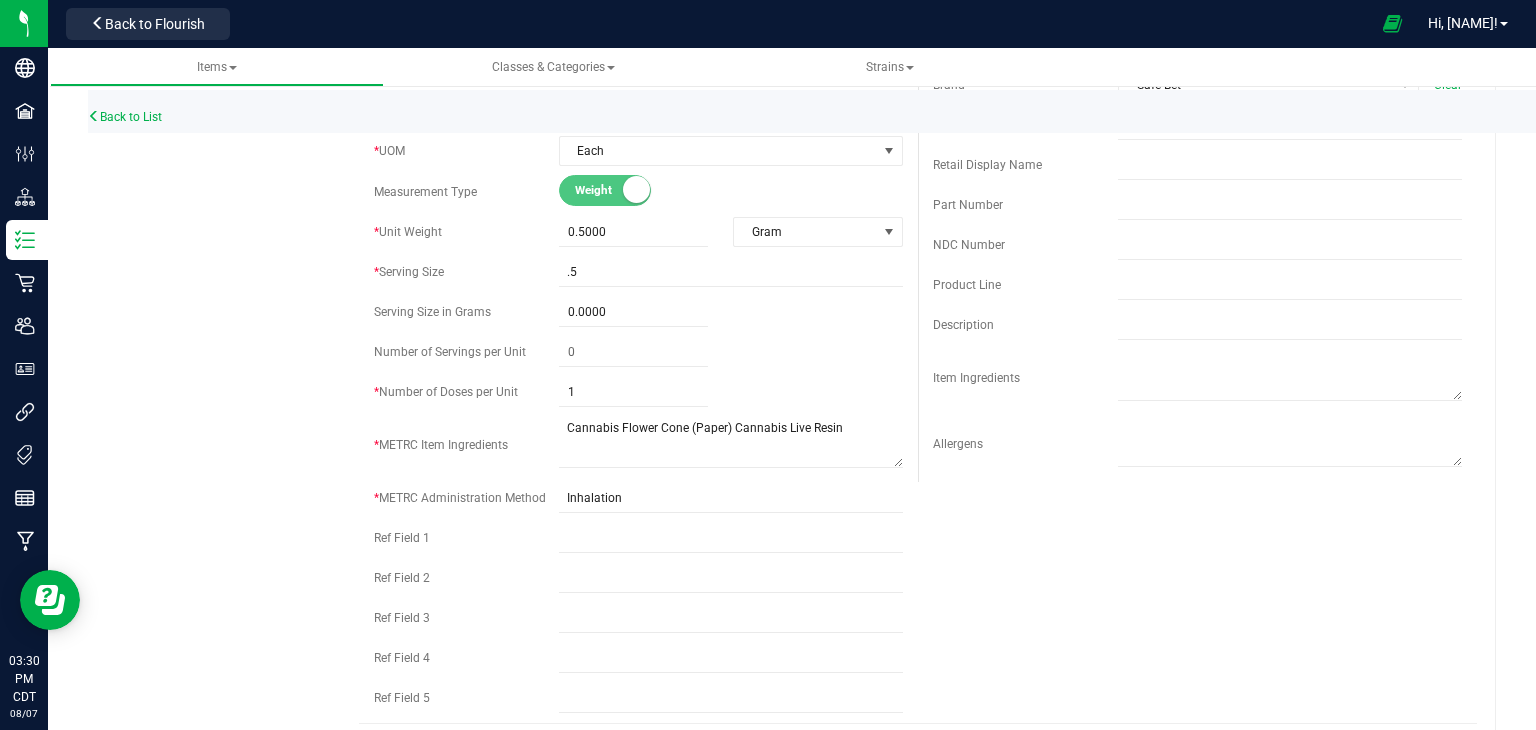 scroll, scrollTop: 0, scrollLeft: 0, axis: both 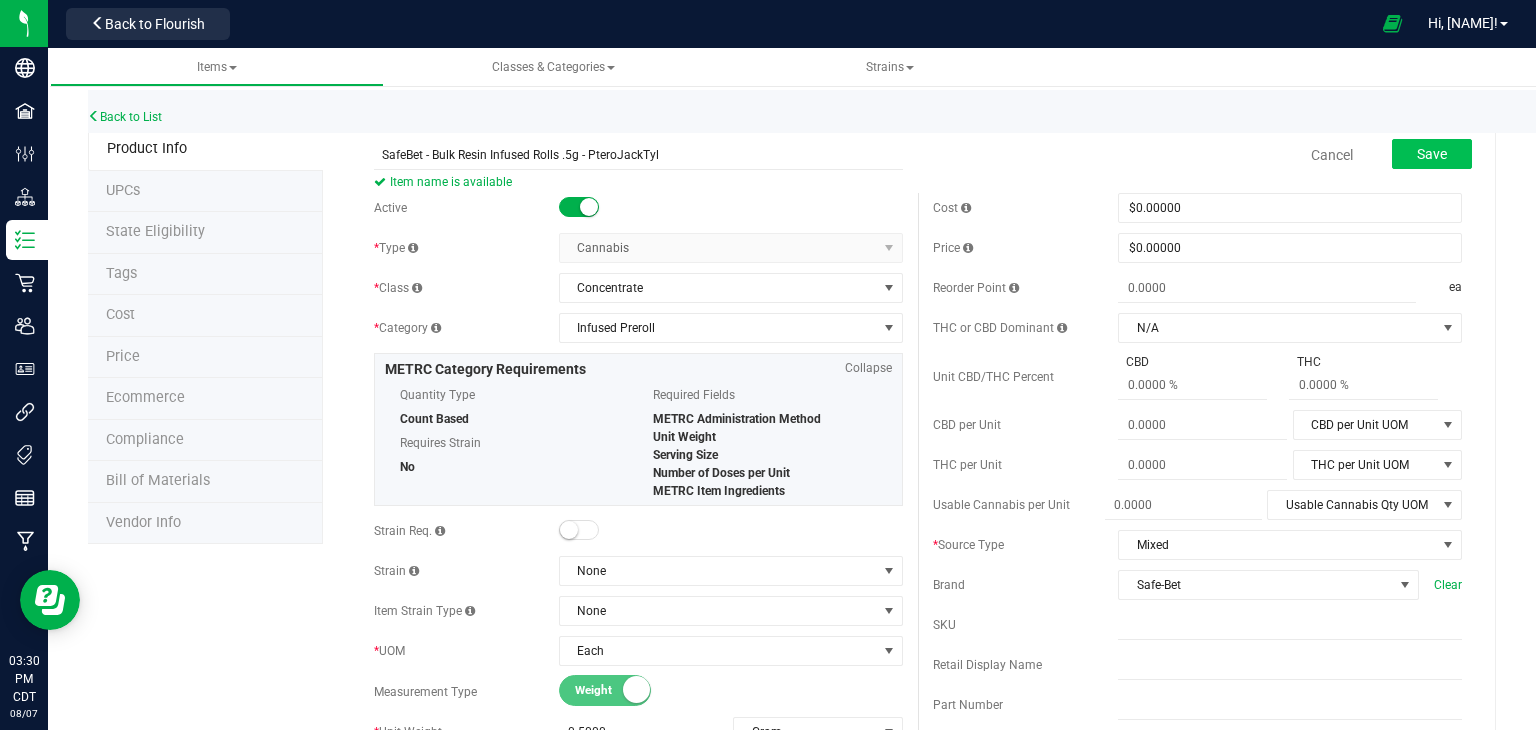 type on "SafeBet - Bulk Resin Infused Rolls .5g - PteroJackTyl" 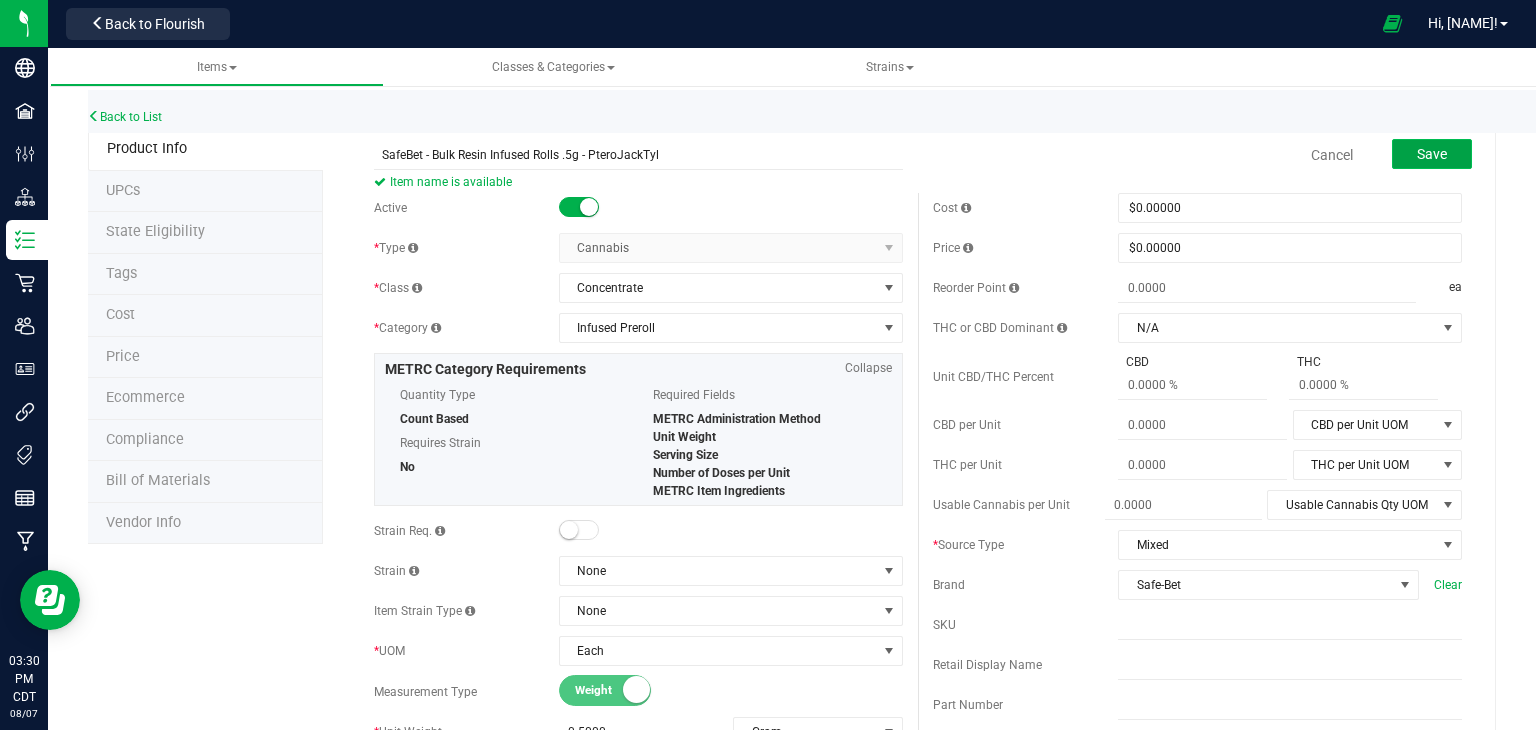 click on "Save" at bounding box center (1432, 154) 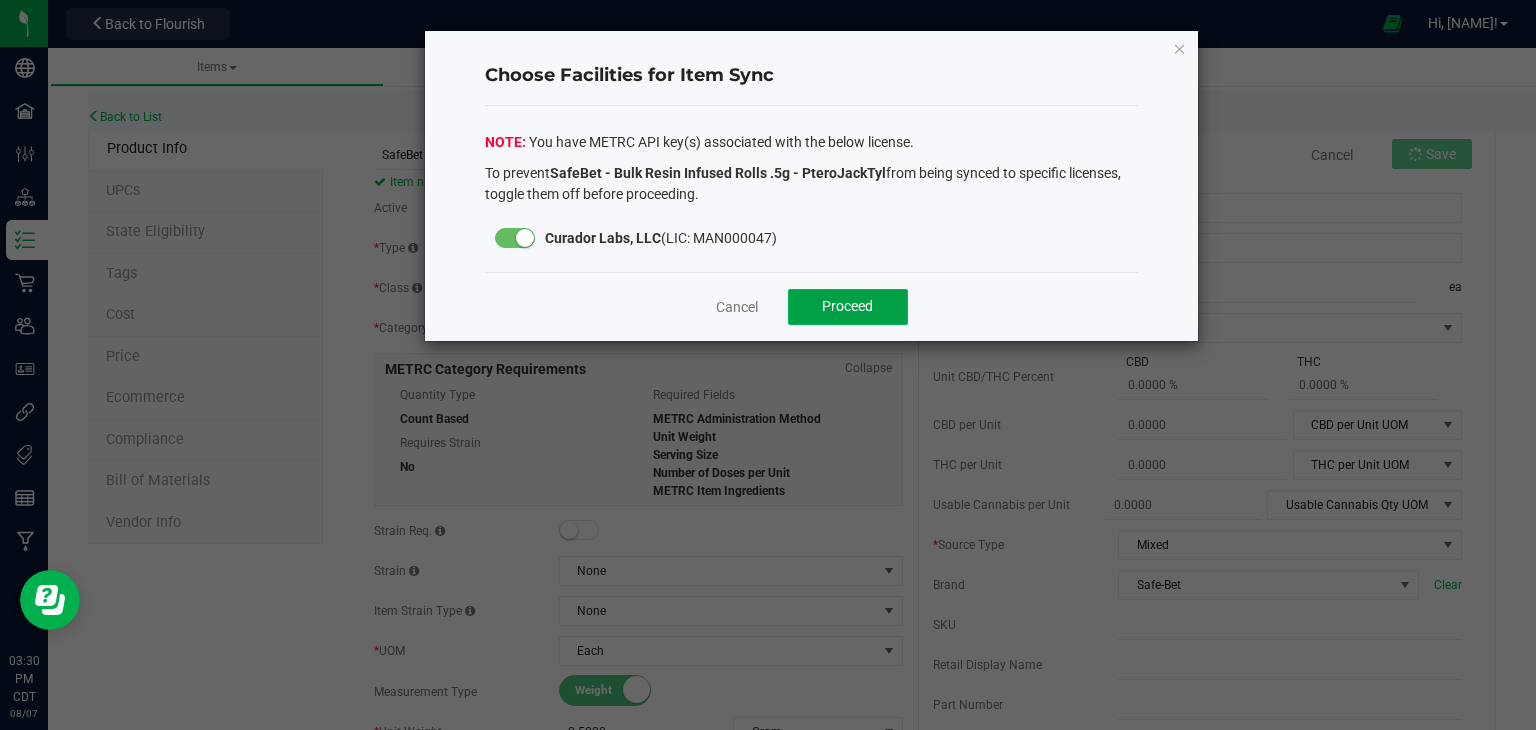 click on "Proceed" 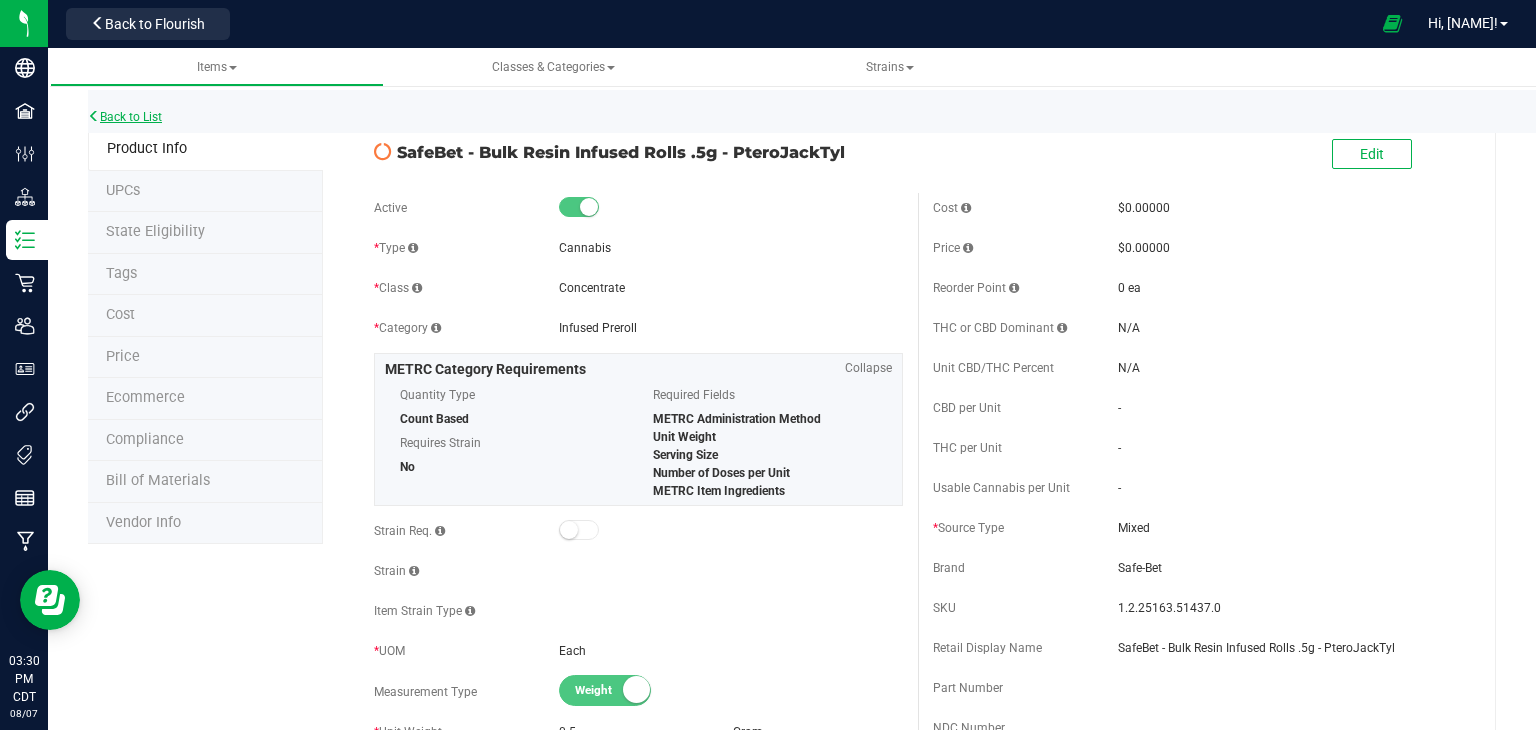 click on "Back to List" at bounding box center [125, 117] 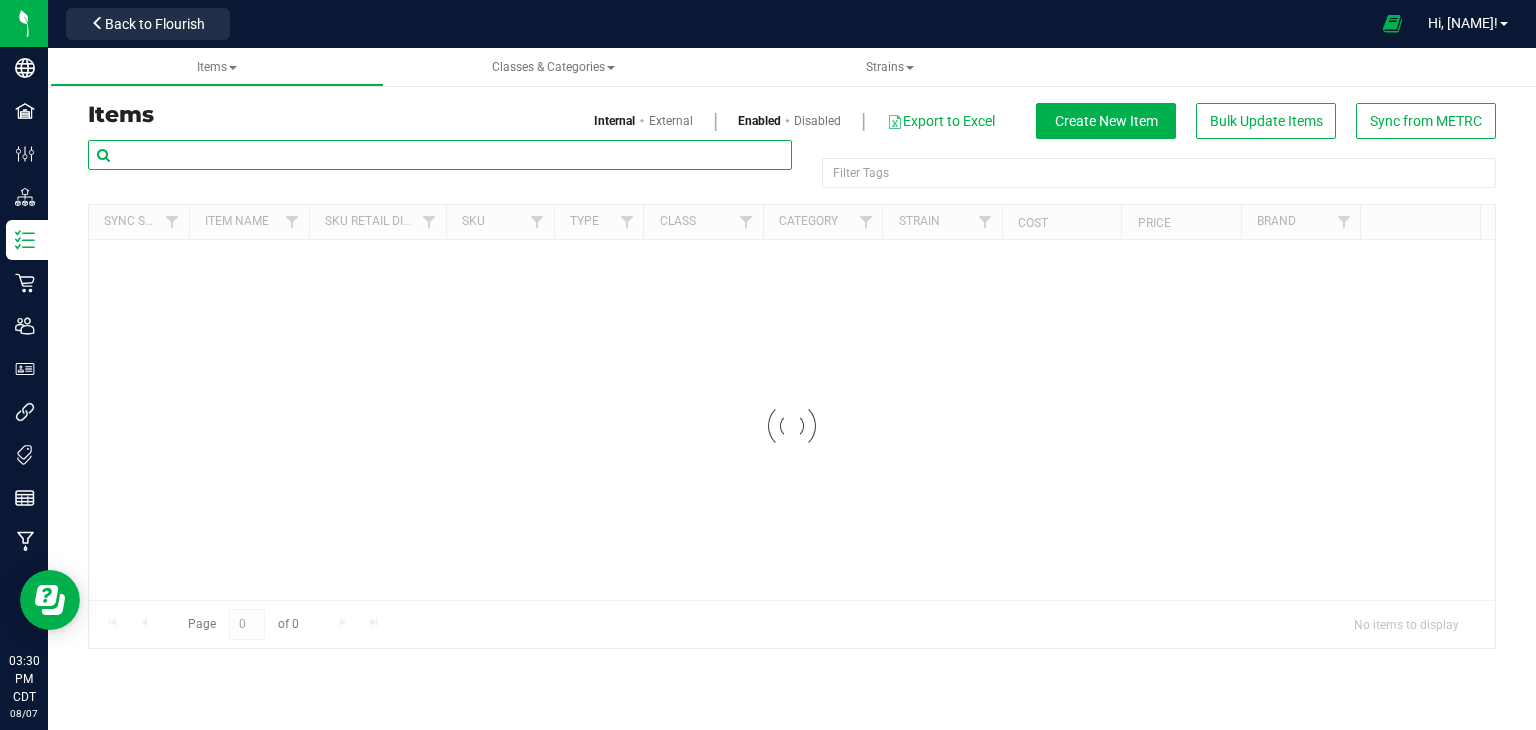 click at bounding box center [440, 155] 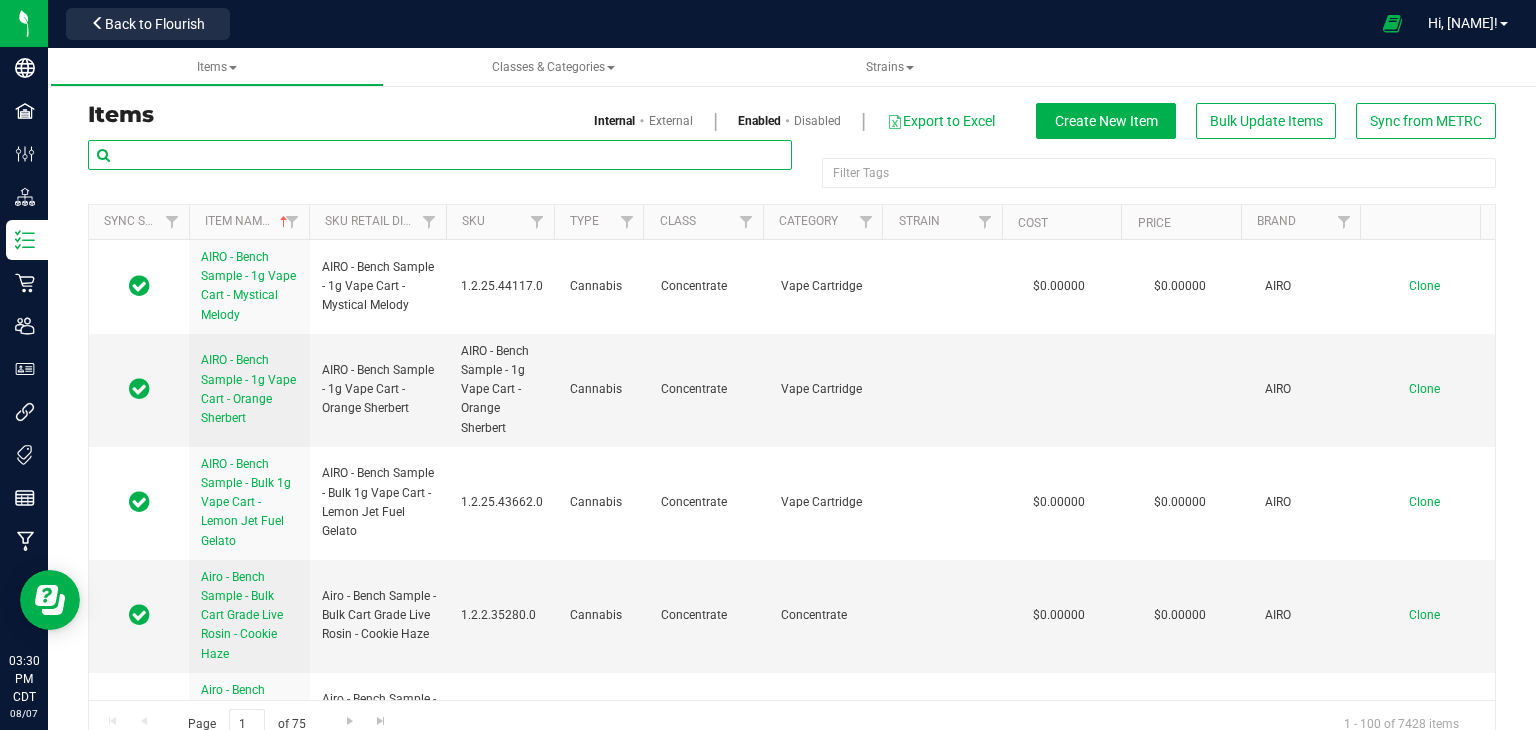 paste on "Bench Sample - SafeBet - Resin Infused Rolls .5g - PteroJackTyl" 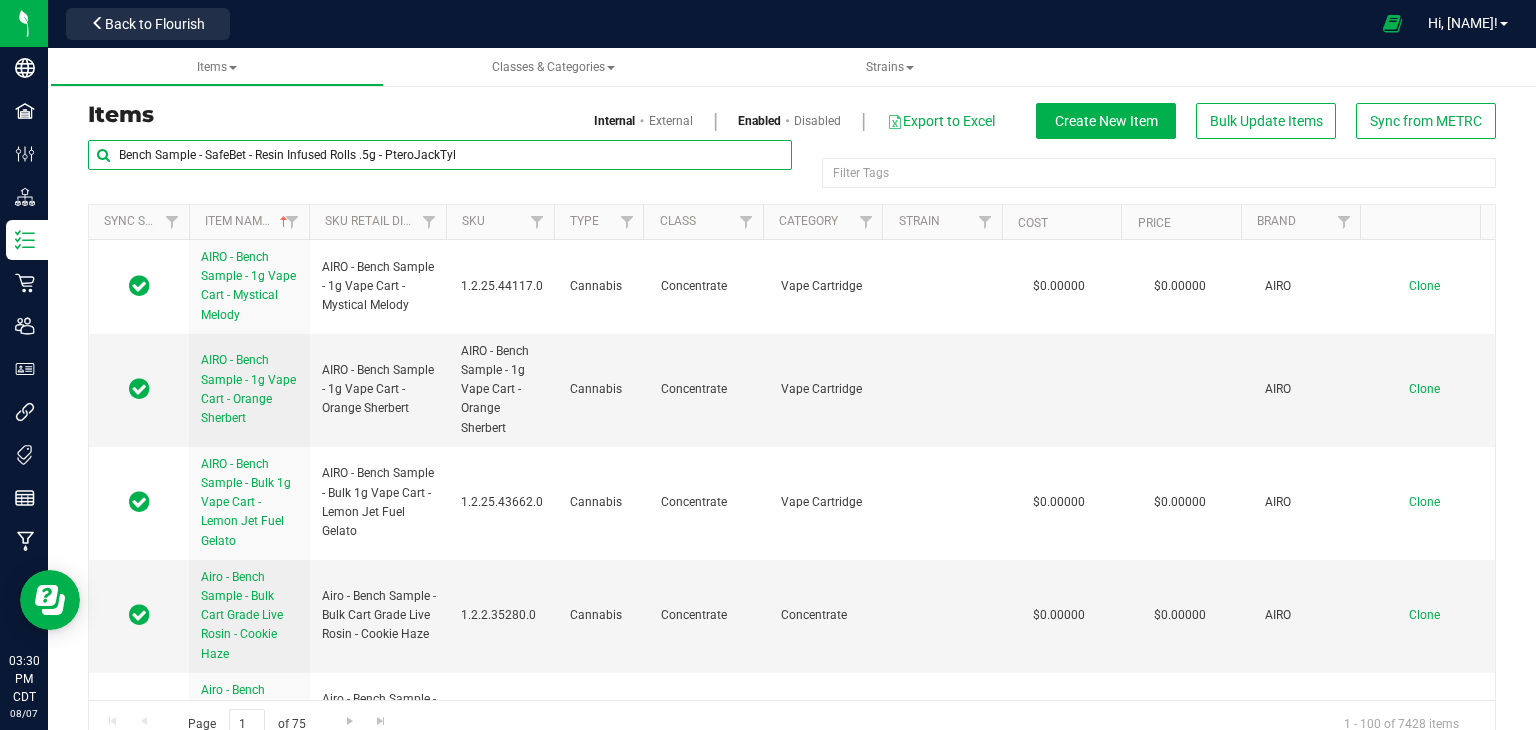 drag, startPoint x: 373, startPoint y: 153, endPoint x: 577, endPoint y: 153, distance: 204 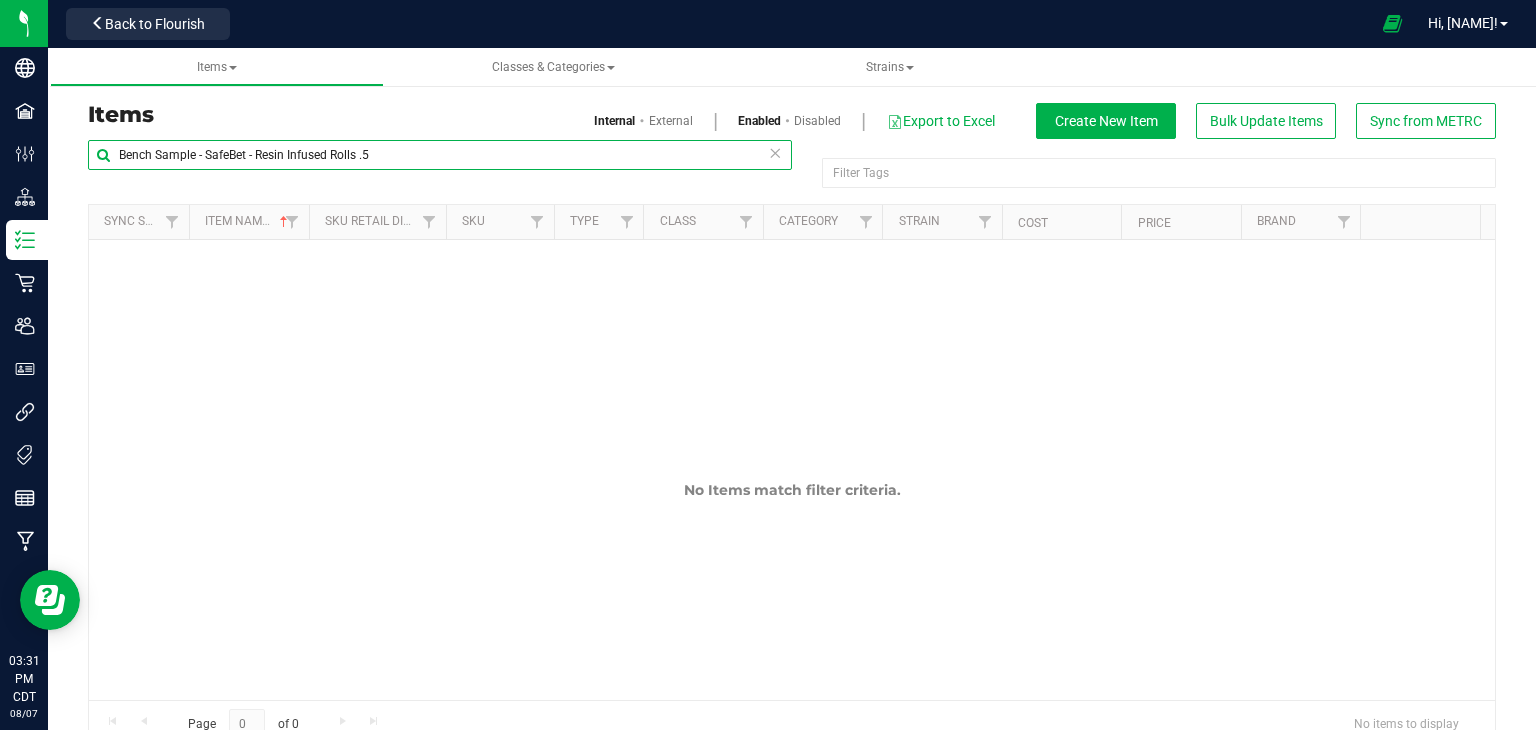 drag, startPoint x: 257, startPoint y: 156, endPoint x: 606, endPoint y: 129, distance: 350.04285 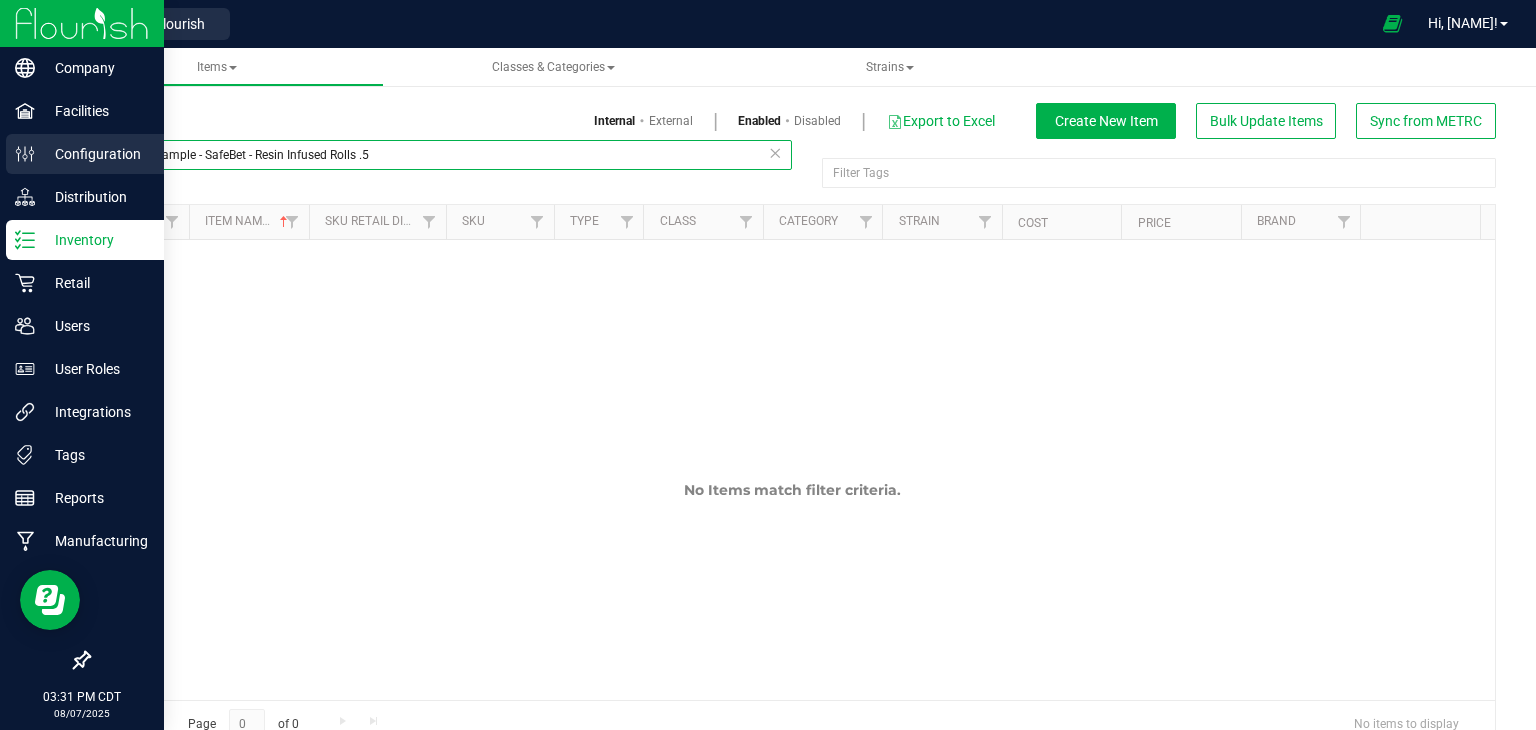 drag, startPoint x: 253, startPoint y: 152, endPoint x: 0, endPoint y: 152, distance: 253 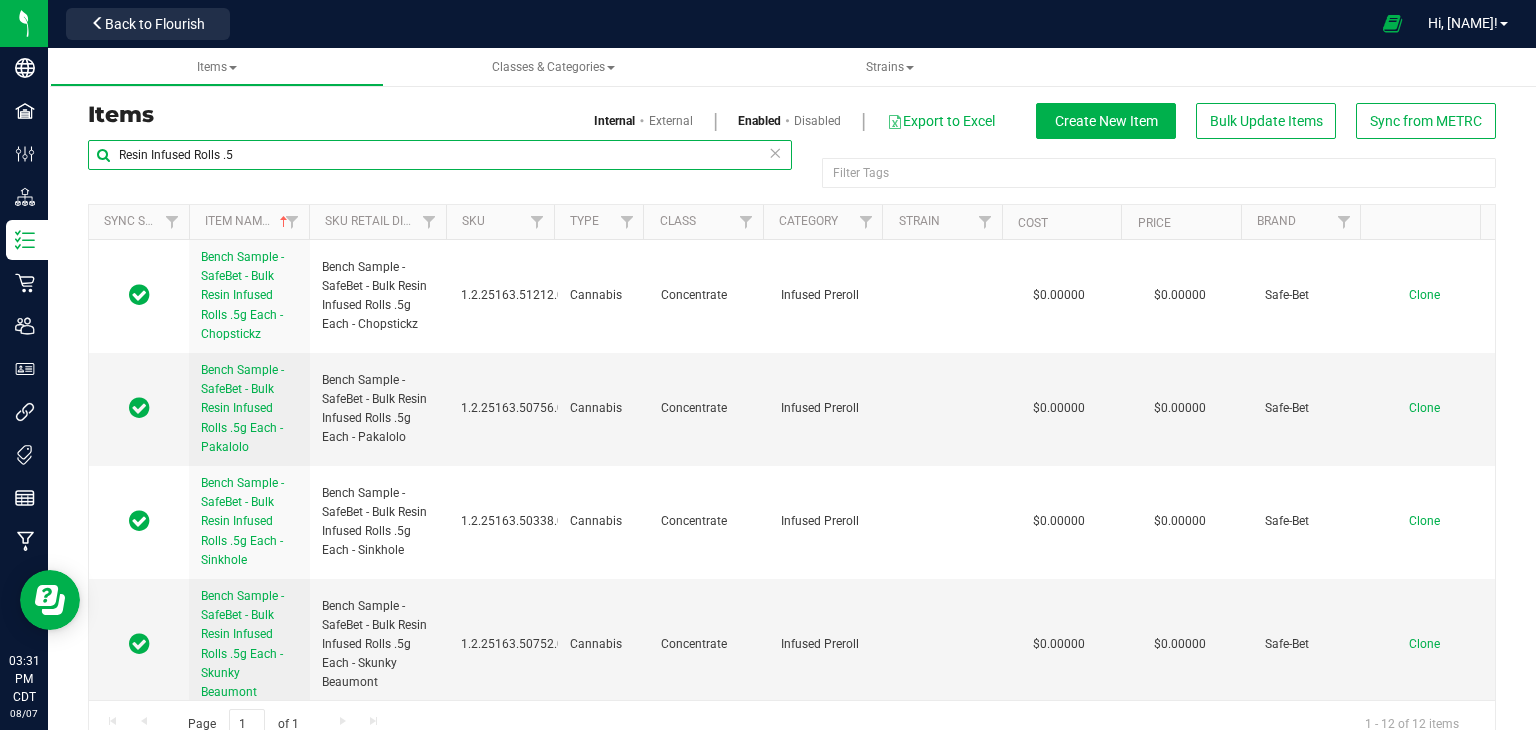 type on "Resin Infused Rolls .5" 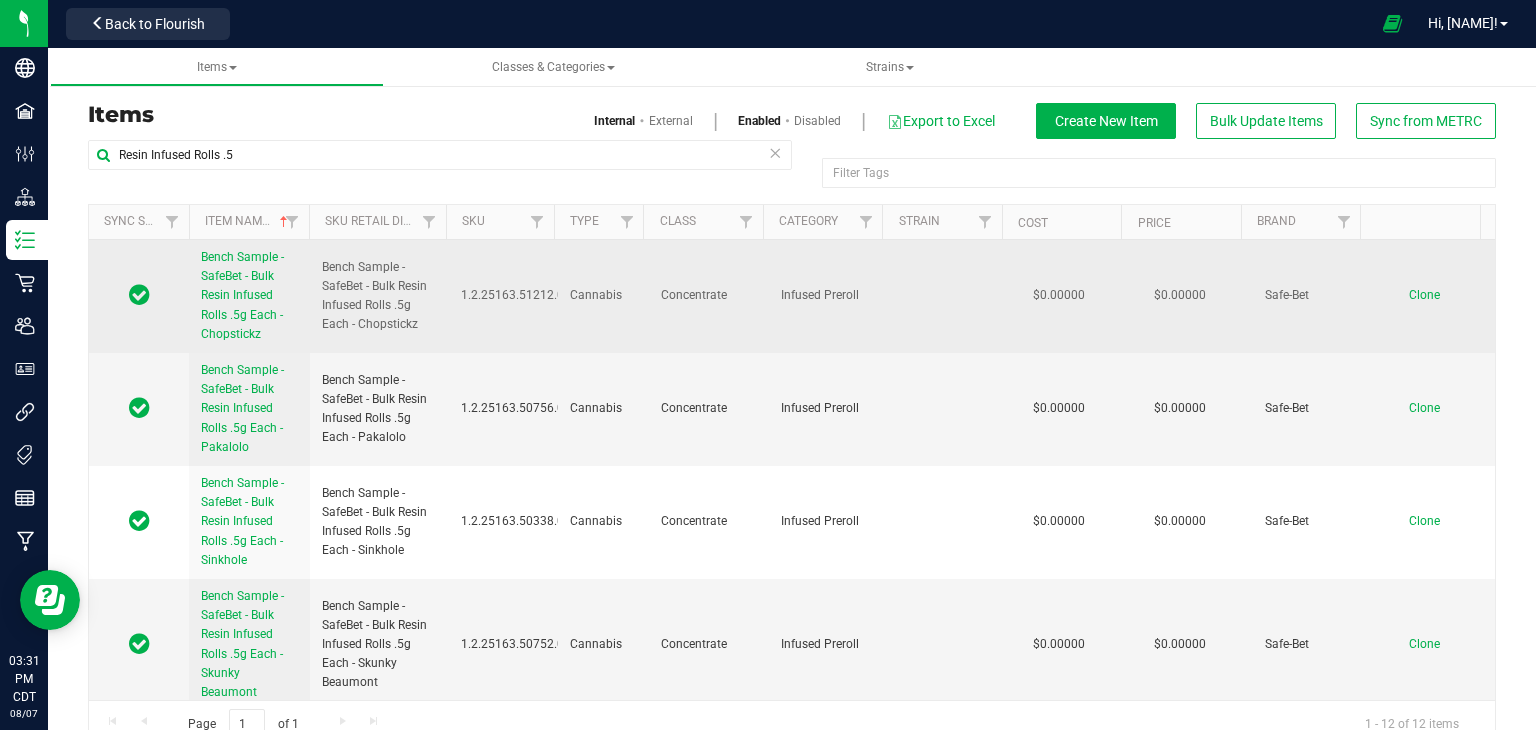 click on "Concentrate" at bounding box center (709, 296) 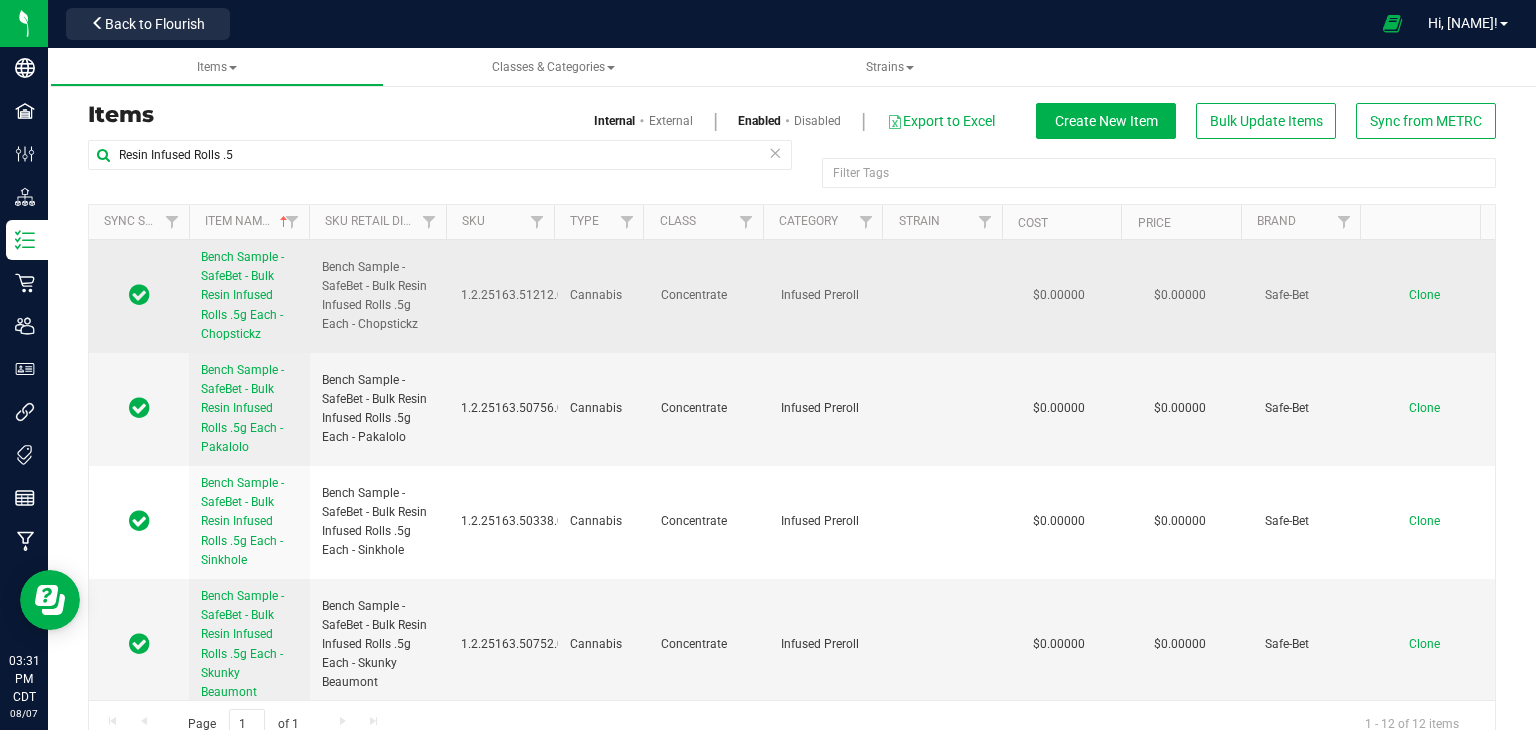 click on "Clone" at bounding box center [1424, 295] 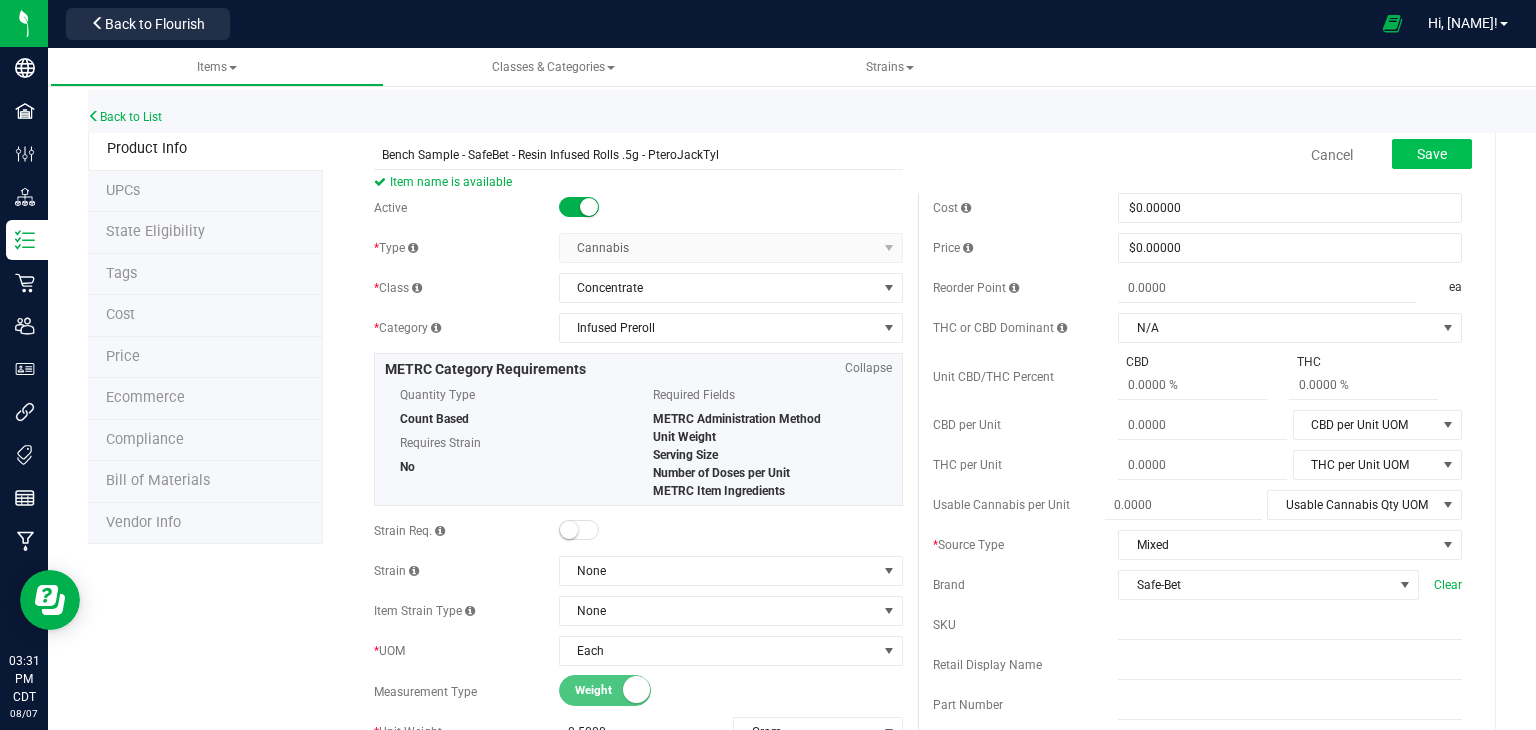type on "Bench Sample - SafeBet - Resin Infused Rolls .5g - PteroJackTyl" 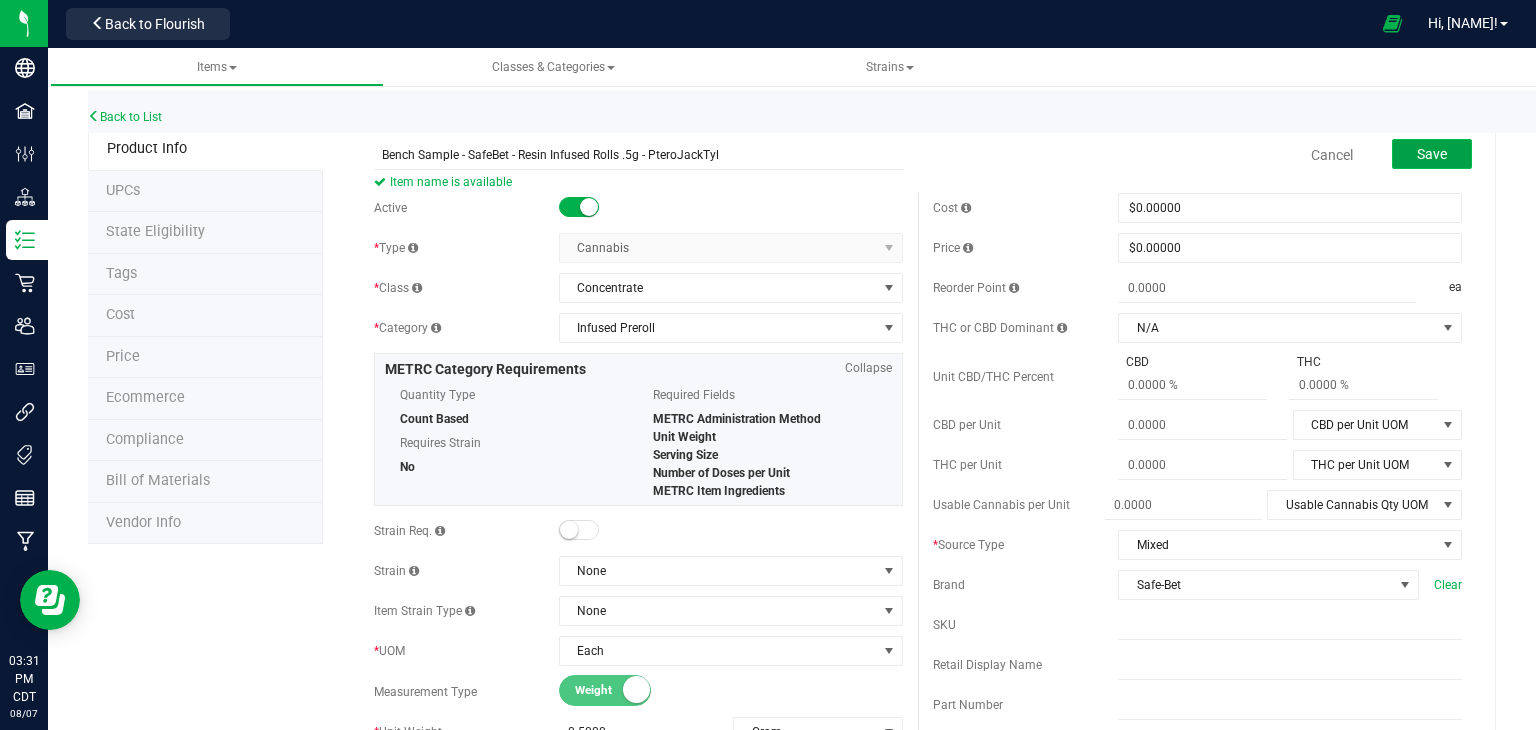 click on "Save" at bounding box center [1432, 154] 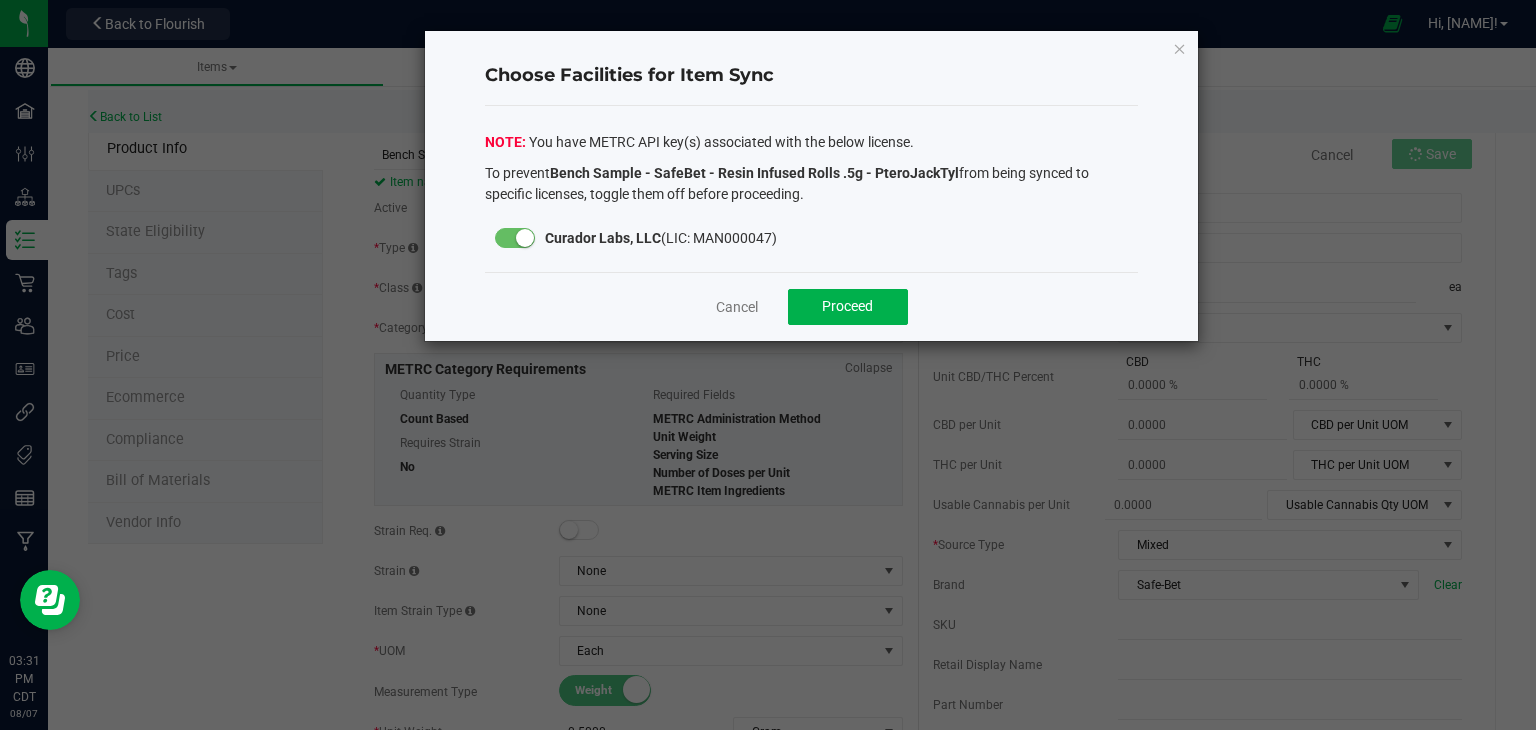 click on "Cancel   Proceed" 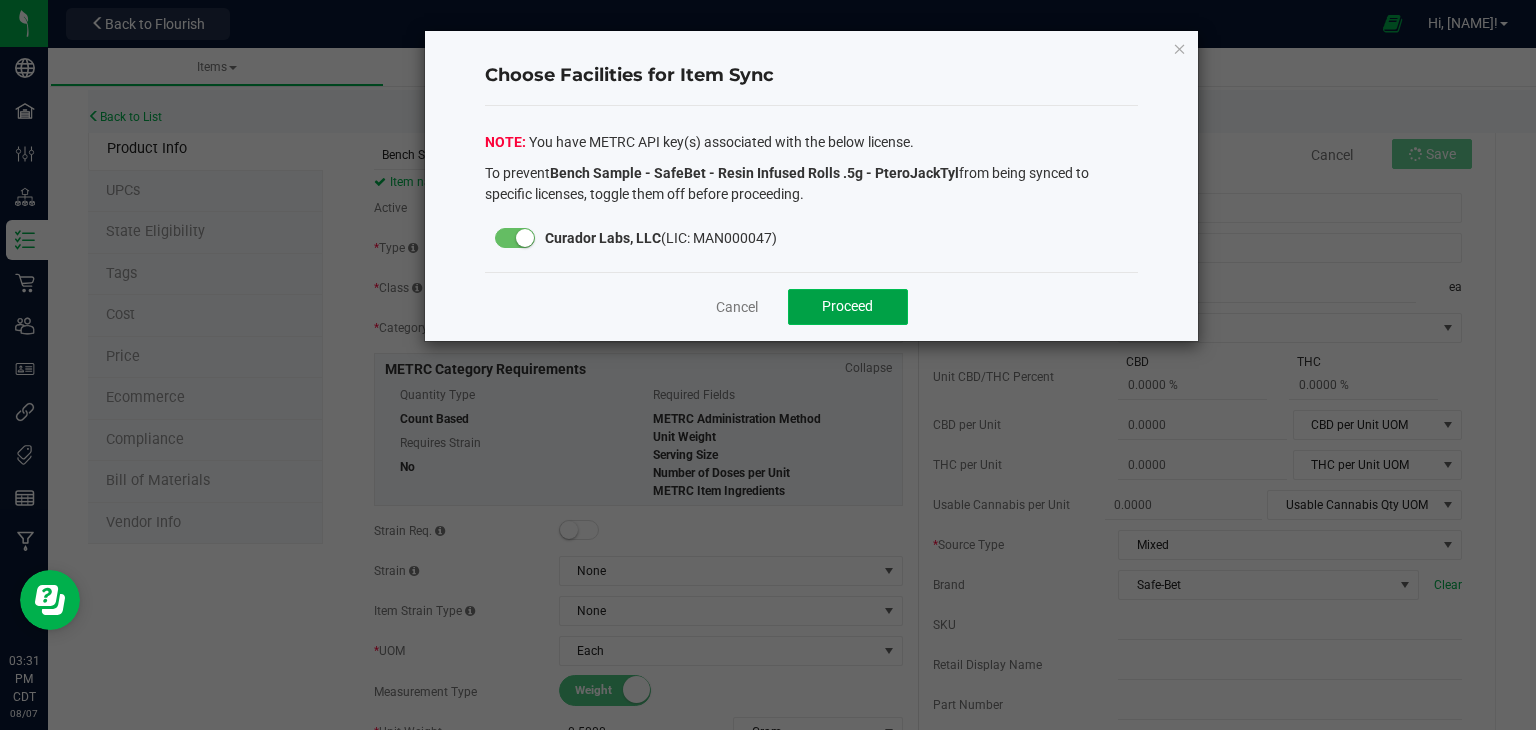 click on "Proceed" 